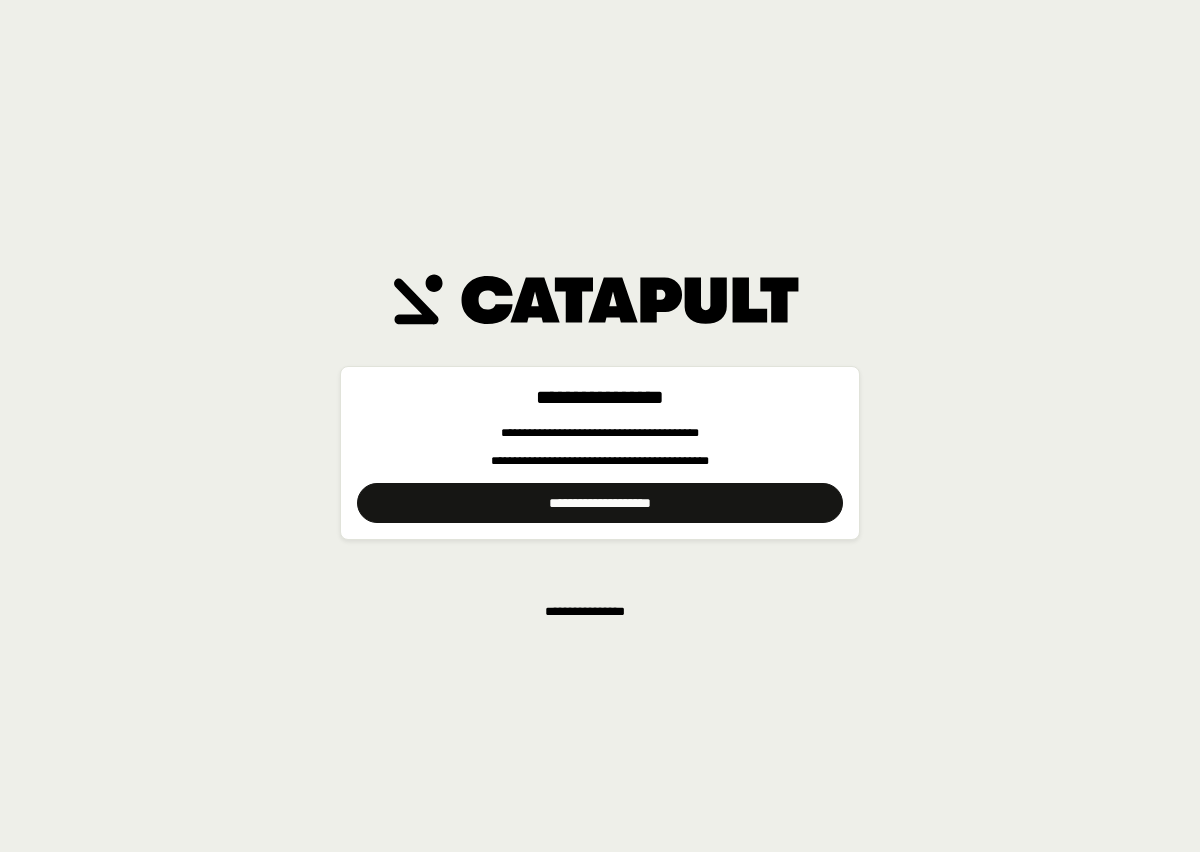 scroll, scrollTop: 0, scrollLeft: 0, axis: both 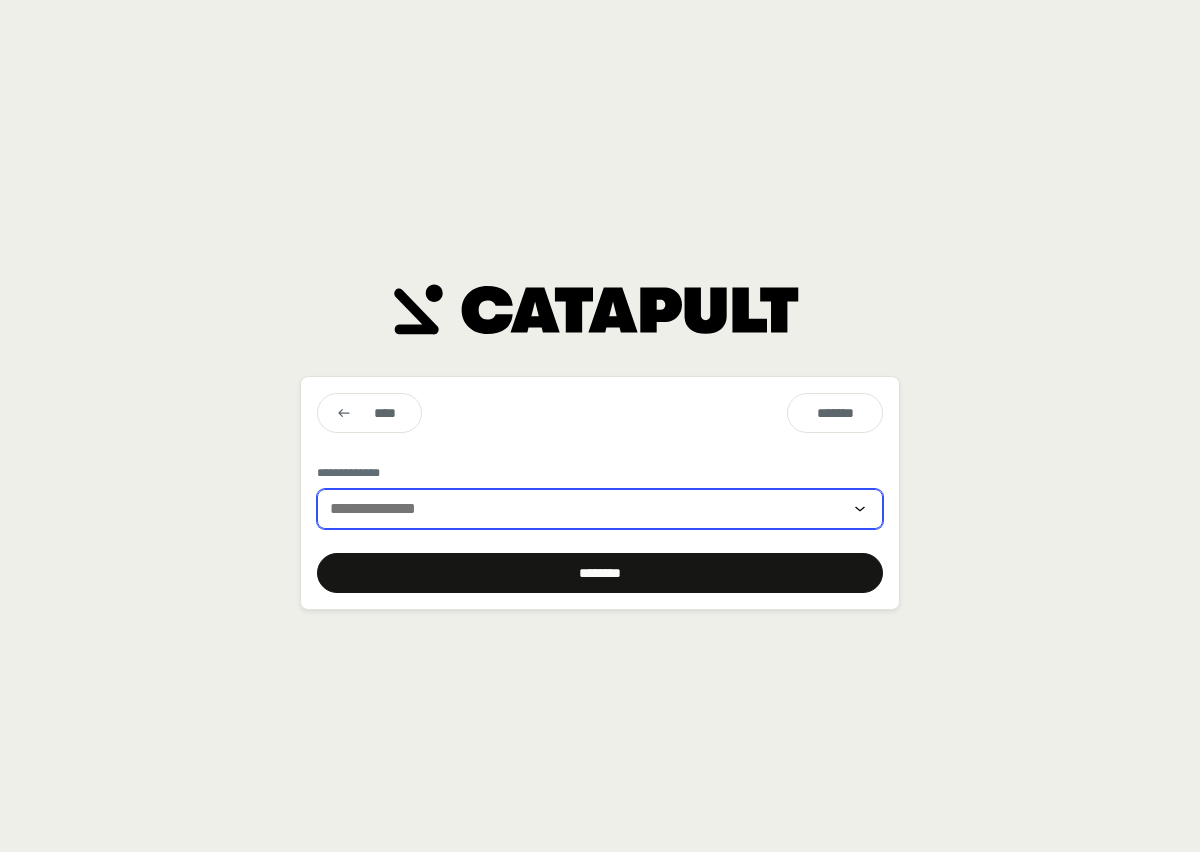 click 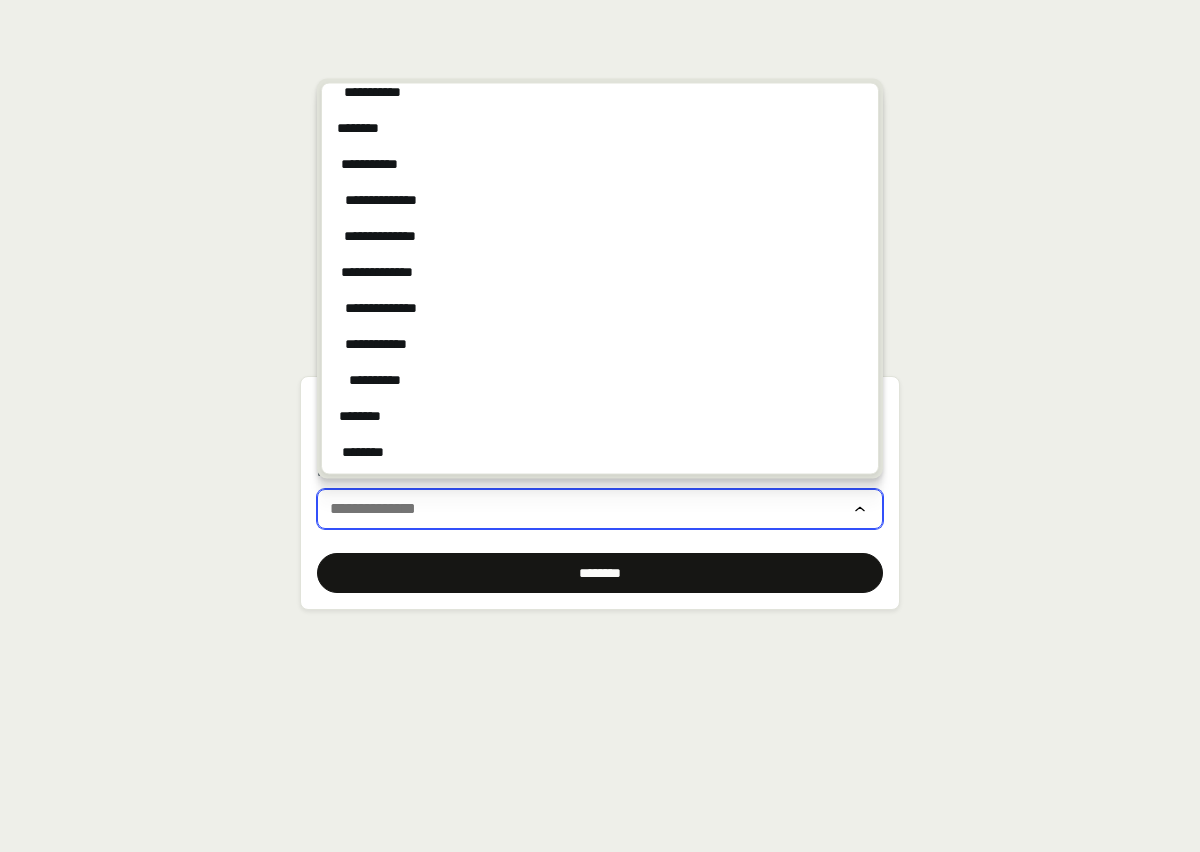 scroll, scrollTop: 1860, scrollLeft: 0, axis: vertical 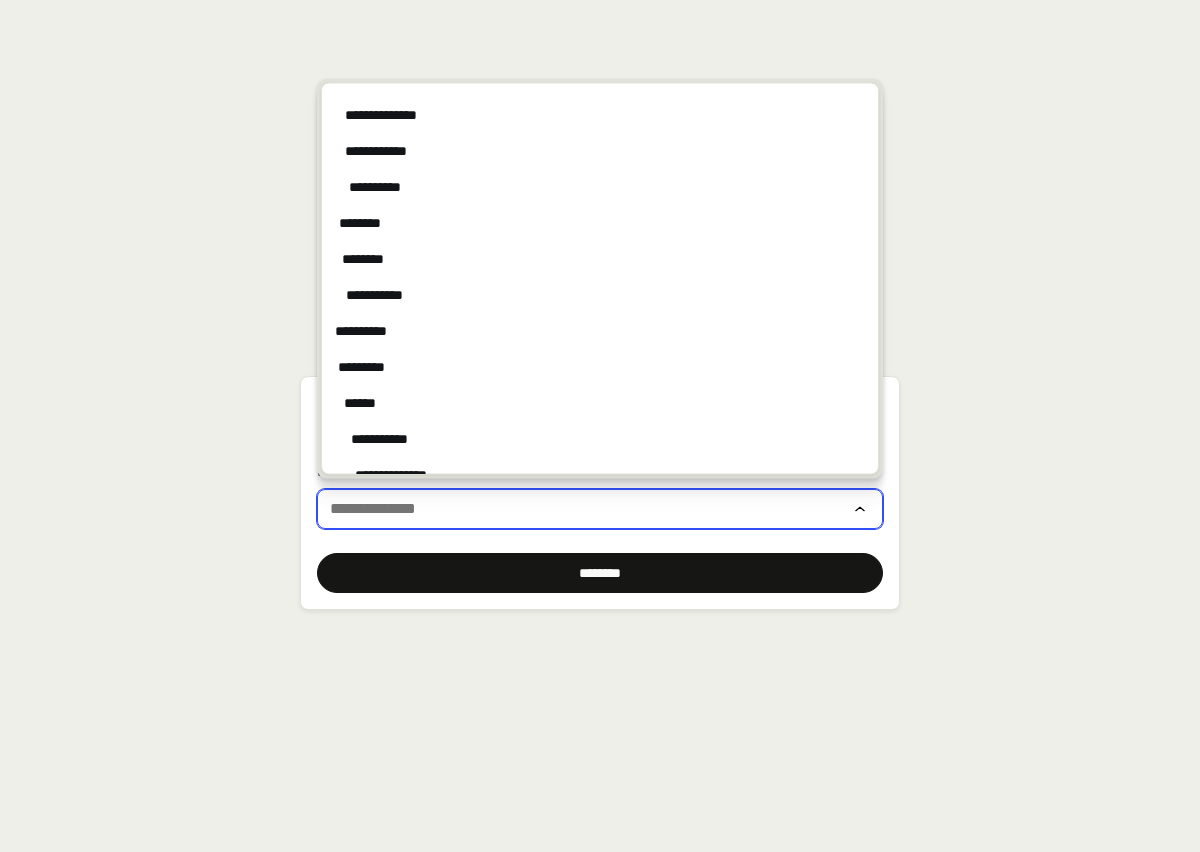 click at bounding box center [586, 509] 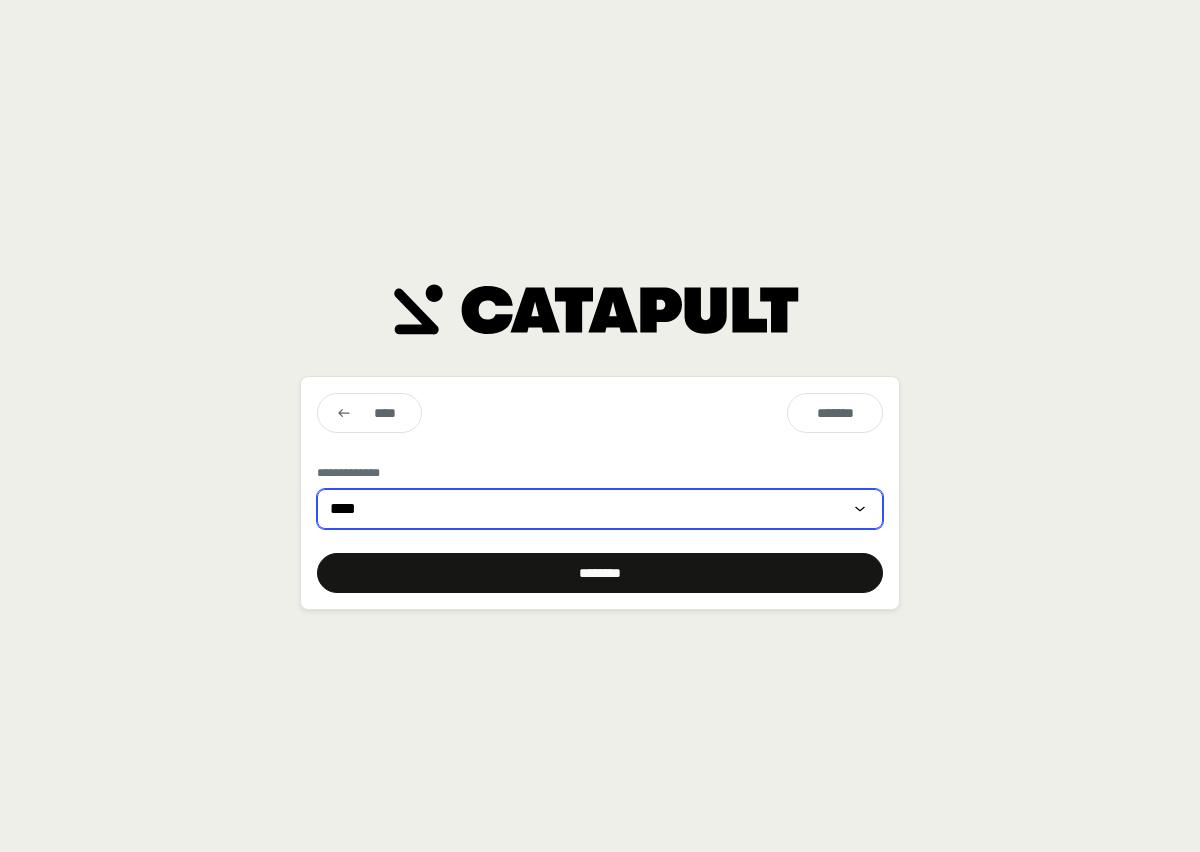 type on "****" 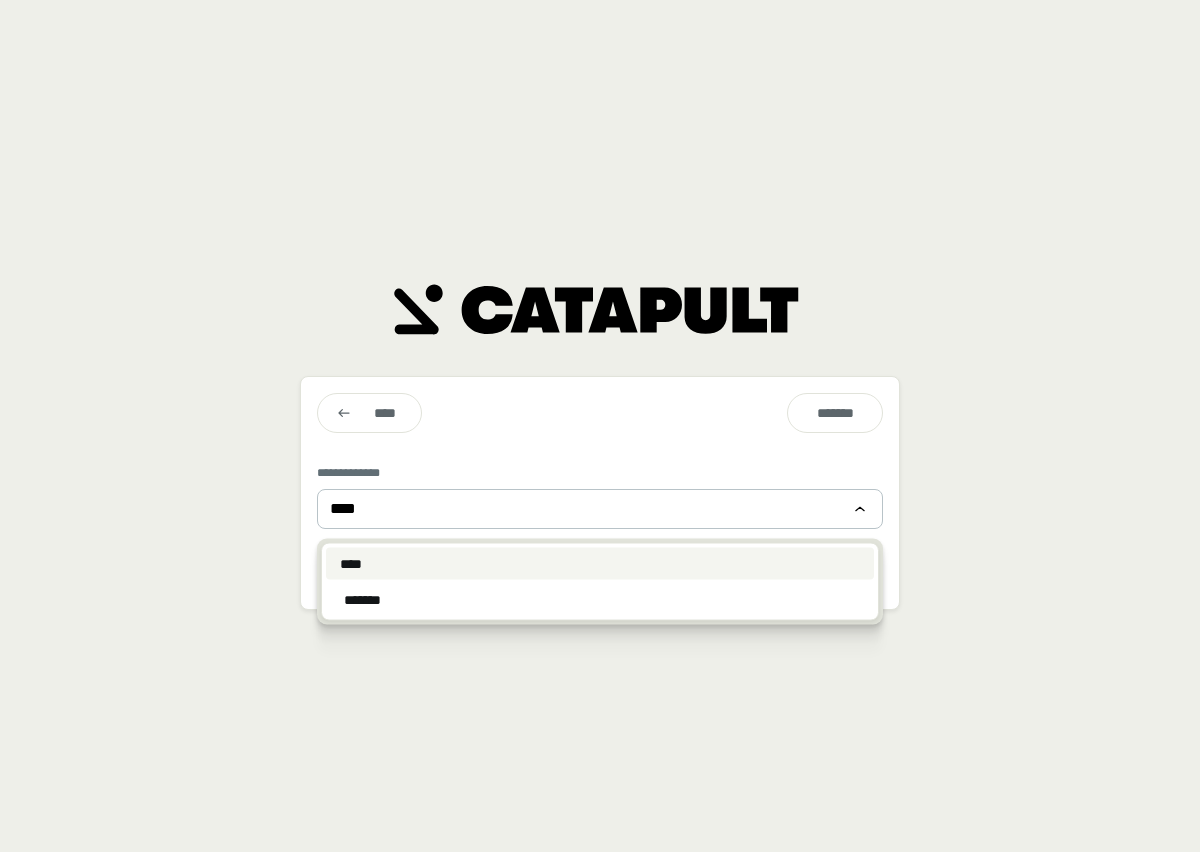 click on "****" at bounding box center (600, 564) 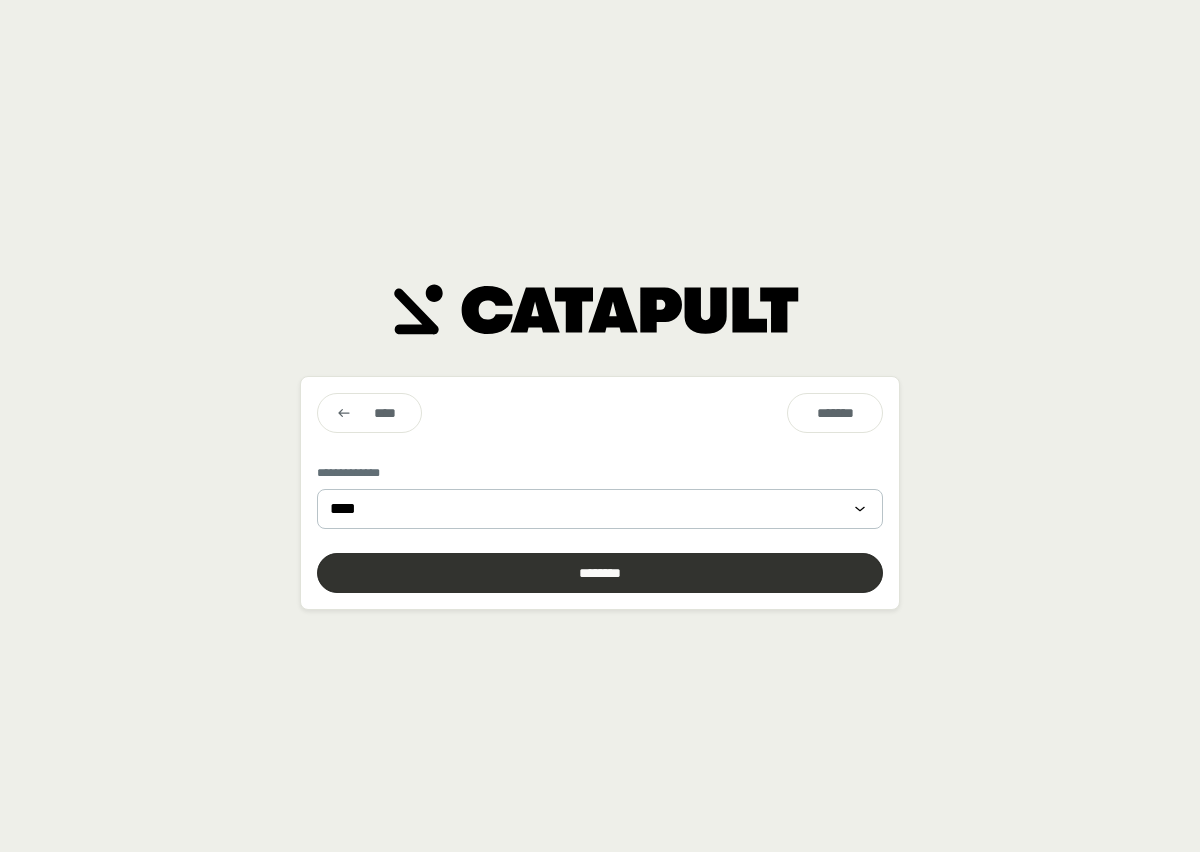 click at bounding box center [600, 573] 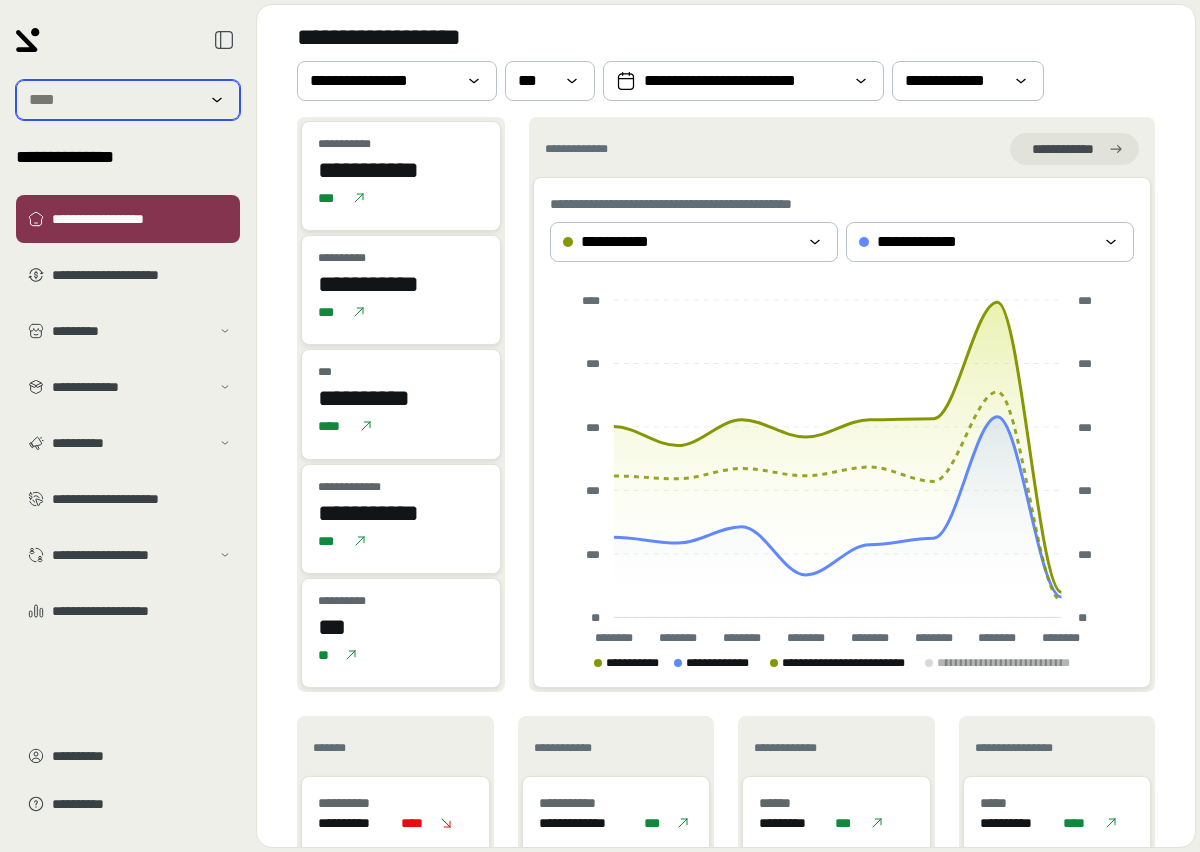 click at bounding box center [114, 100] 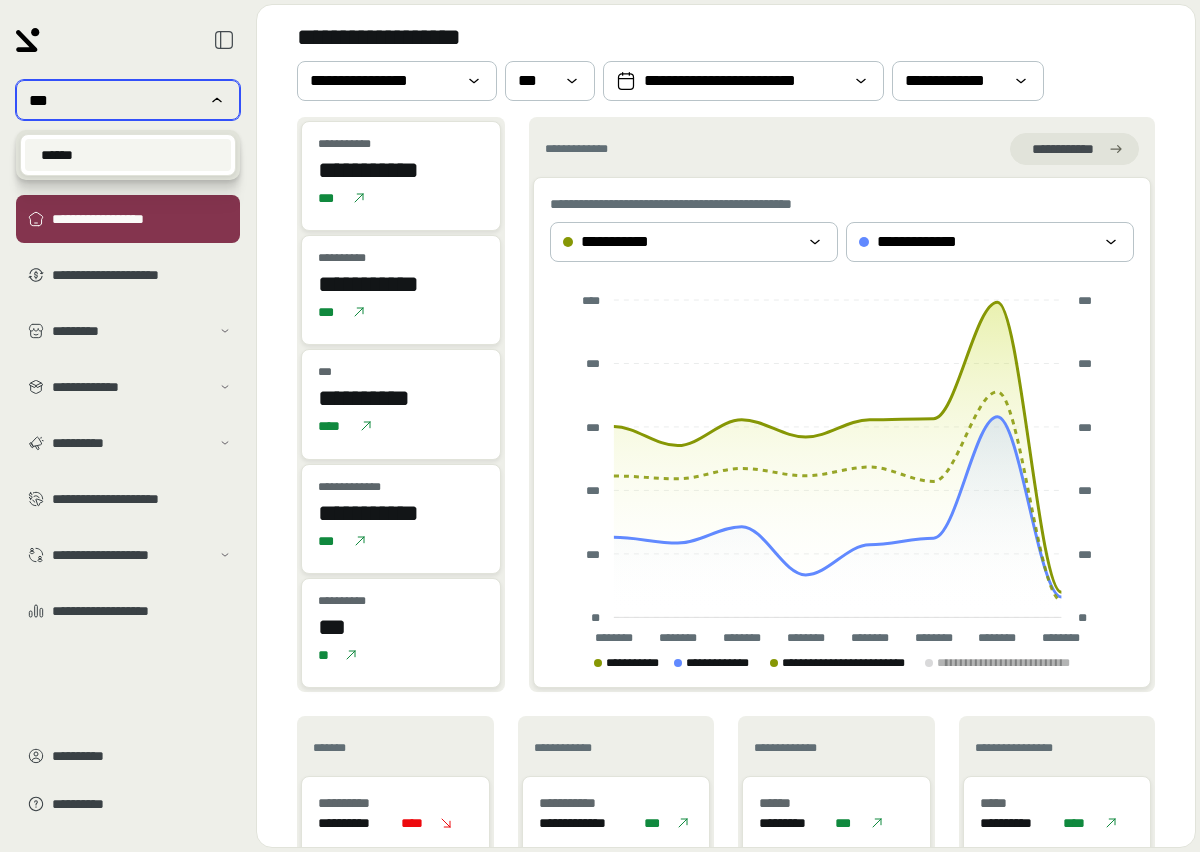 type on "***" 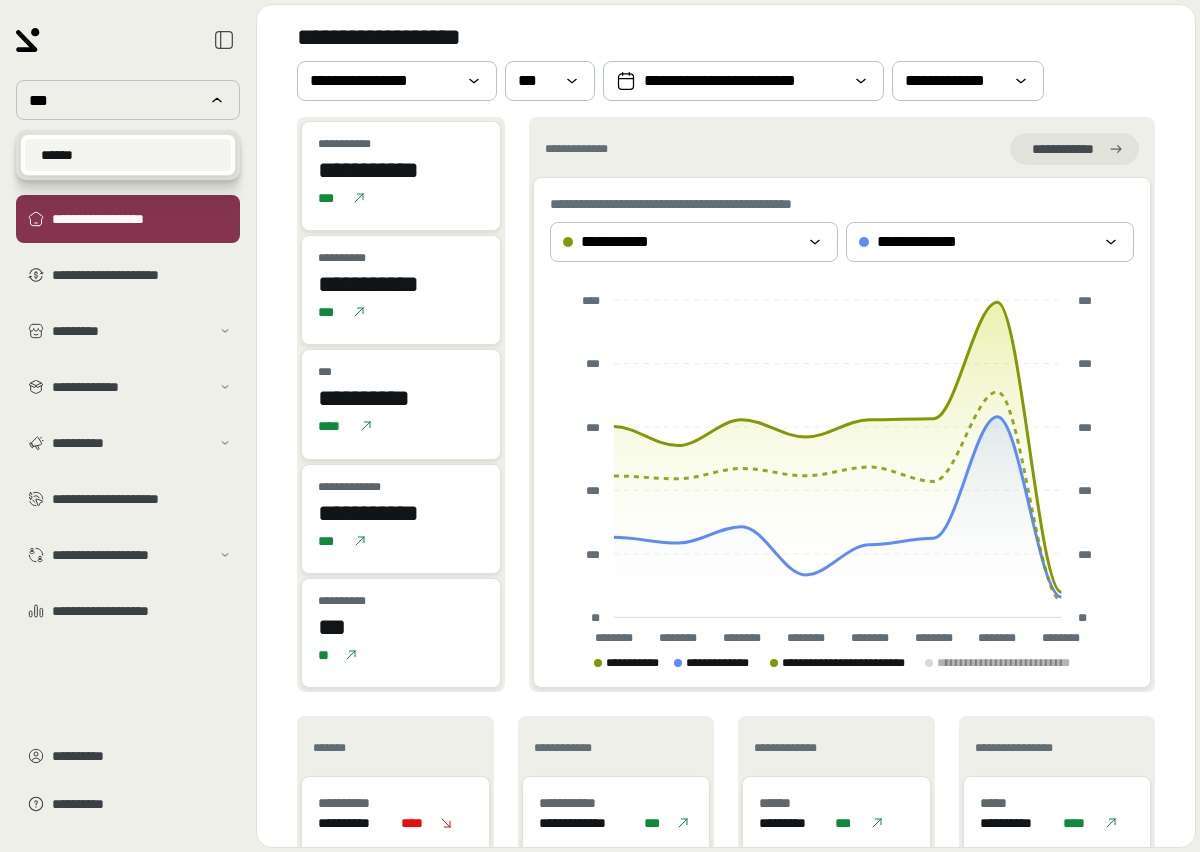 click on "******" at bounding box center (57, 155) 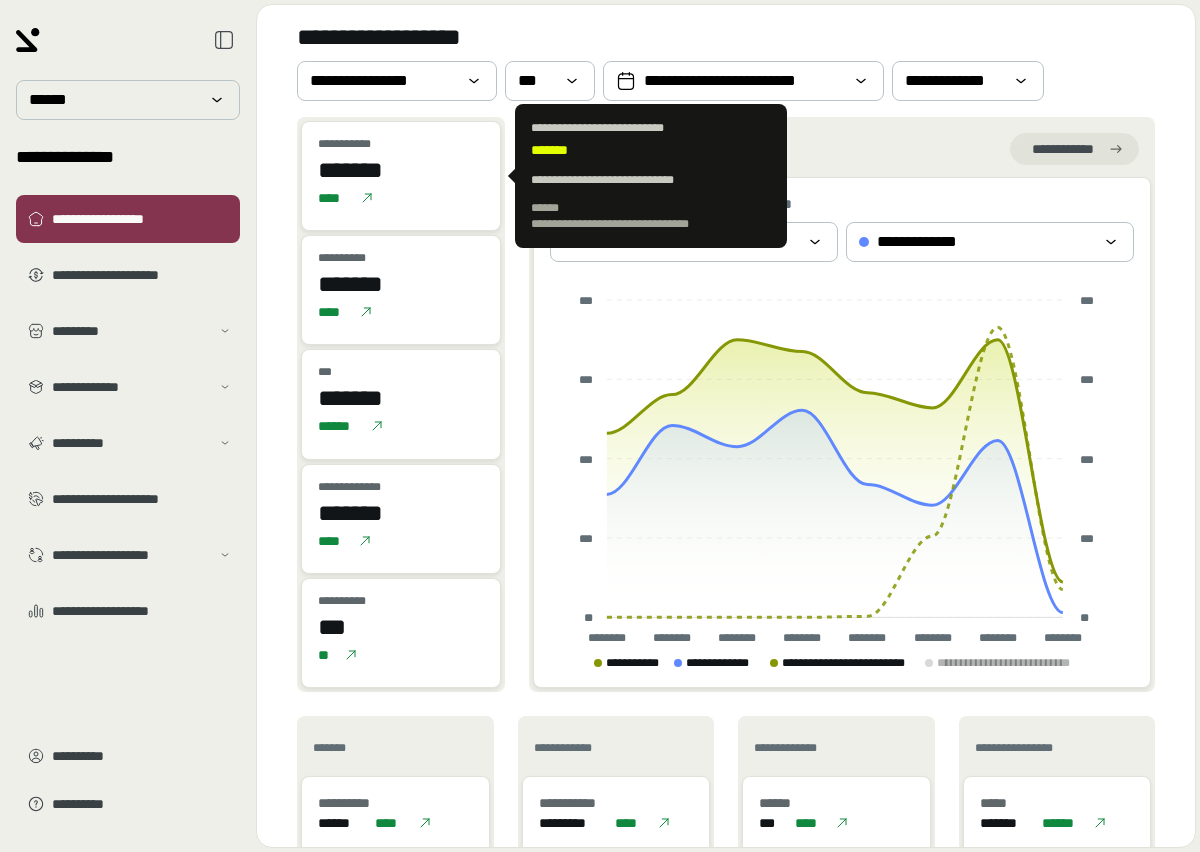 click on "****" at bounding box center [336, 198] 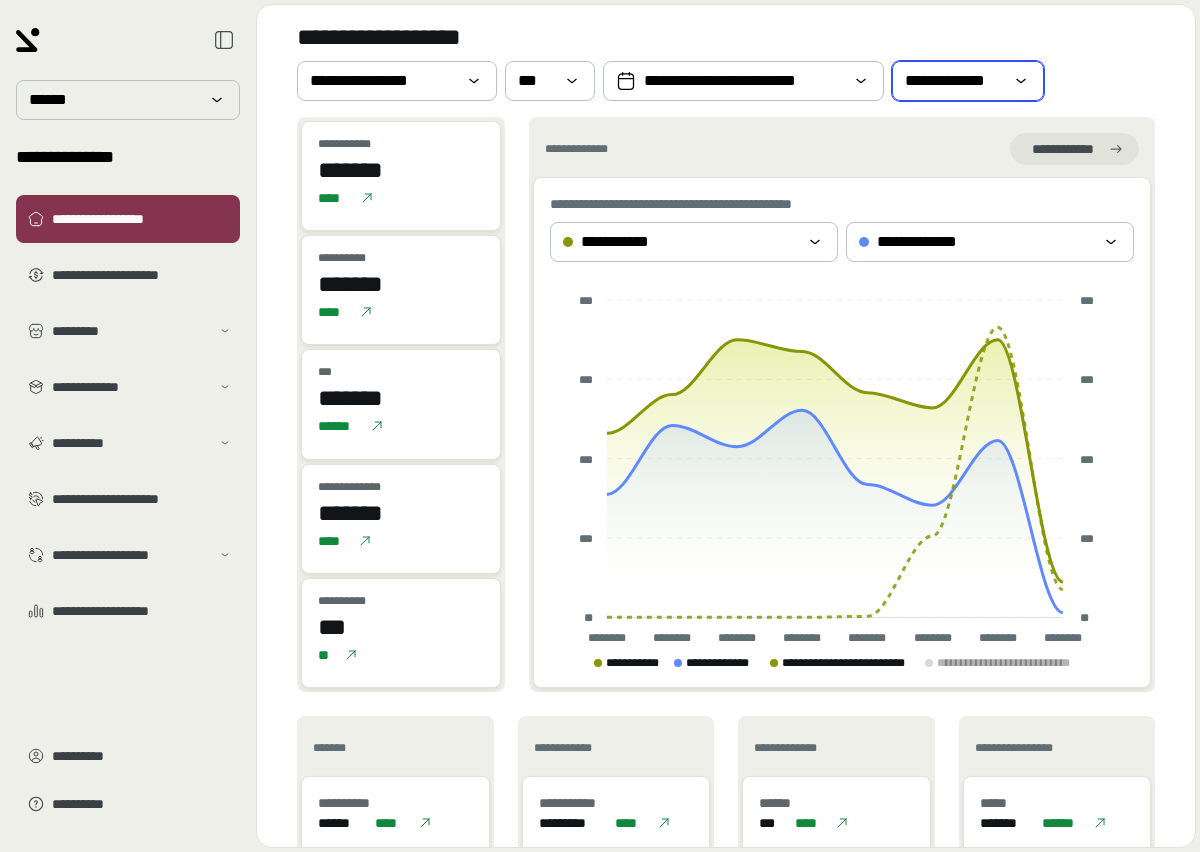 click on "**********" at bounding box center (954, 81) 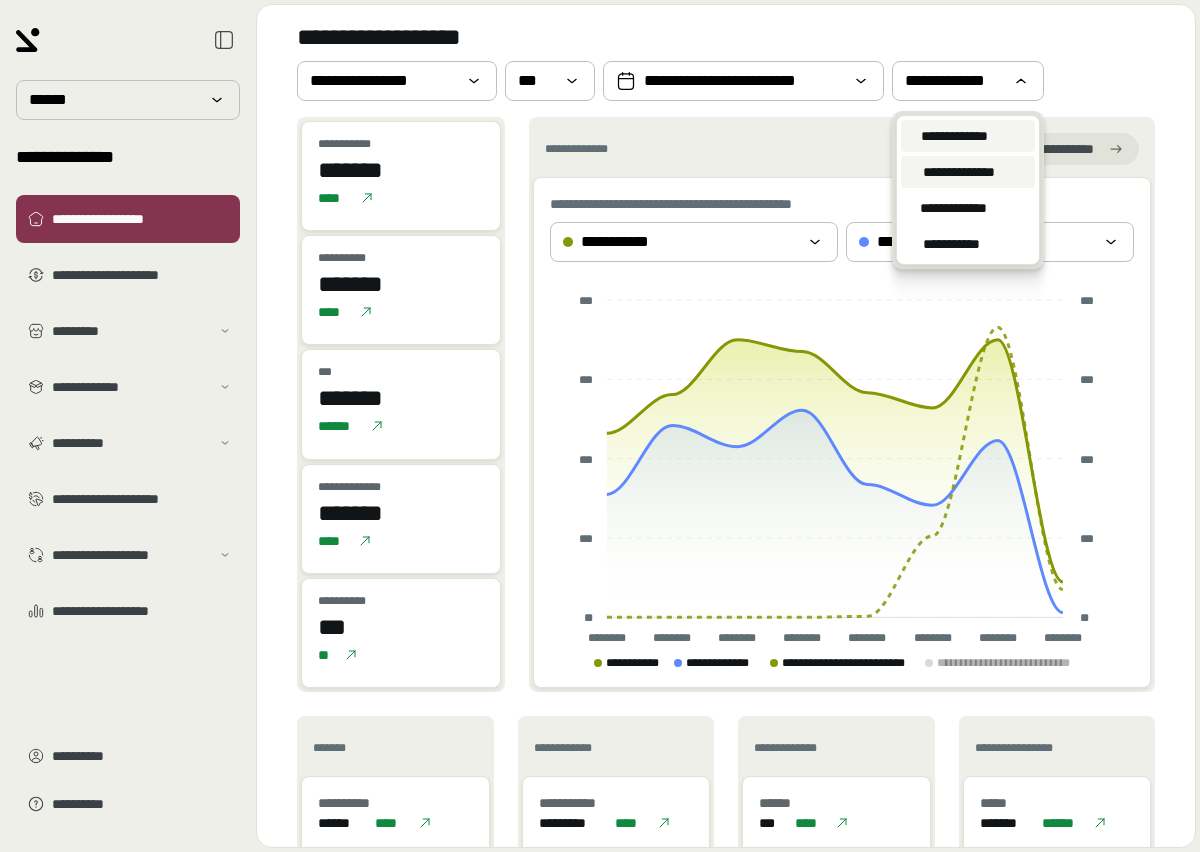 click on "**********" at bounding box center [958, 172] 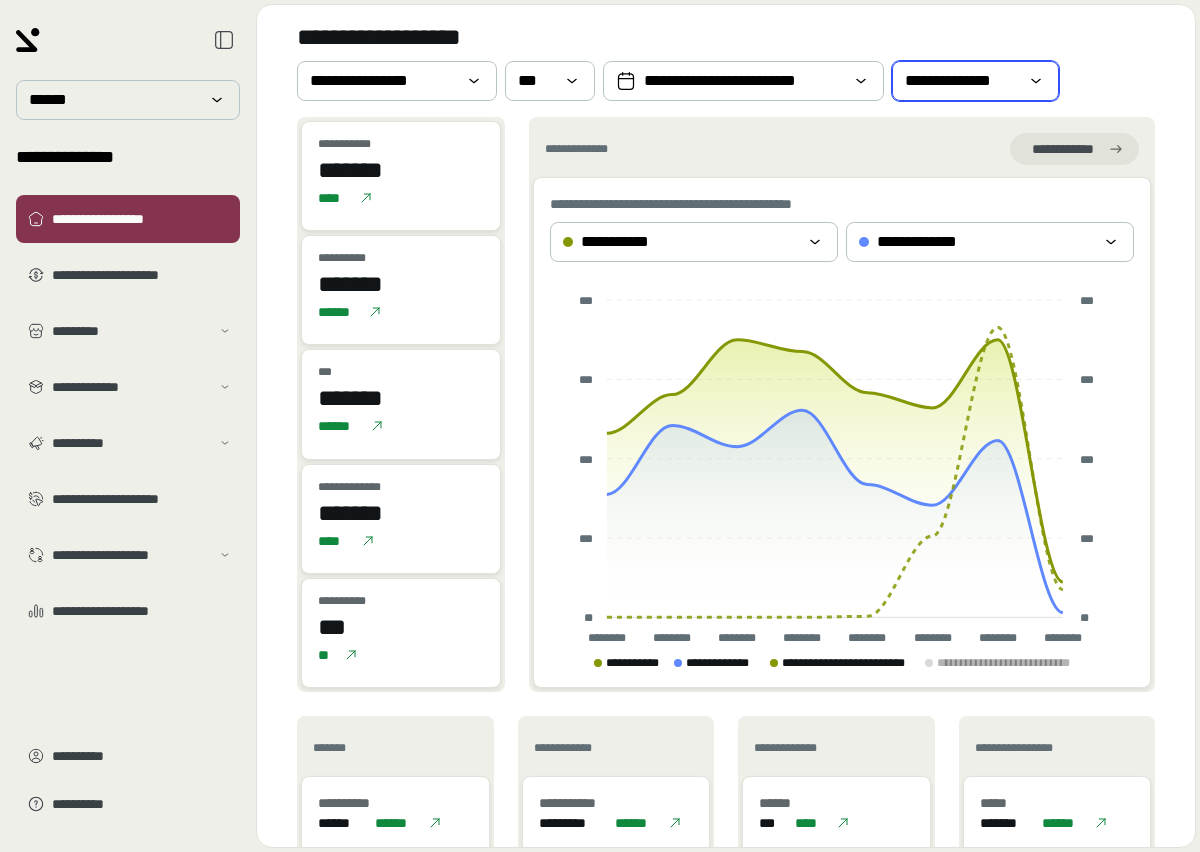 click on "**********" at bounding box center [961, 81] 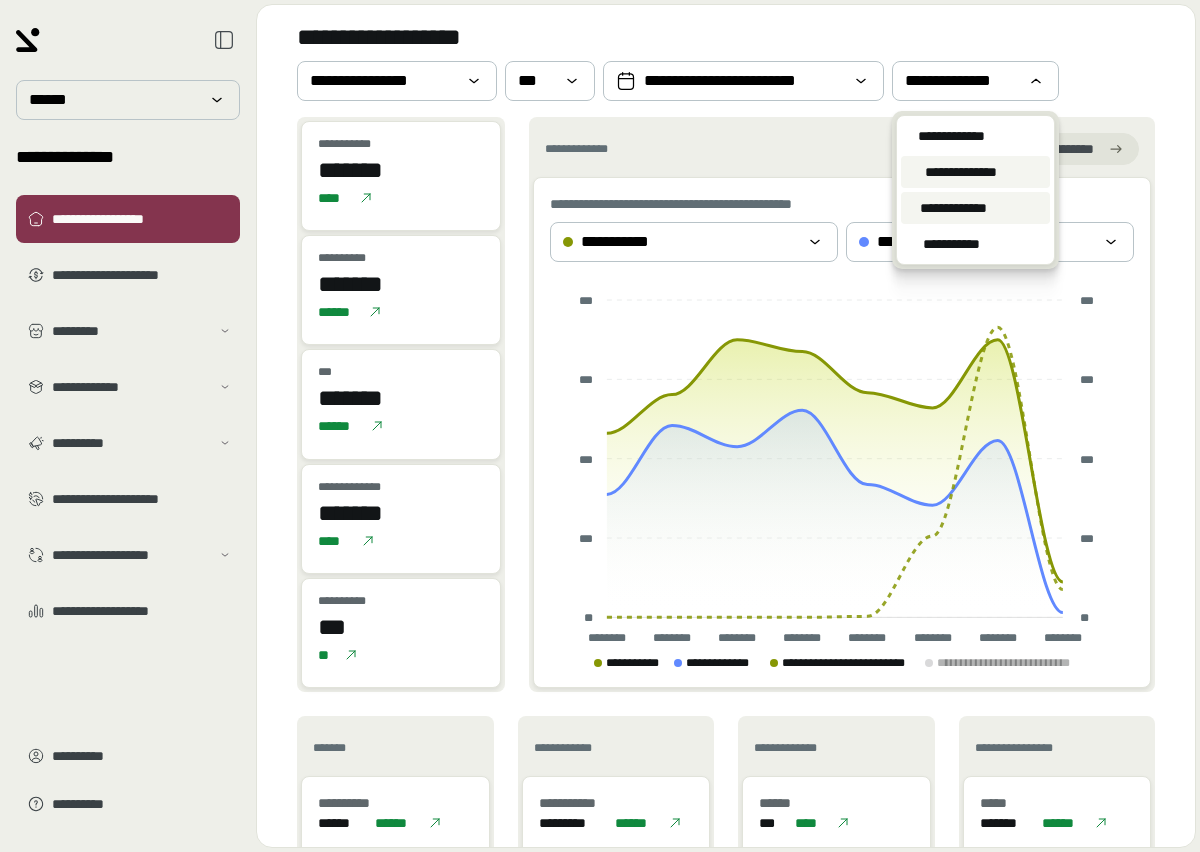 click on "**********" at bounding box center [954, 208] 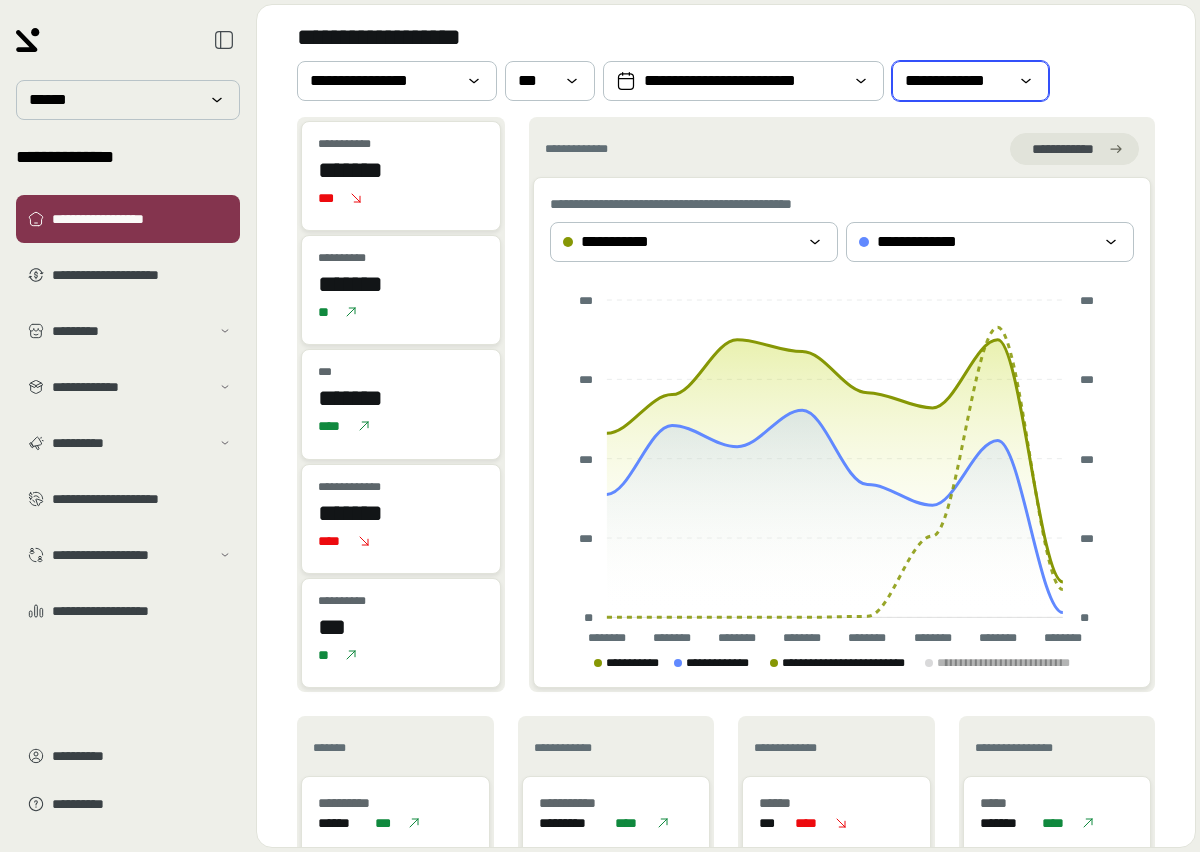 click on "**********" at bounding box center (956, 81) 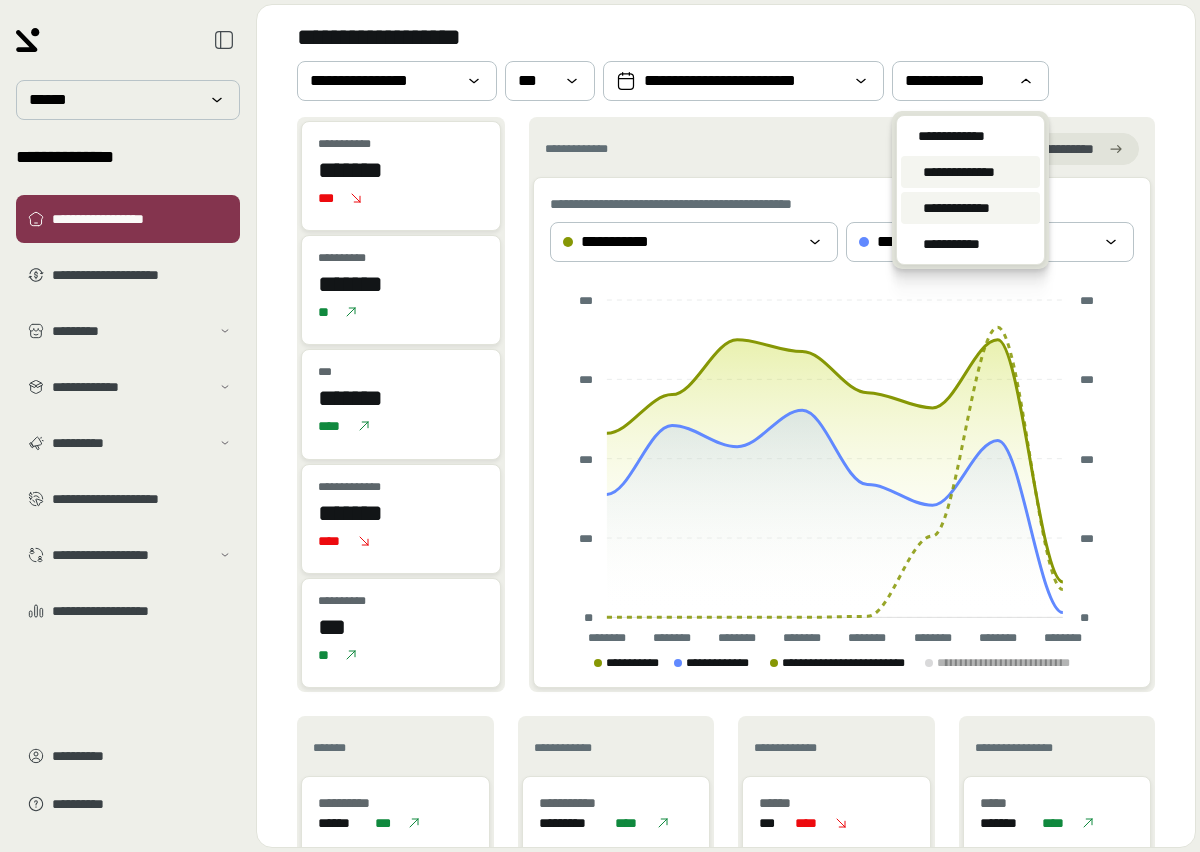click on "**********" at bounding box center [958, 172] 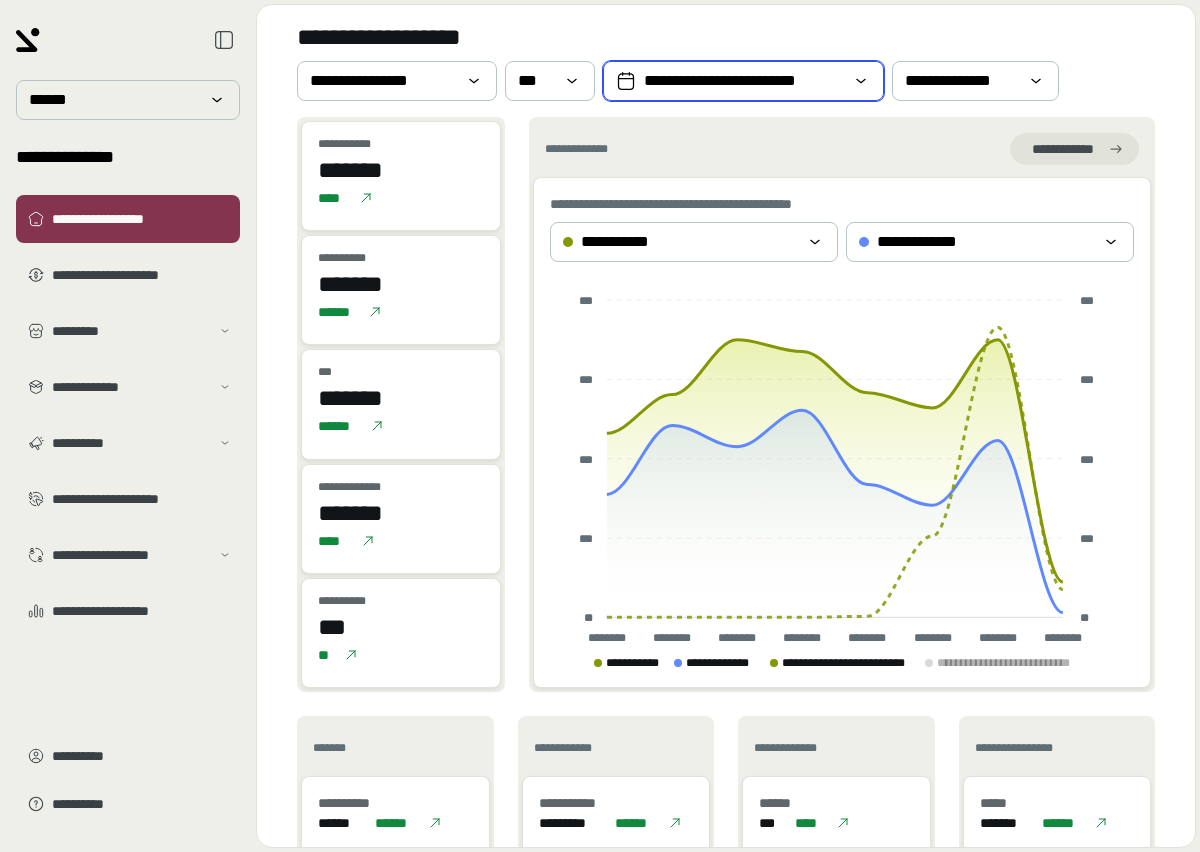 click on "**********" at bounding box center [743, 81] 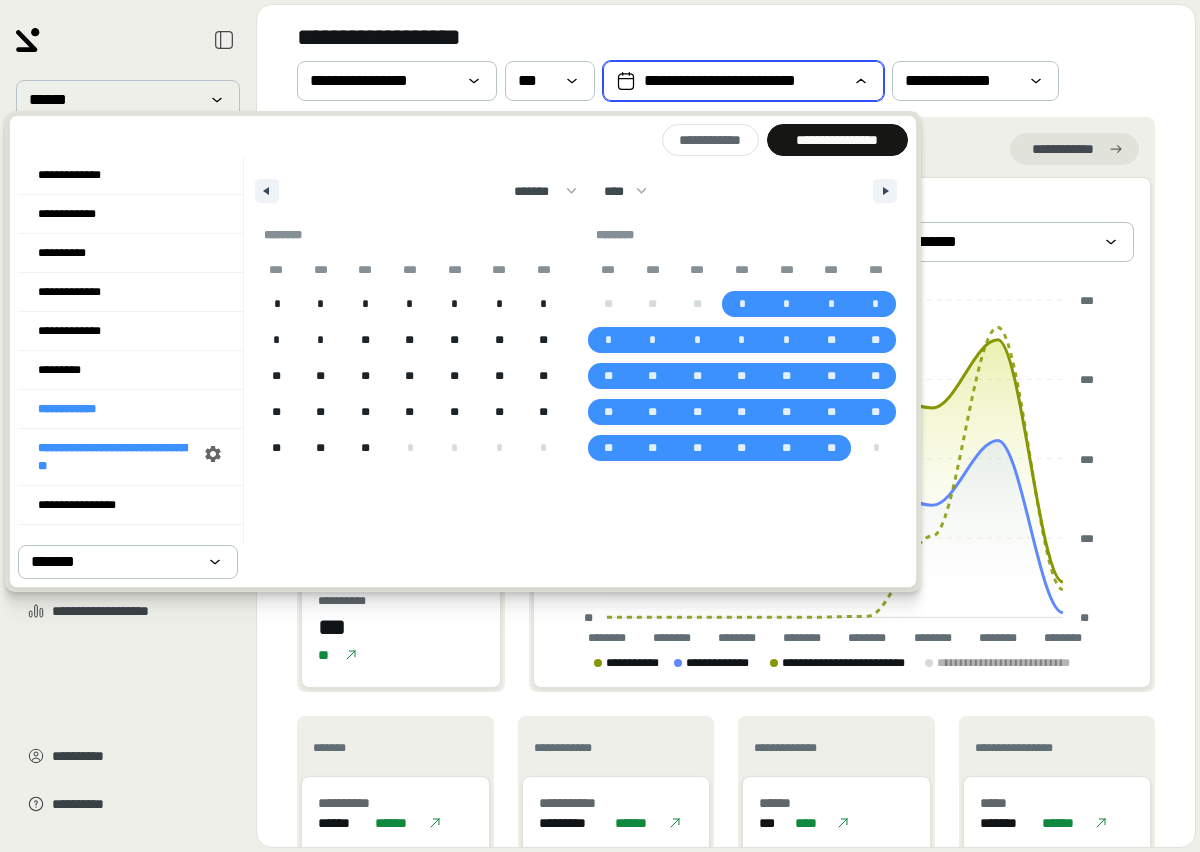 click 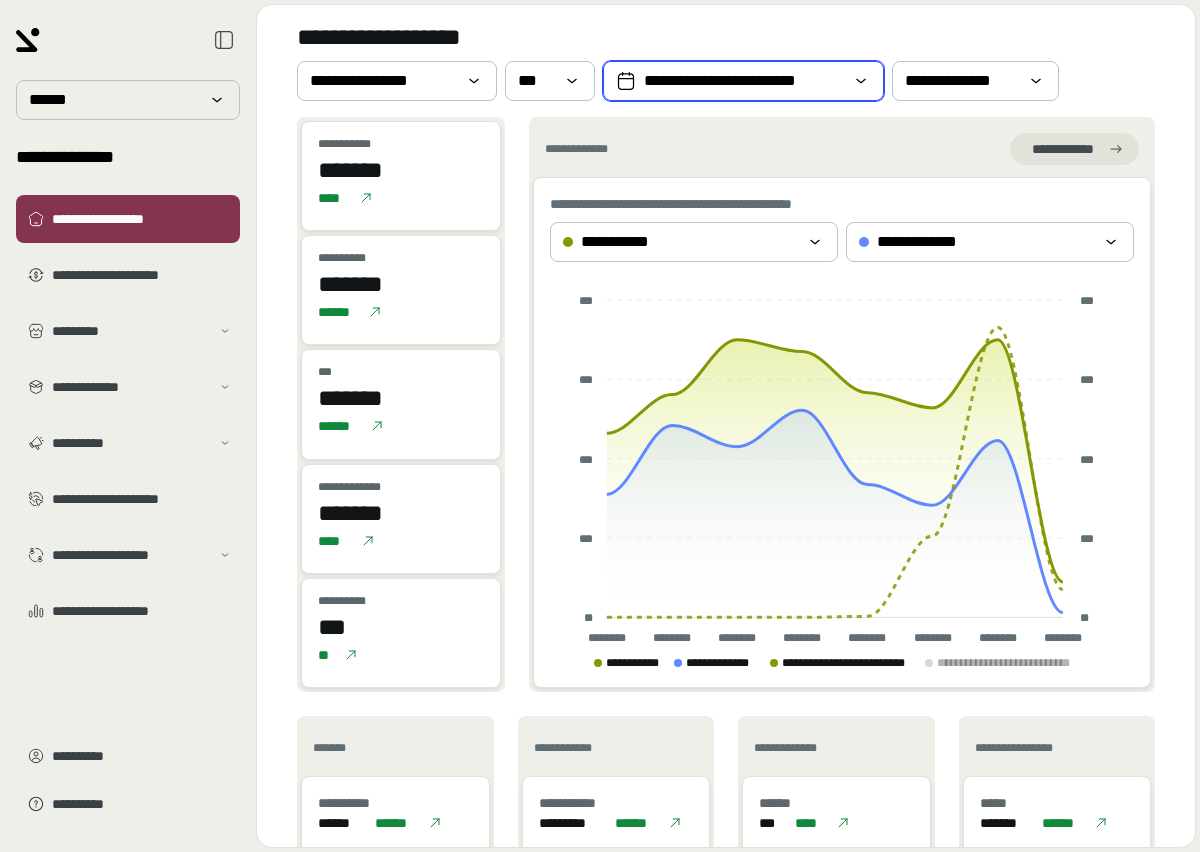 click on "**********" at bounding box center [743, 81] 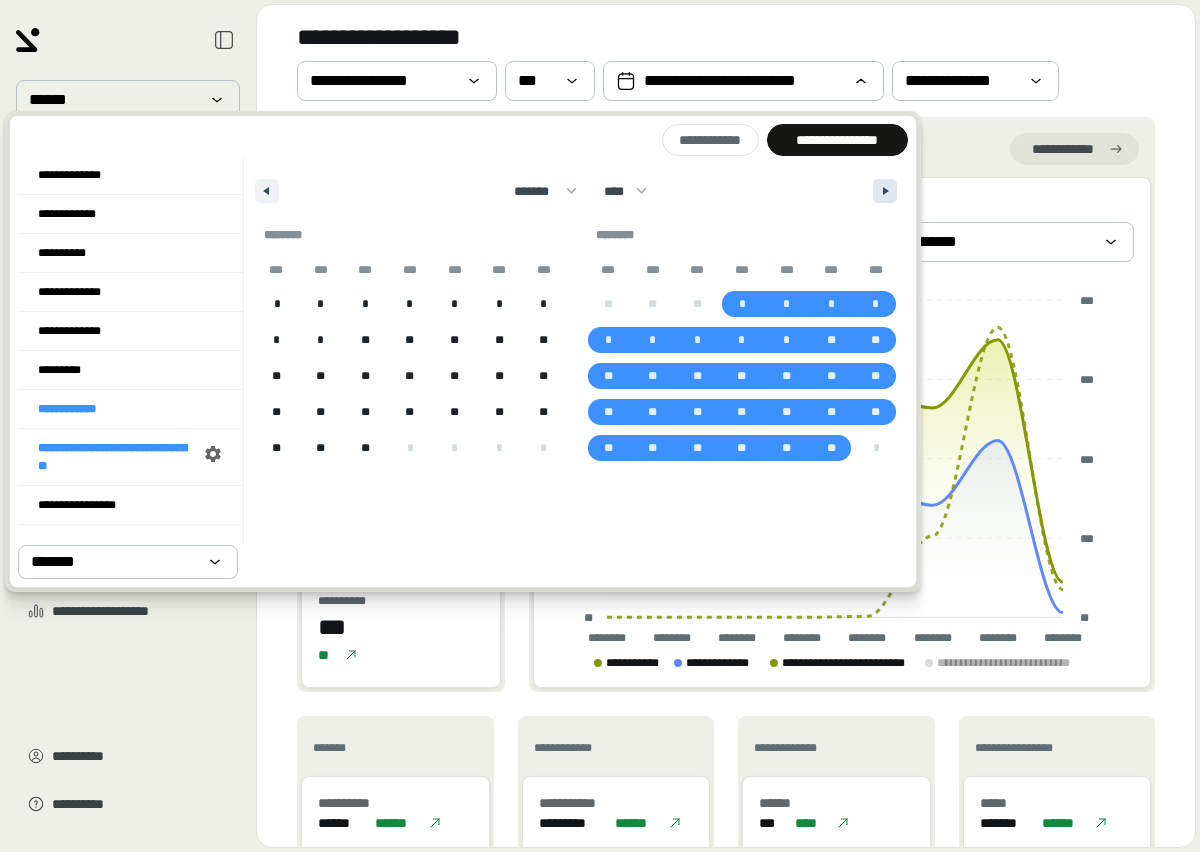 click at bounding box center [888, 191] 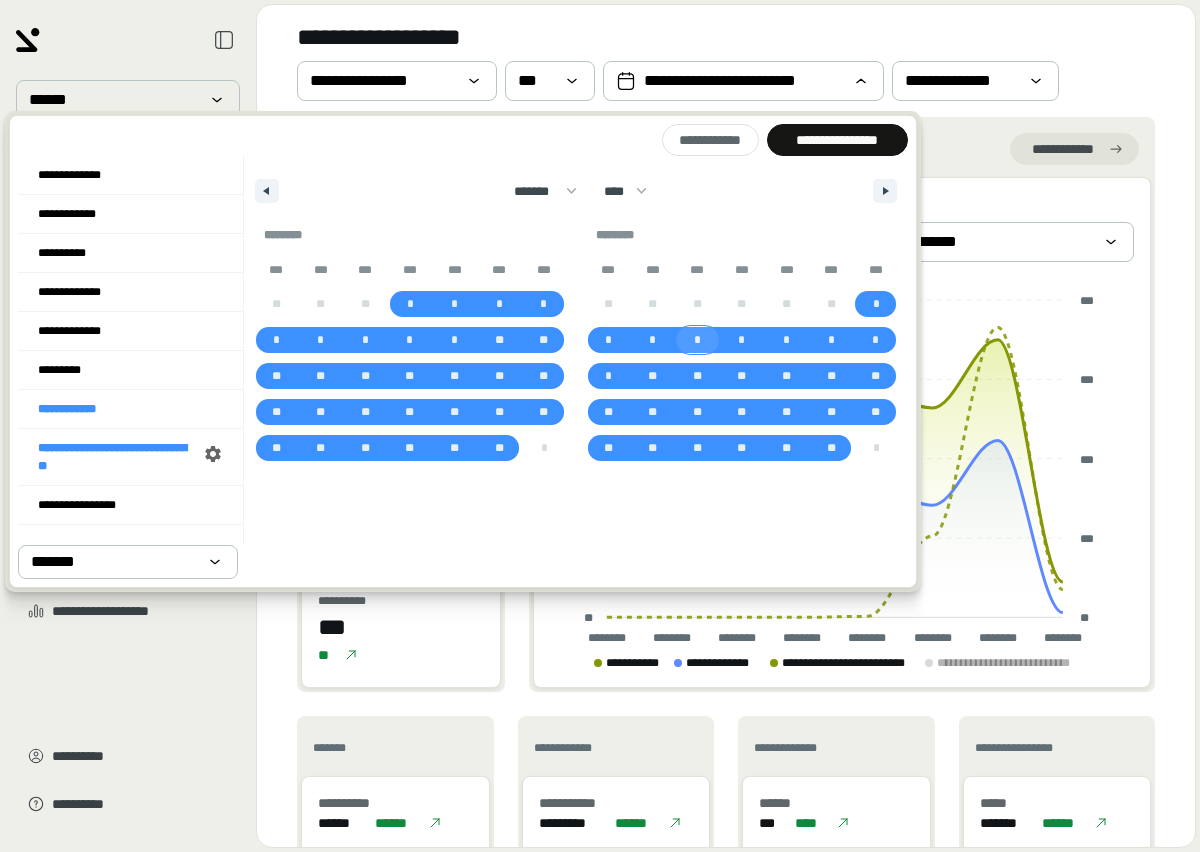 click on "*" at bounding box center (697, 340) 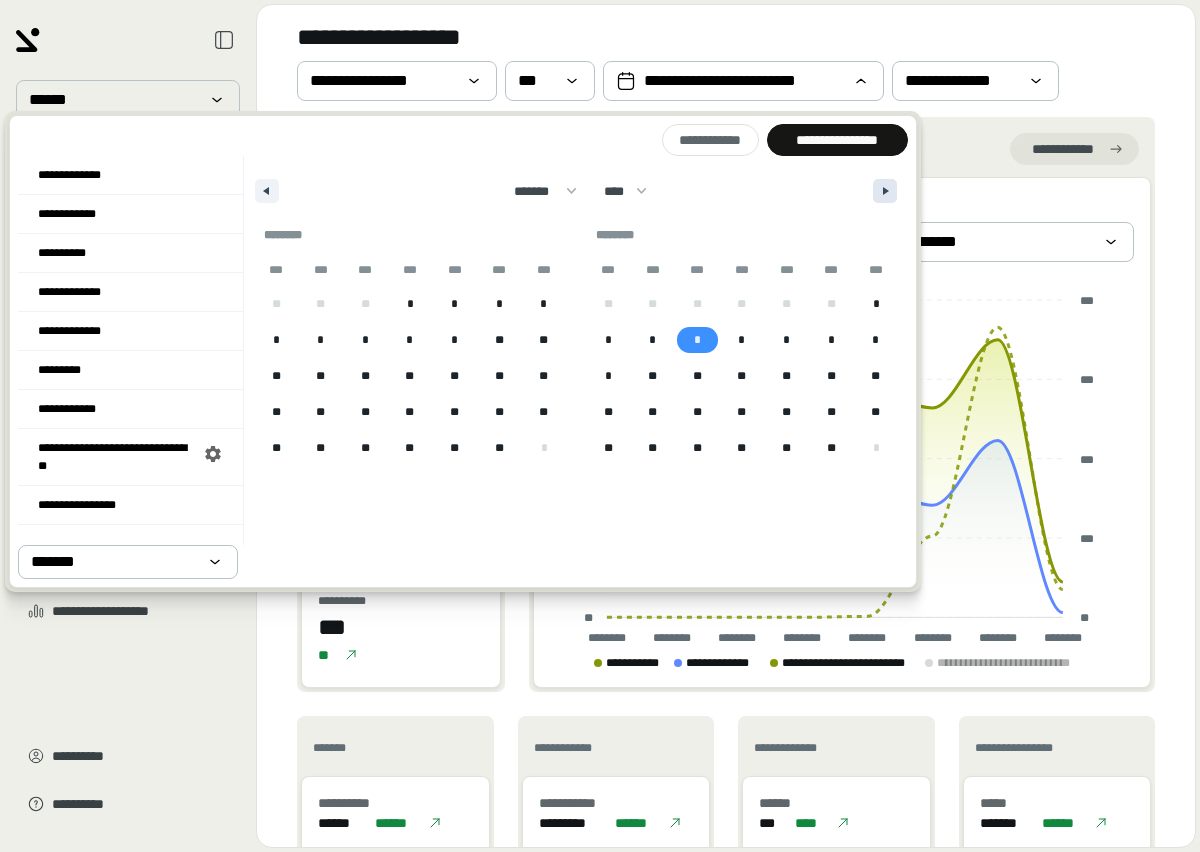 click at bounding box center [888, 191] 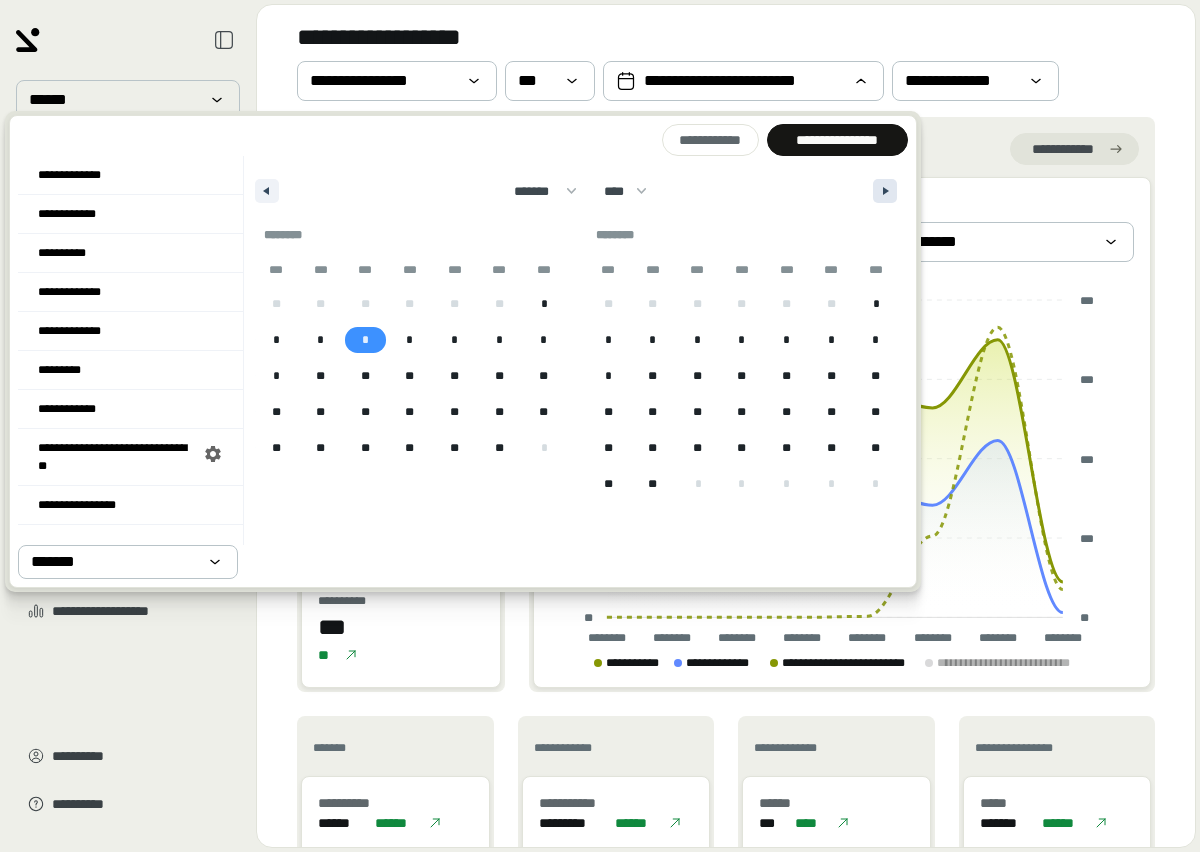 click at bounding box center [888, 191] 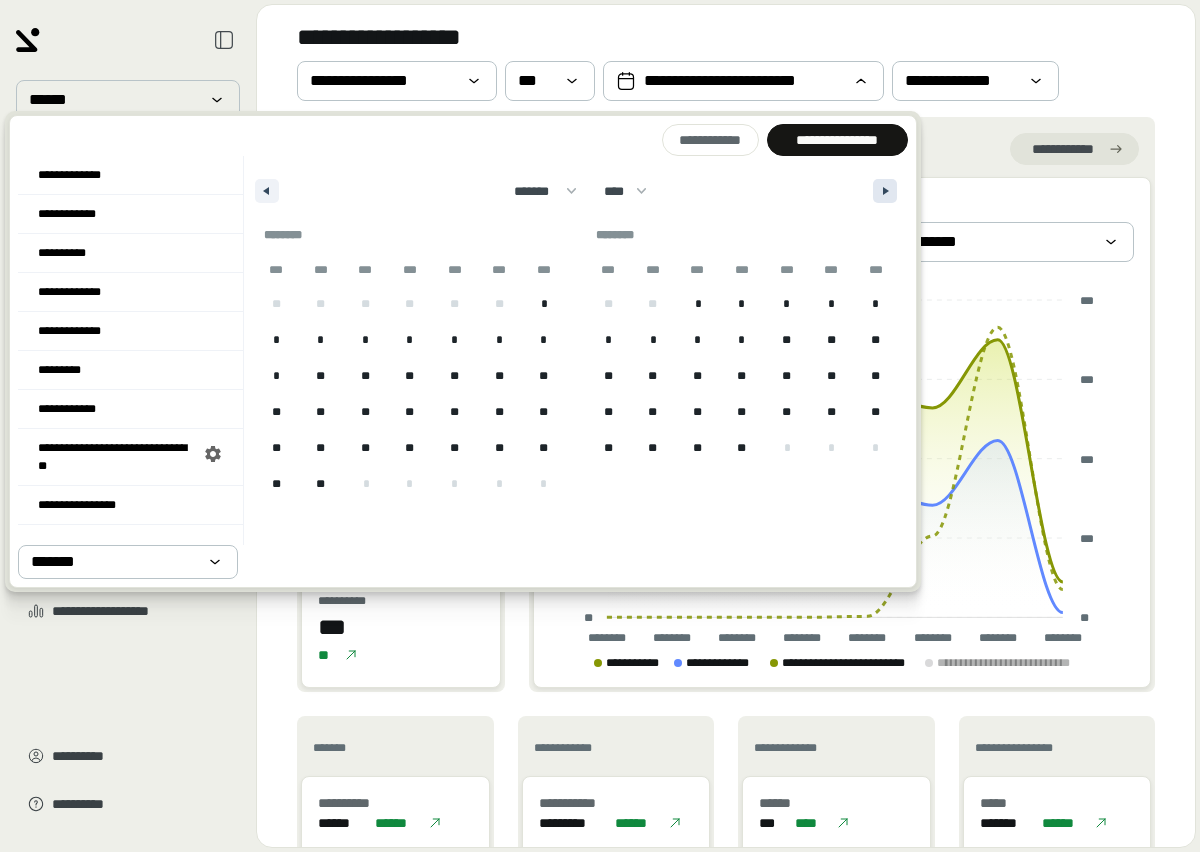 click at bounding box center (888, 191) 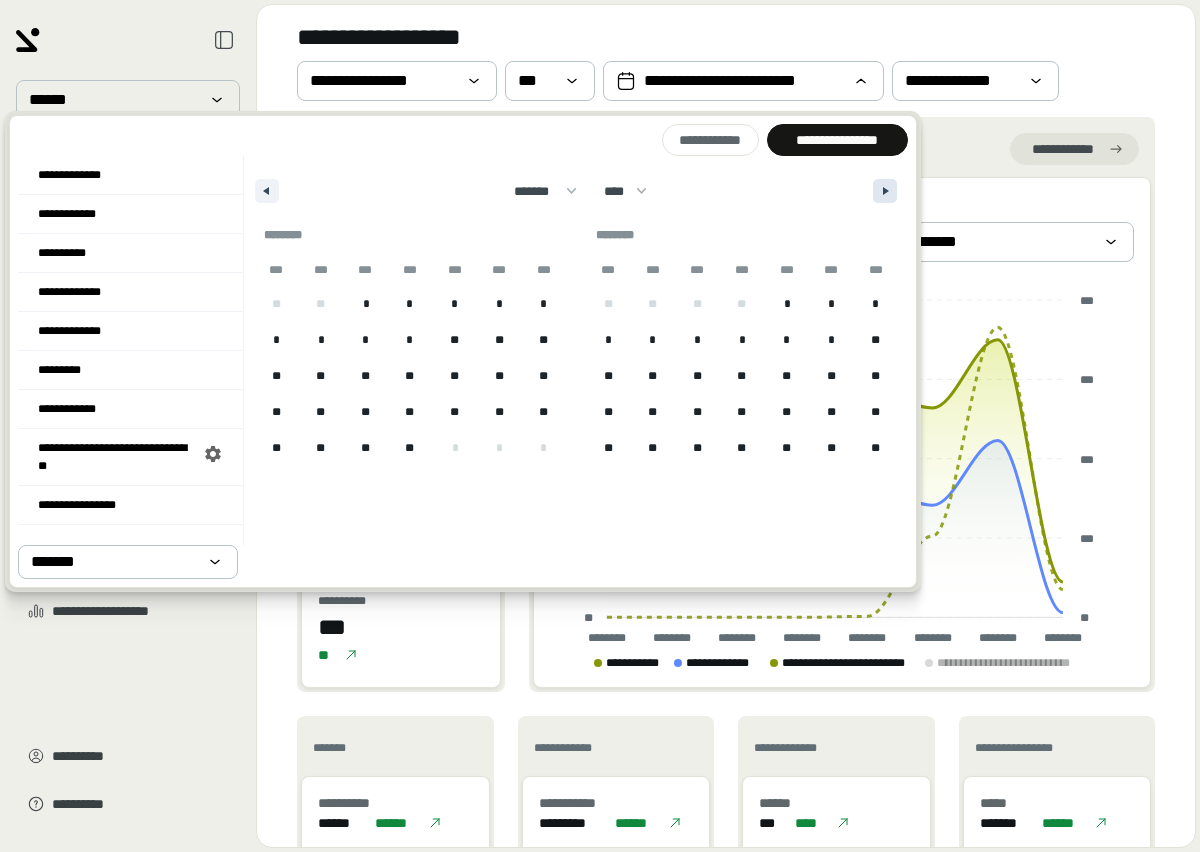 click at bounding box center [888, 191] 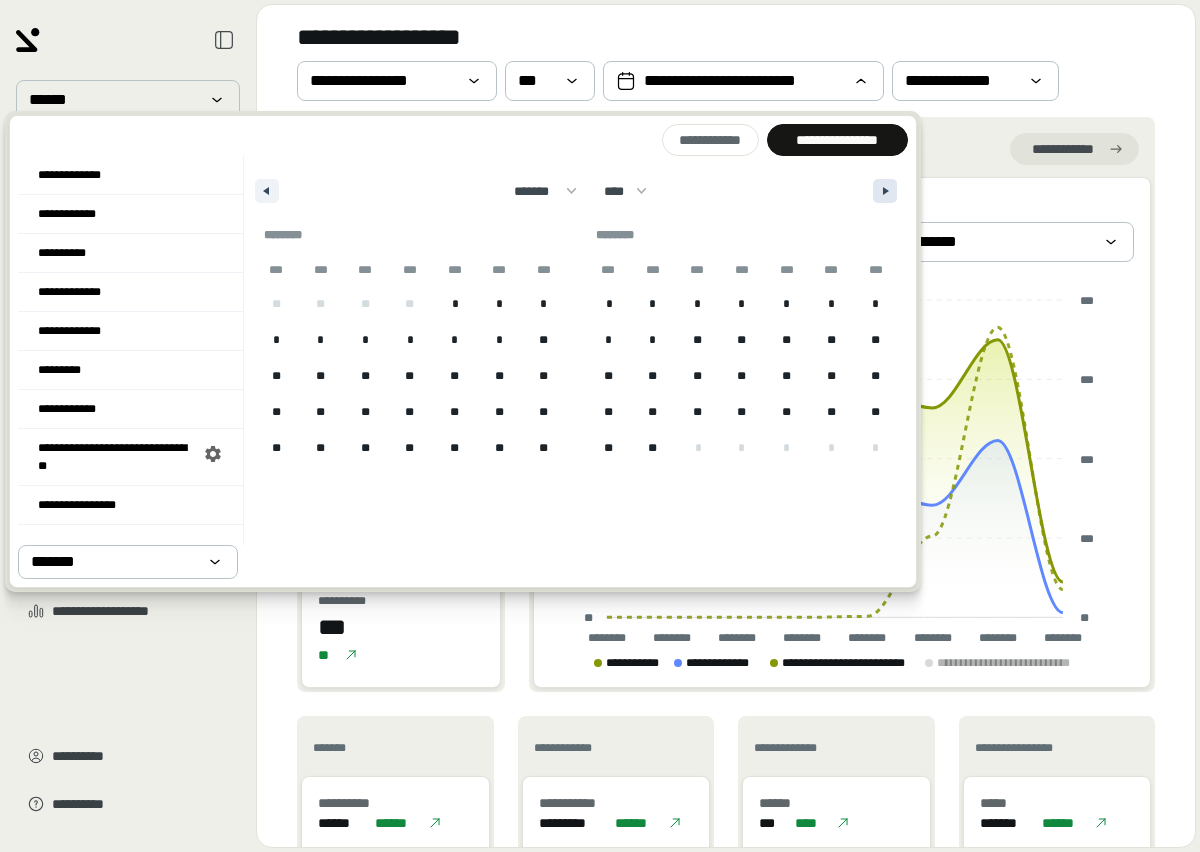 click at bounding box center [888, 191] 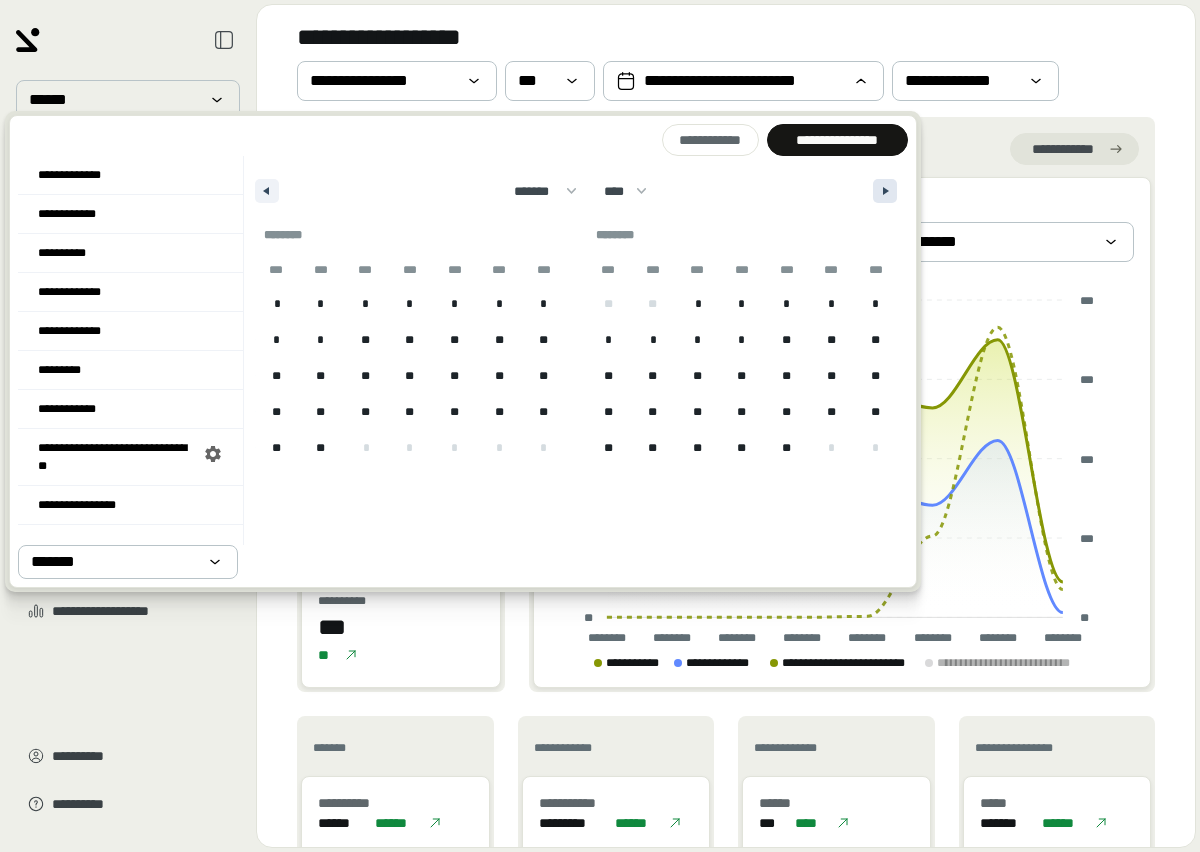click at bounding box center (888, 191) 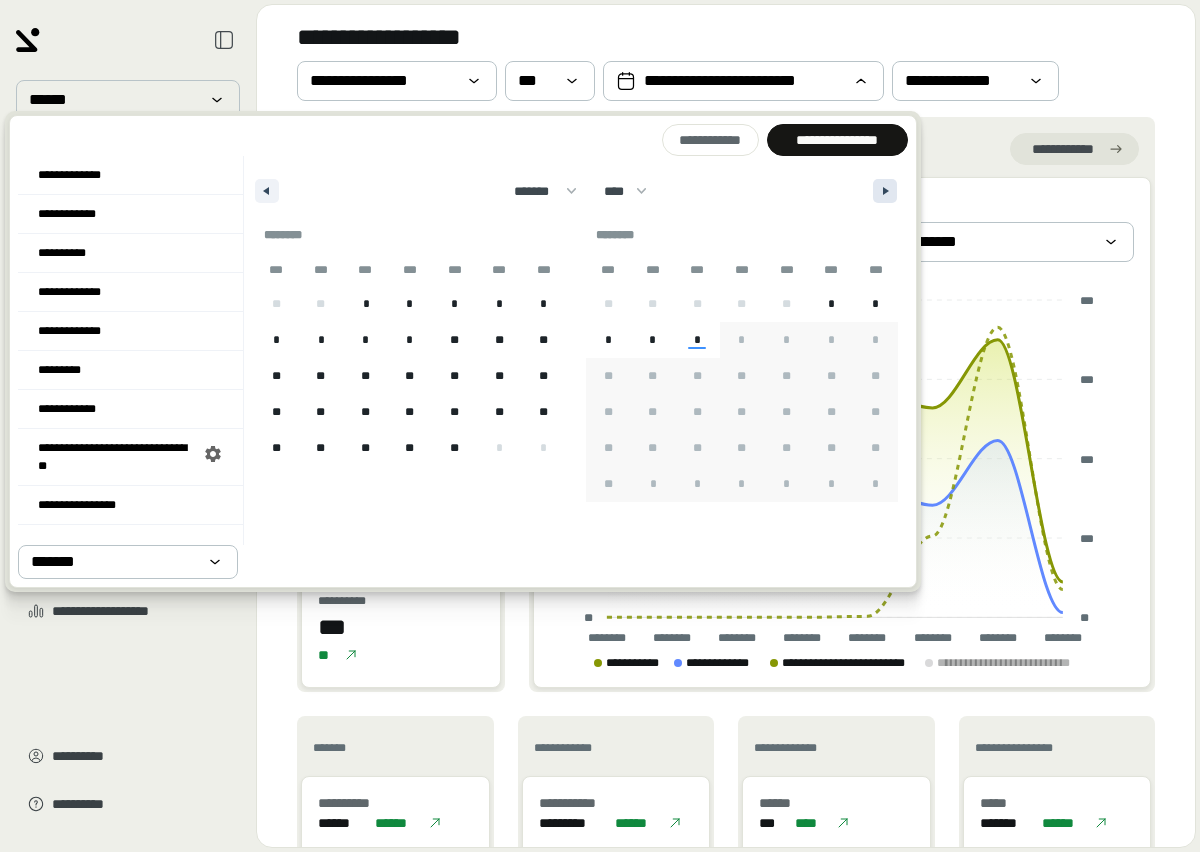 click at bounding box center [888, 191] 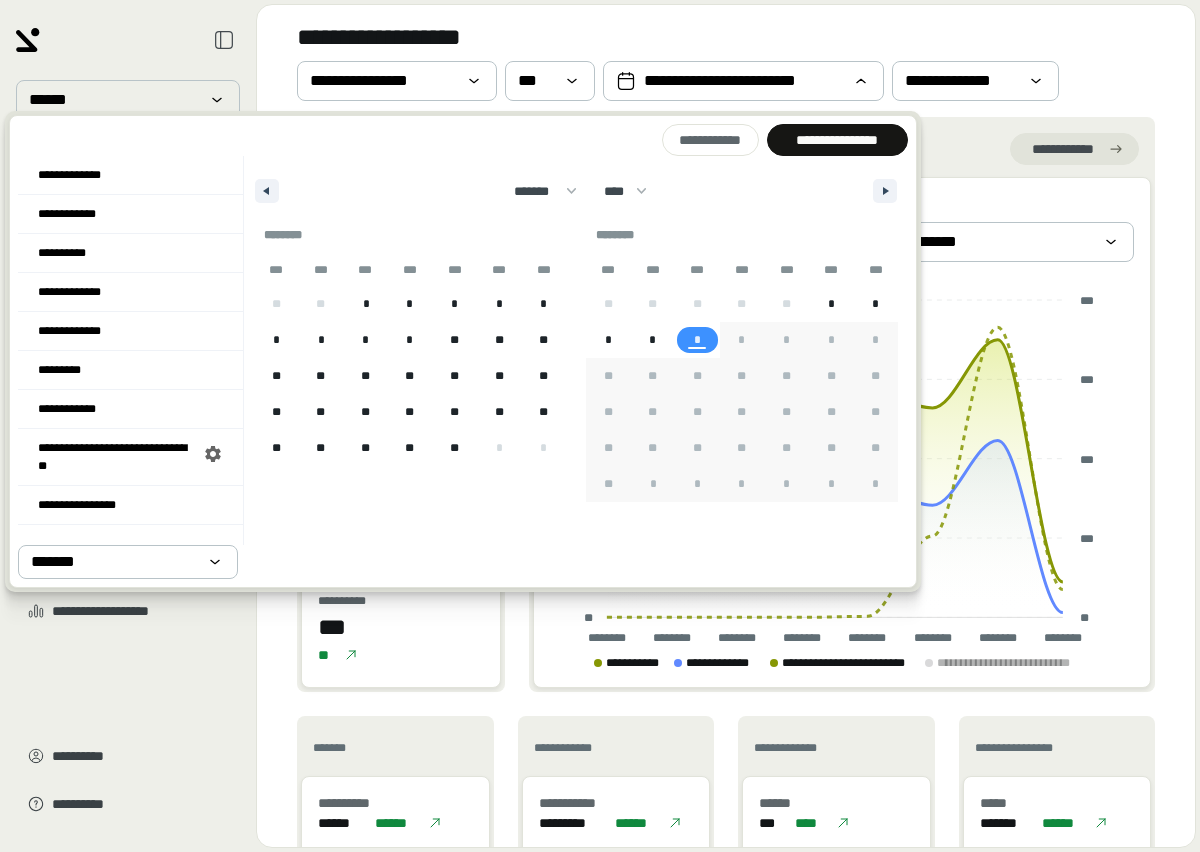 click on "*" at bounding box center [697, 340] 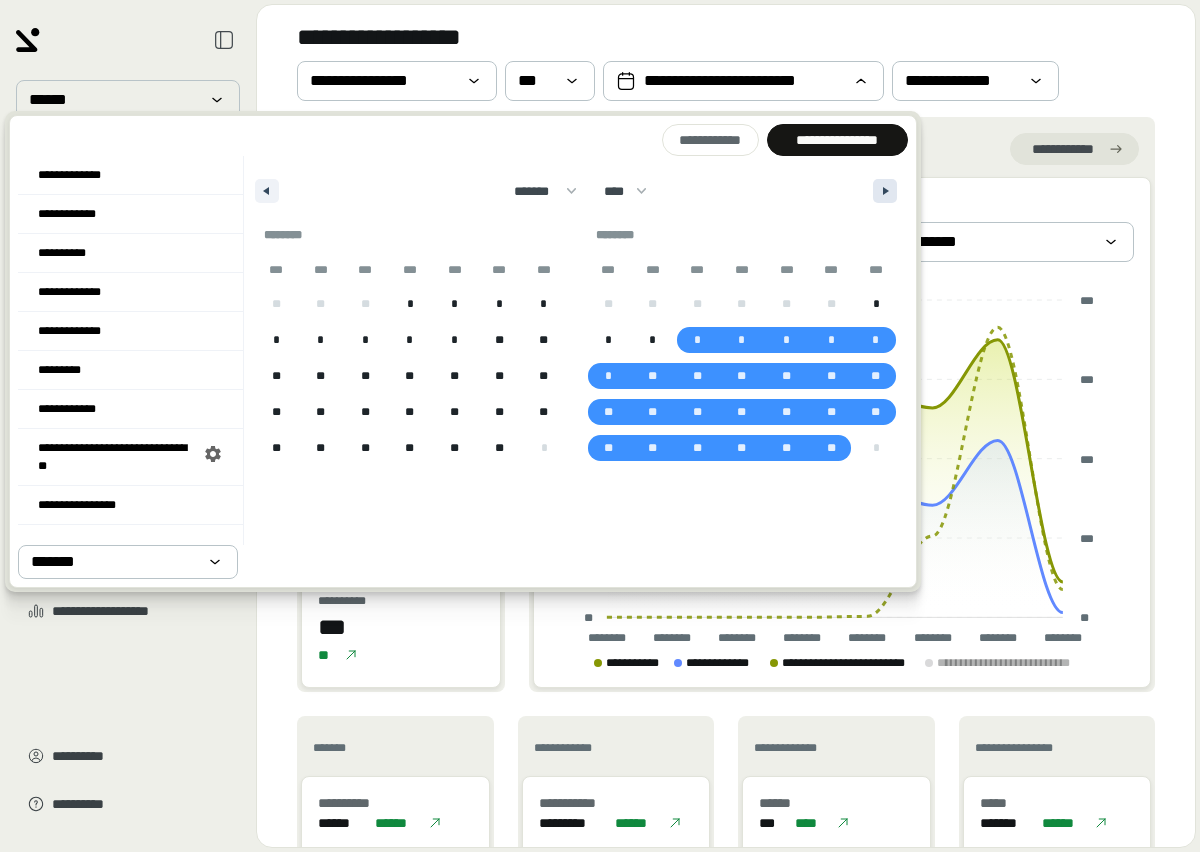 click at bounding box center (885, 191) 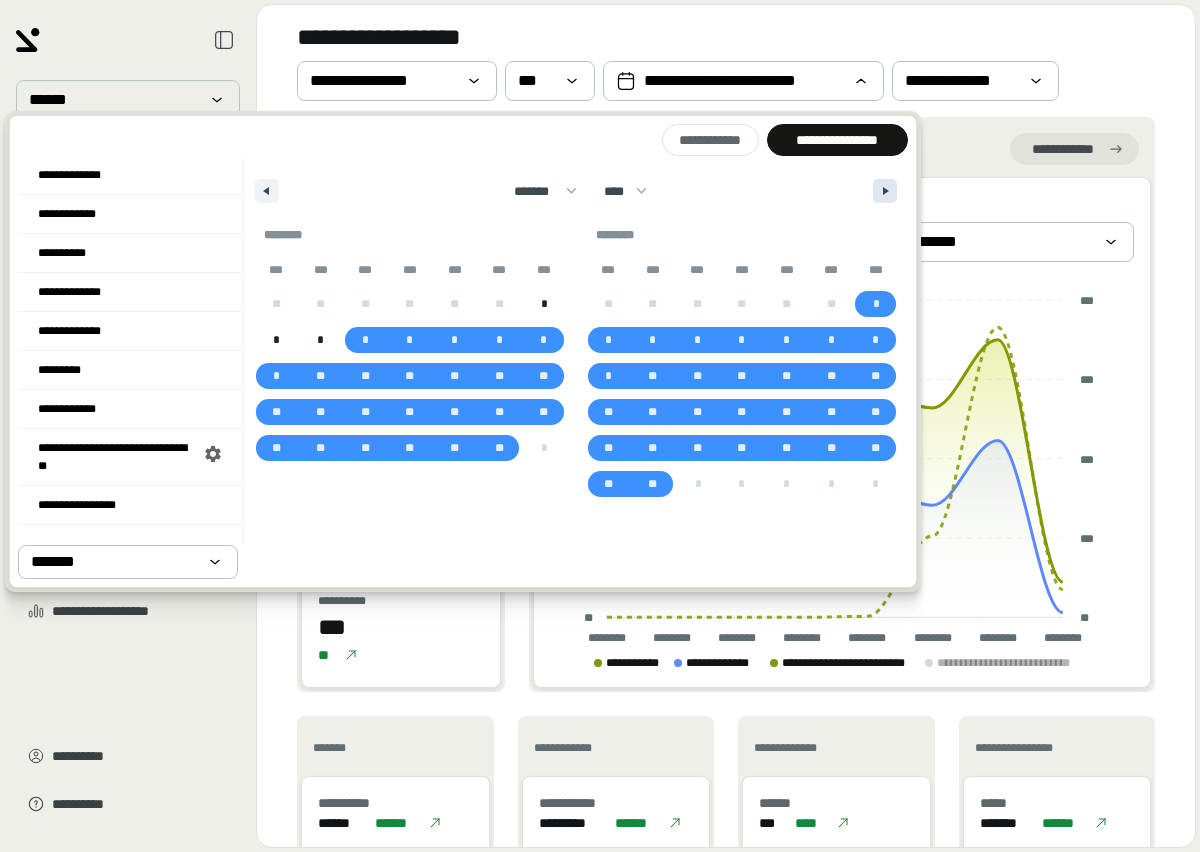 click at bounding box center [885, 191] 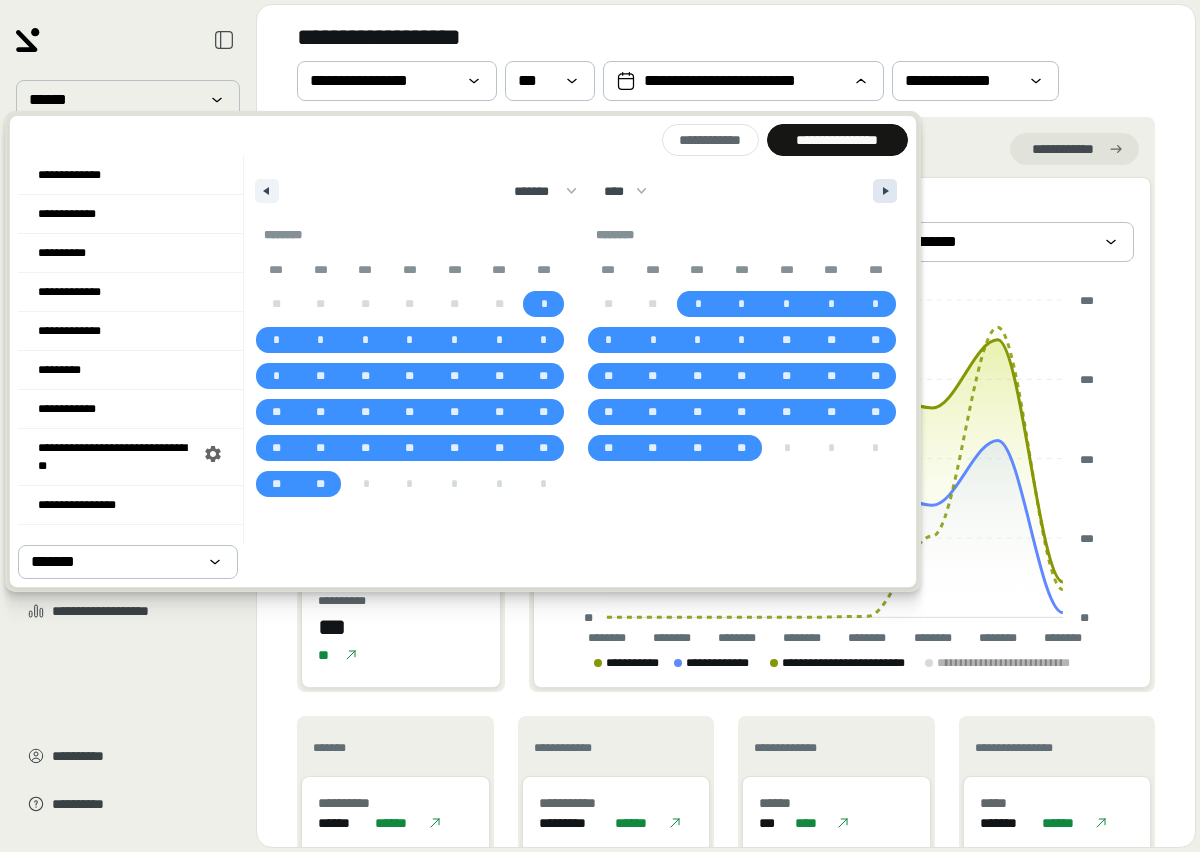 click at bounding box center (885, 191) 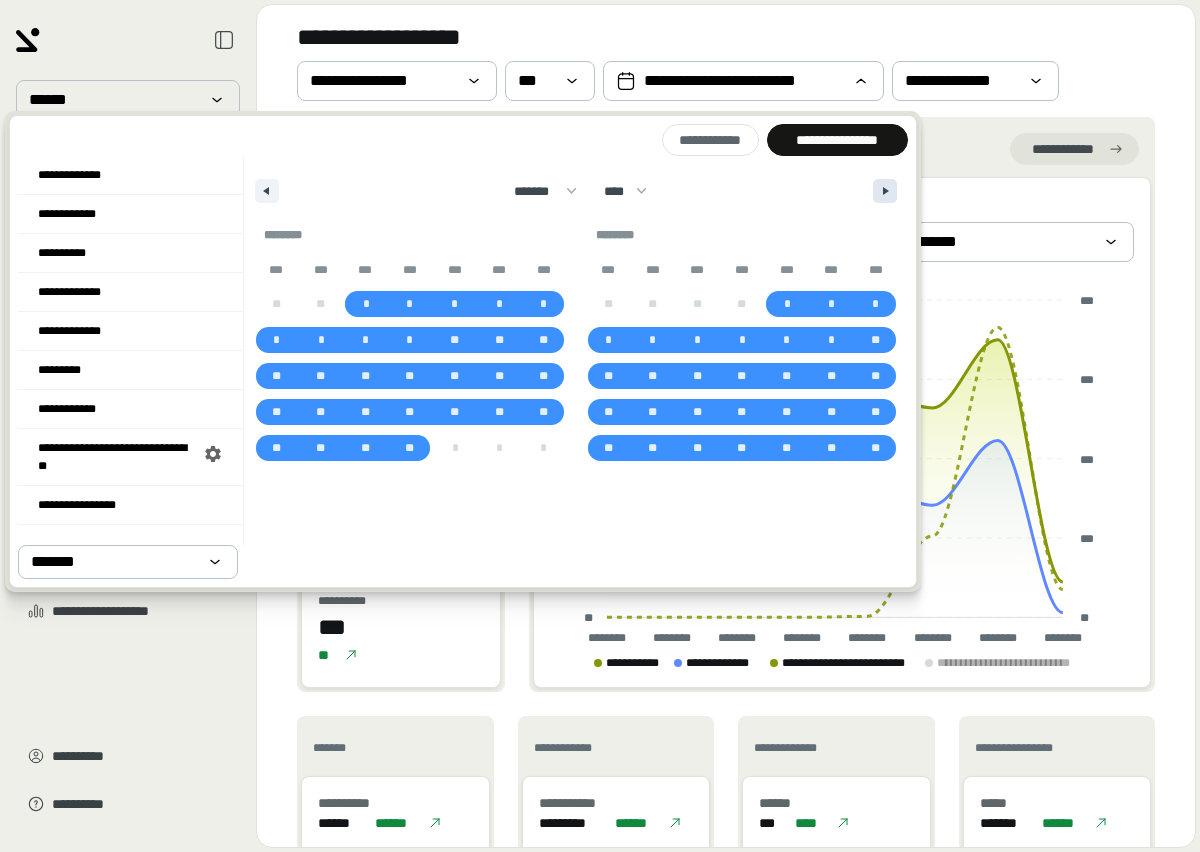 click at bounding box center (885, 191) 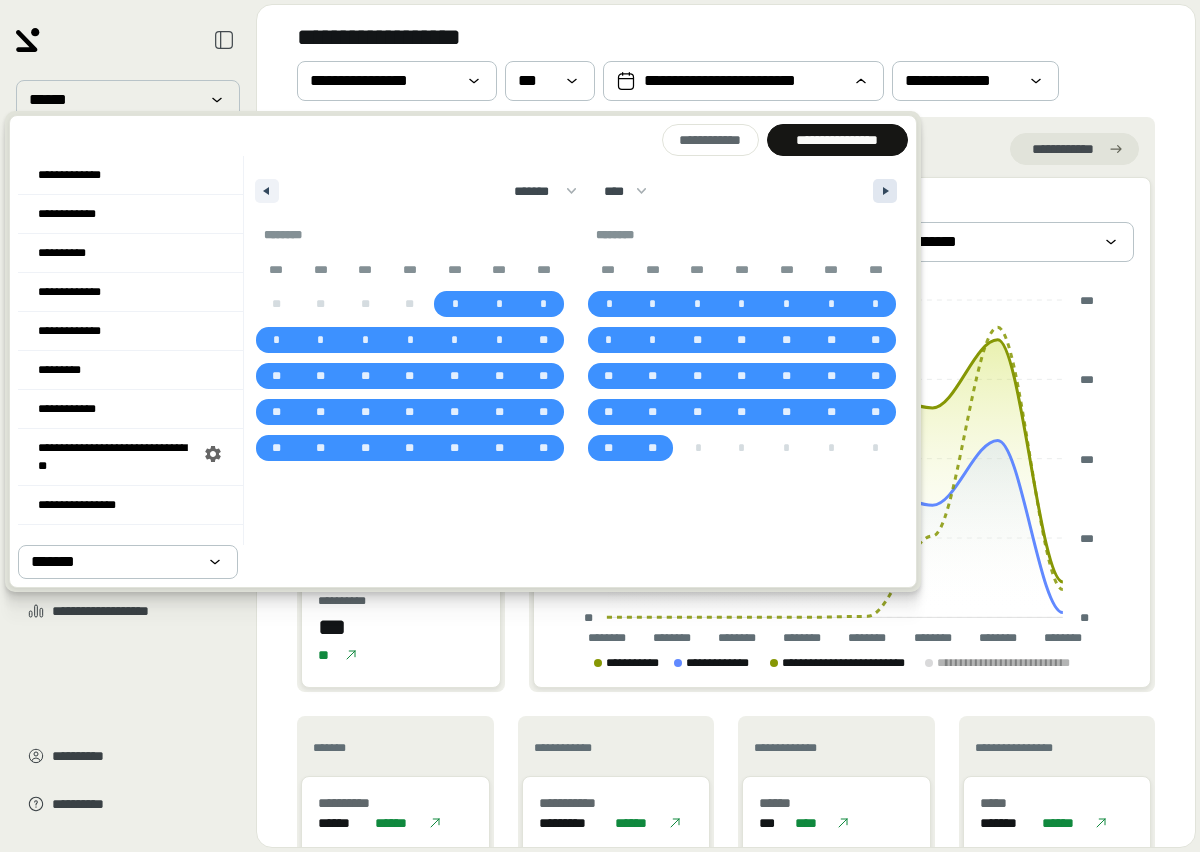 click at bounding box center [885, 191] 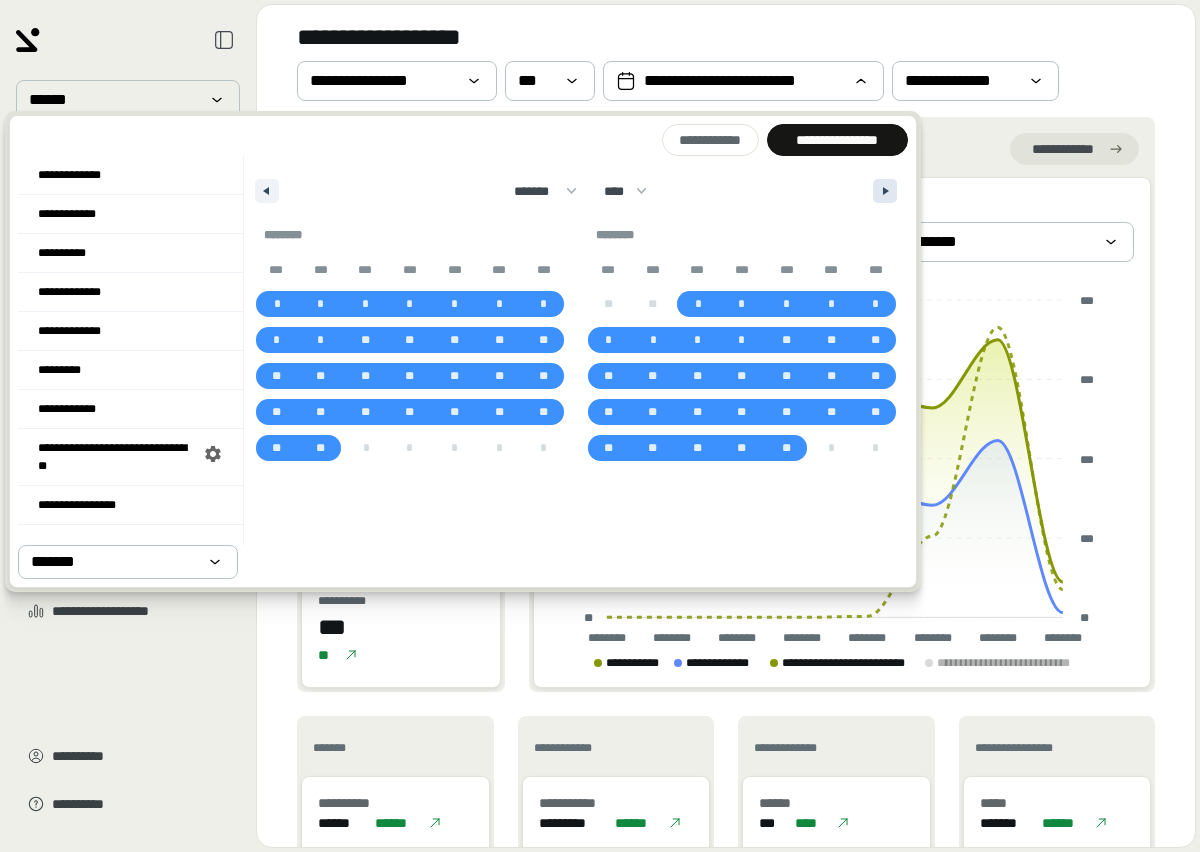click at bounding box center [885, 191] 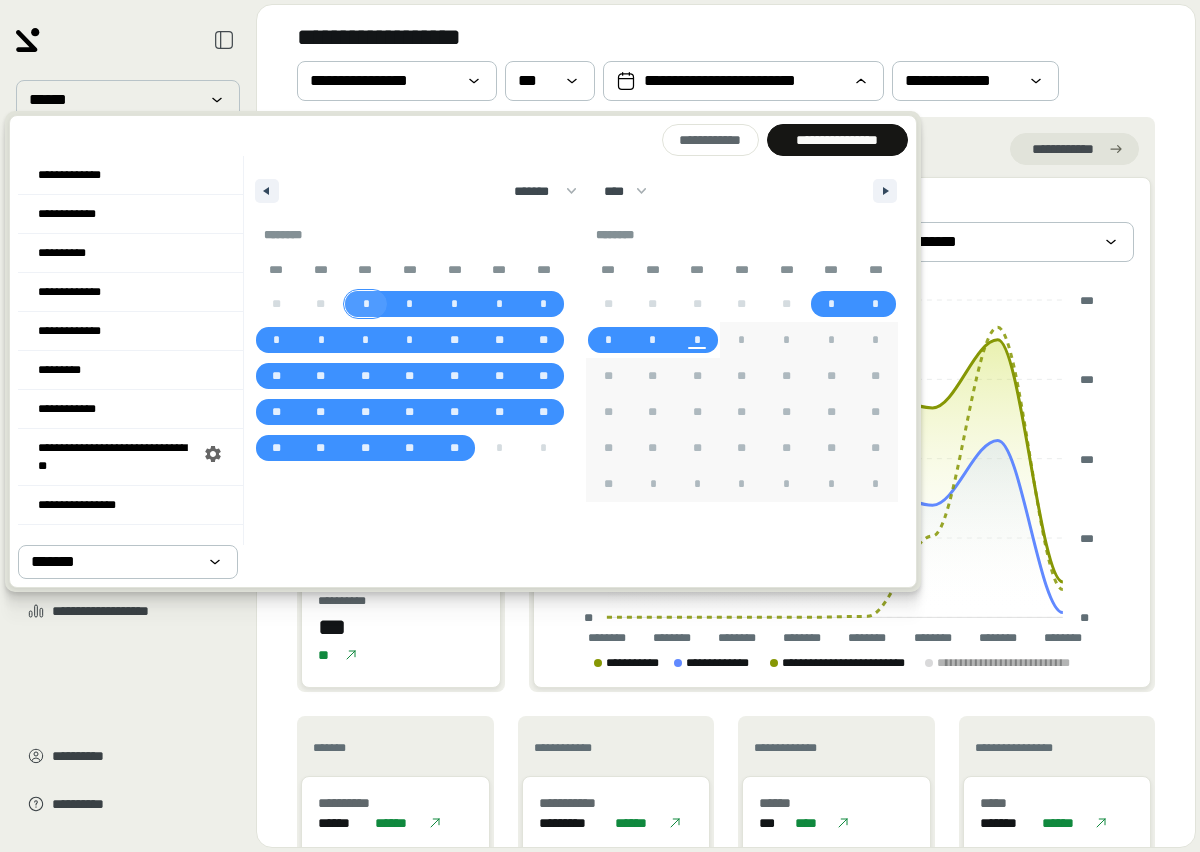 click on "*" at bounding box center [365, 304] 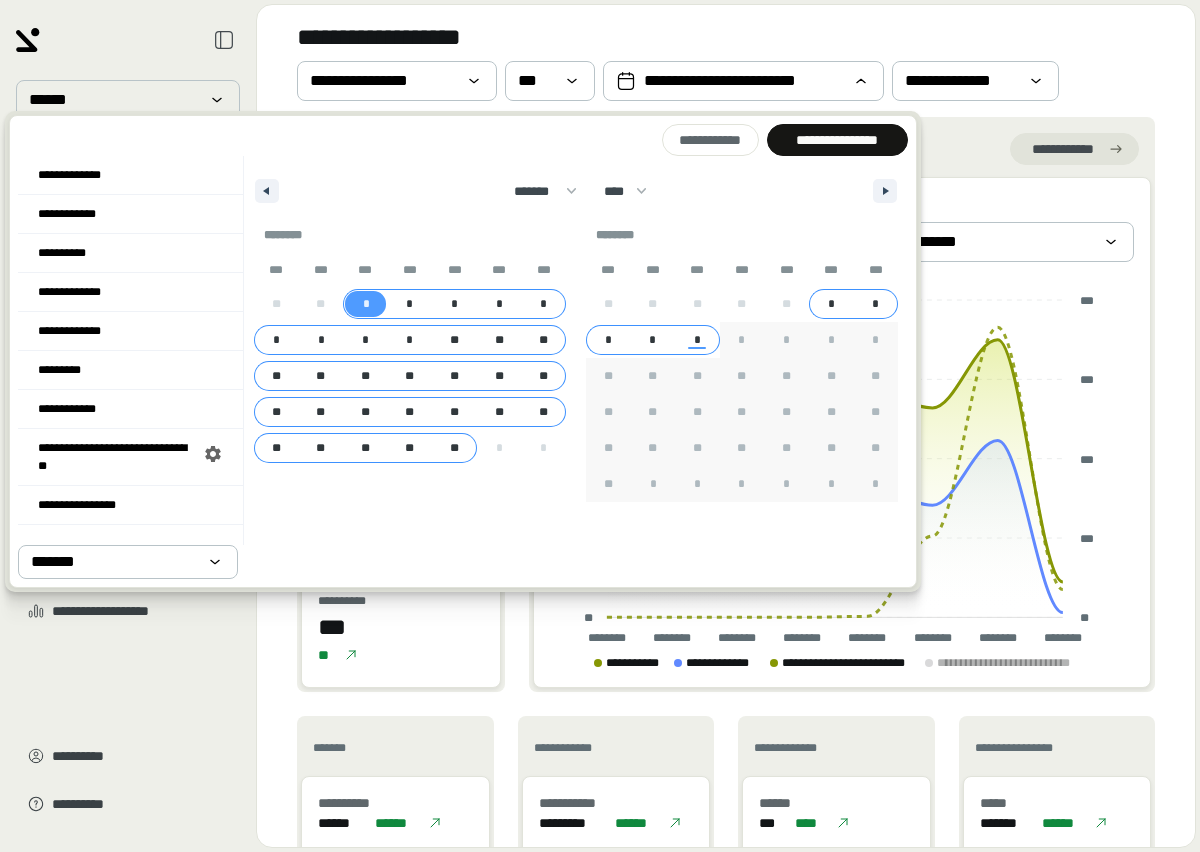click on "*" at bounding box center (697, 340) 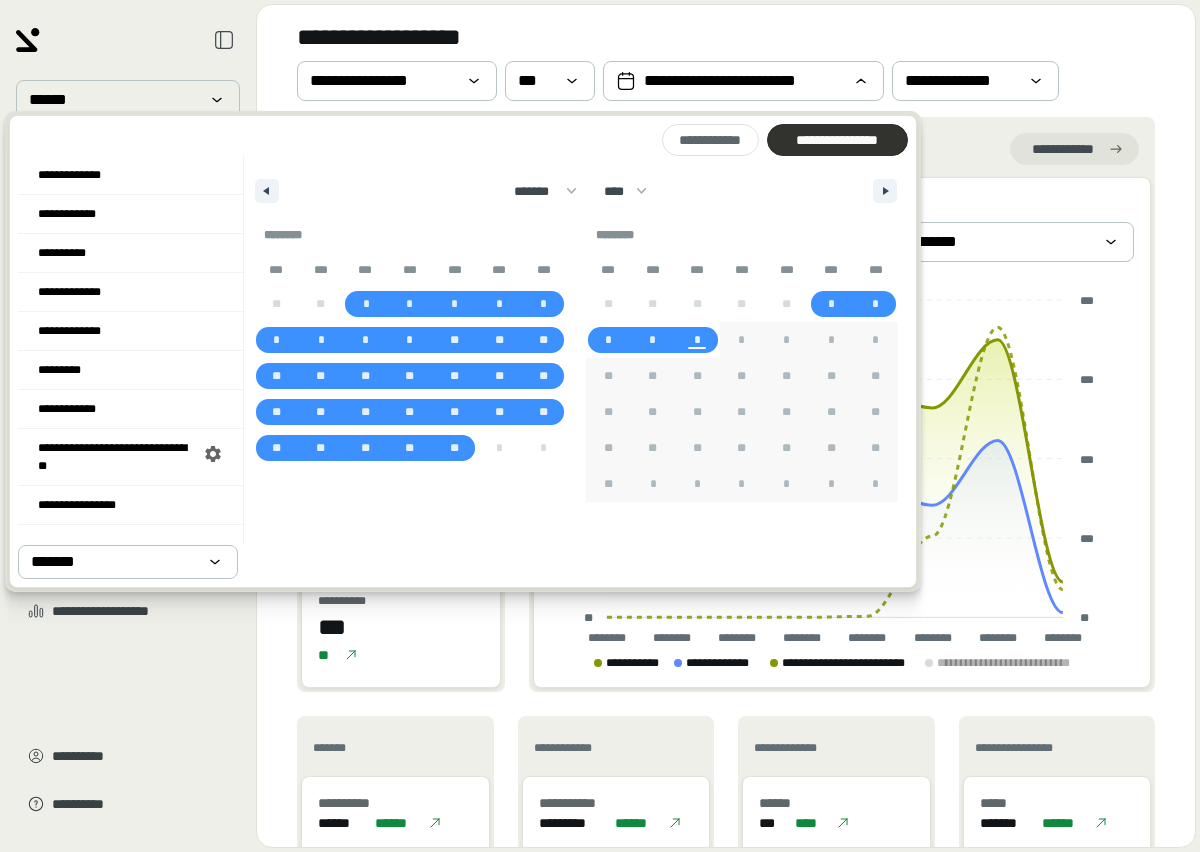 click on "**********" at bounding box center [837, 140] 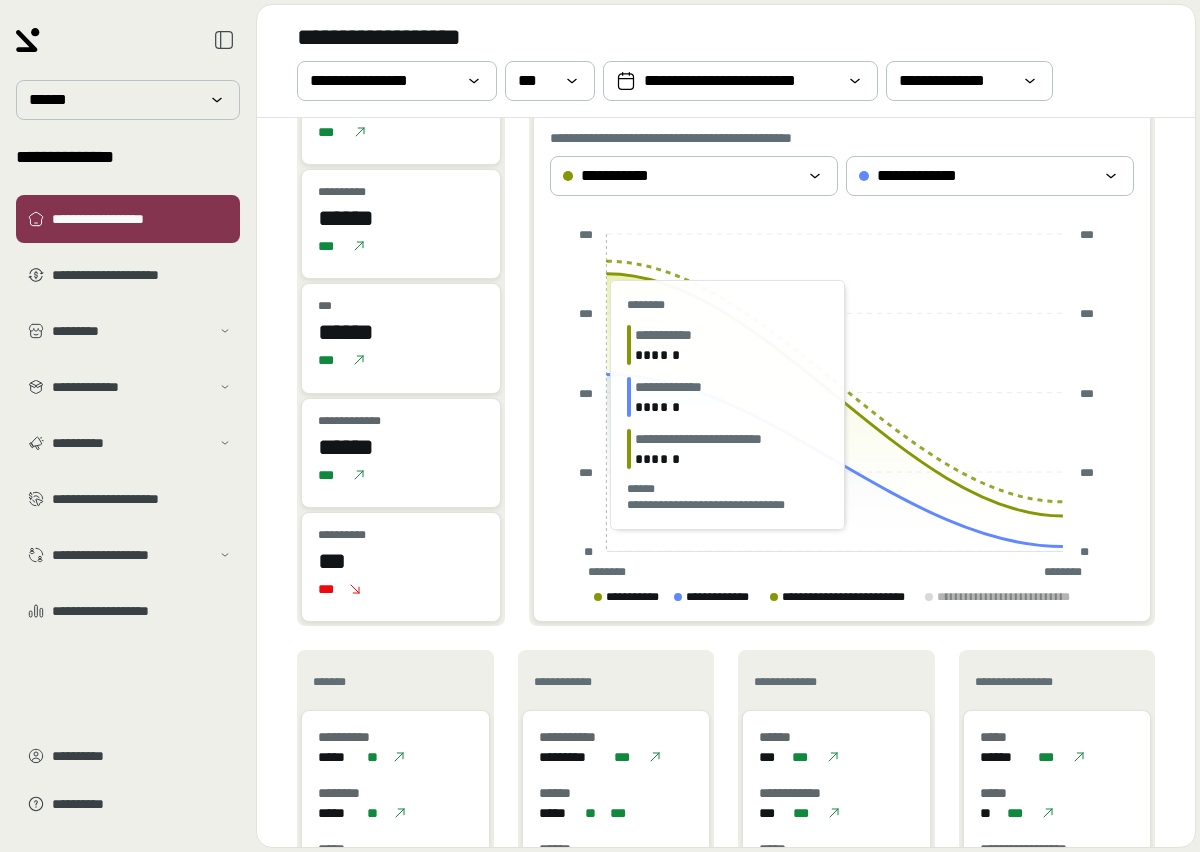 scroll, scrollTop: 90, scrollLeft: 0, axis: vertical 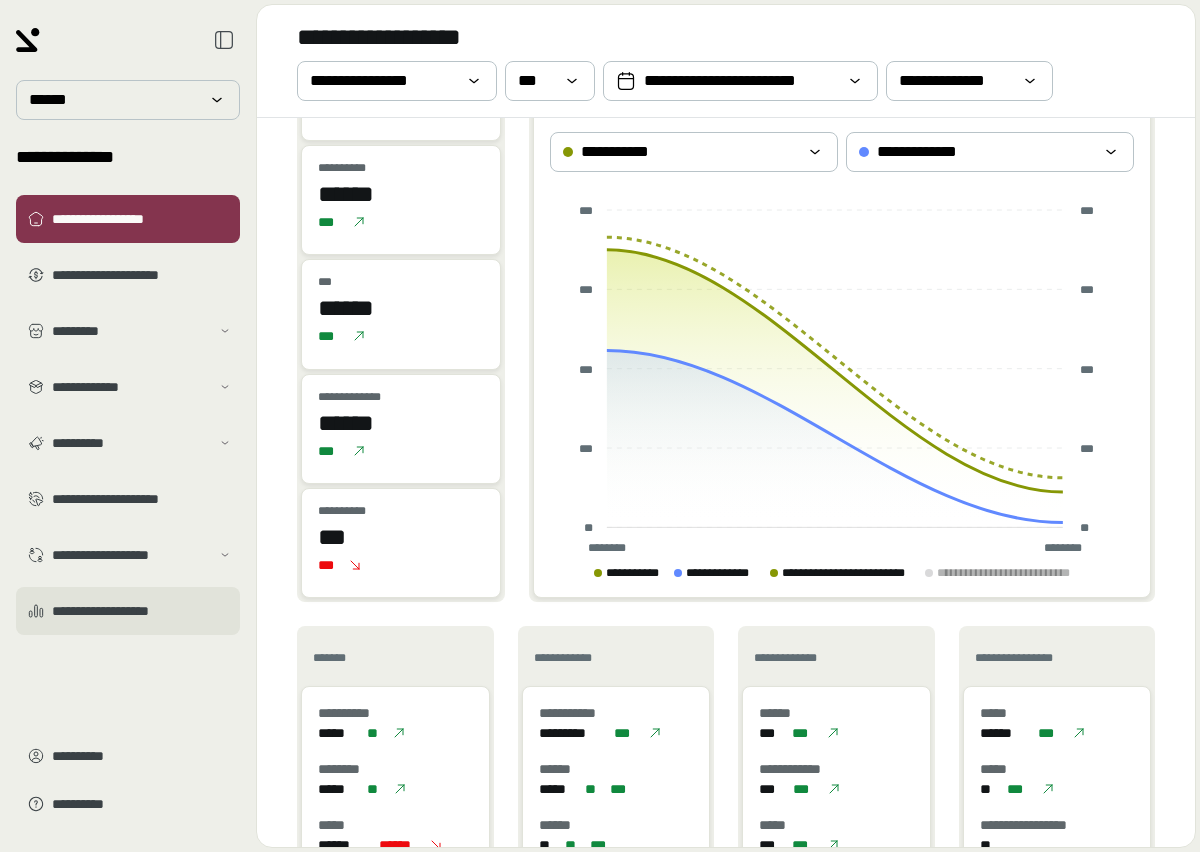 click on "**********" at bounding box center [142, 611] 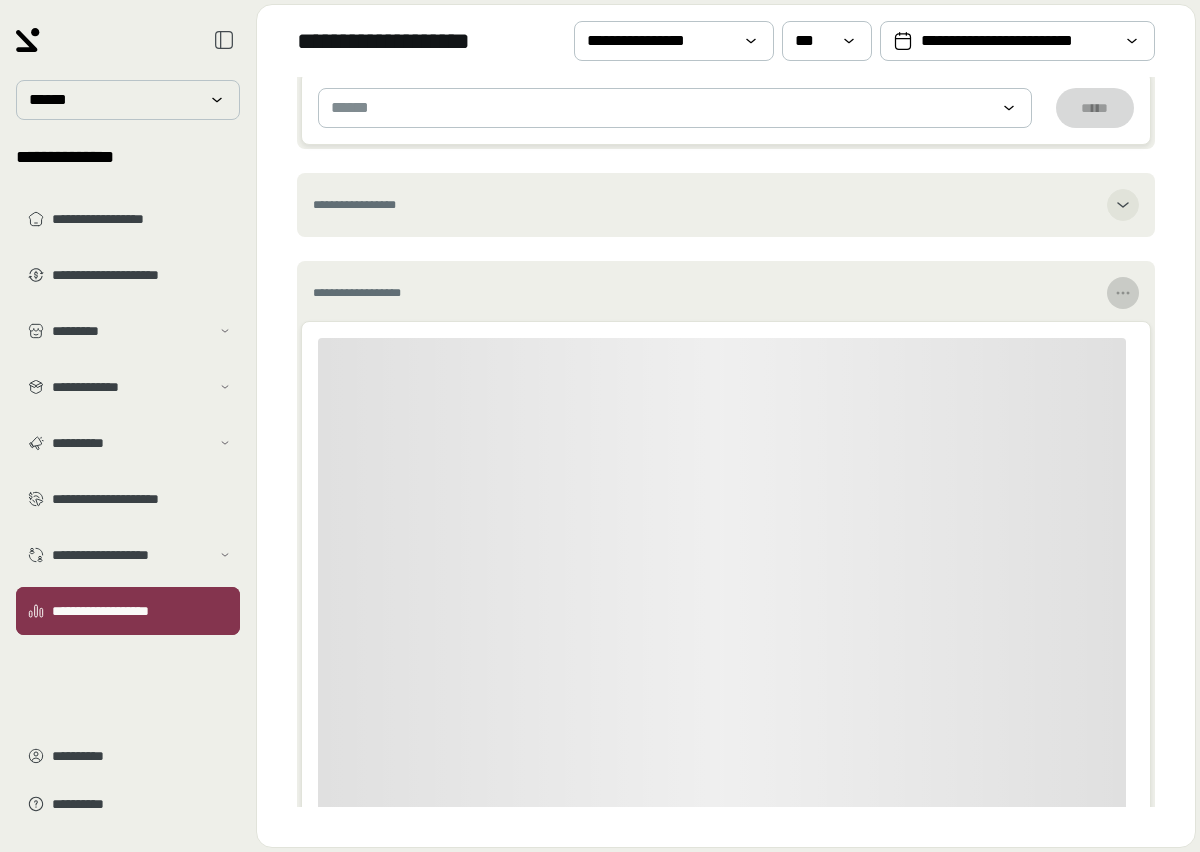 scroll, scrollTop: 0, scrollLeft: 0, axis: both 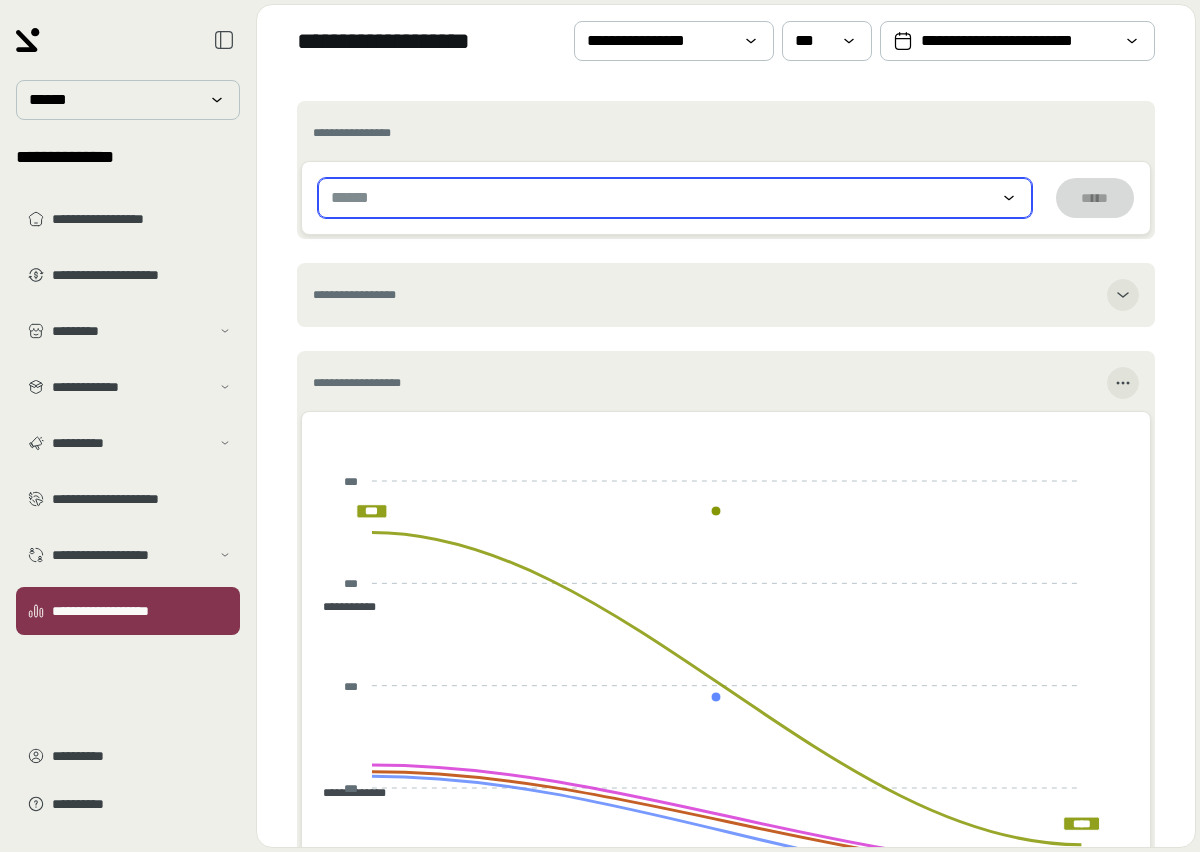 click on "******" at bounding box center [675, 198] 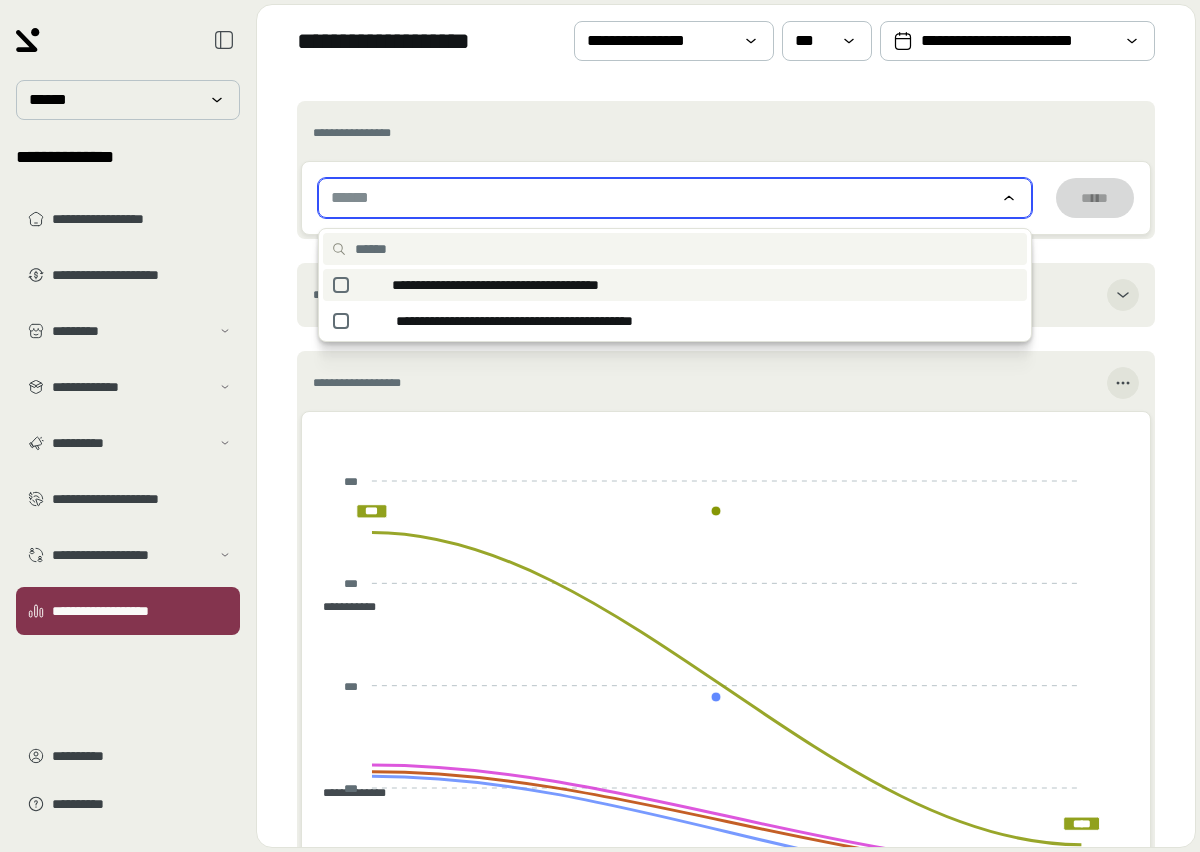 click on "**********" at bounding box center [675, 285] 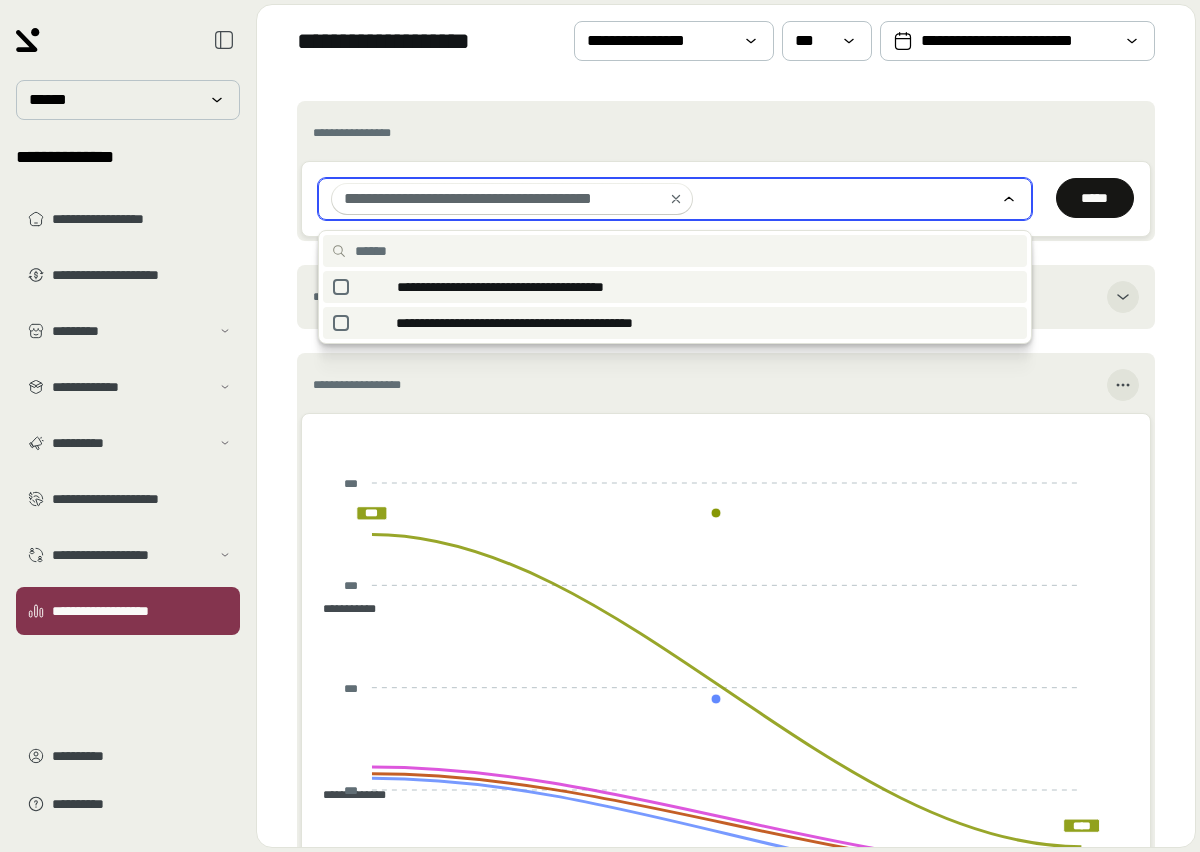 click on "**********" at bounding box center [514, 323] 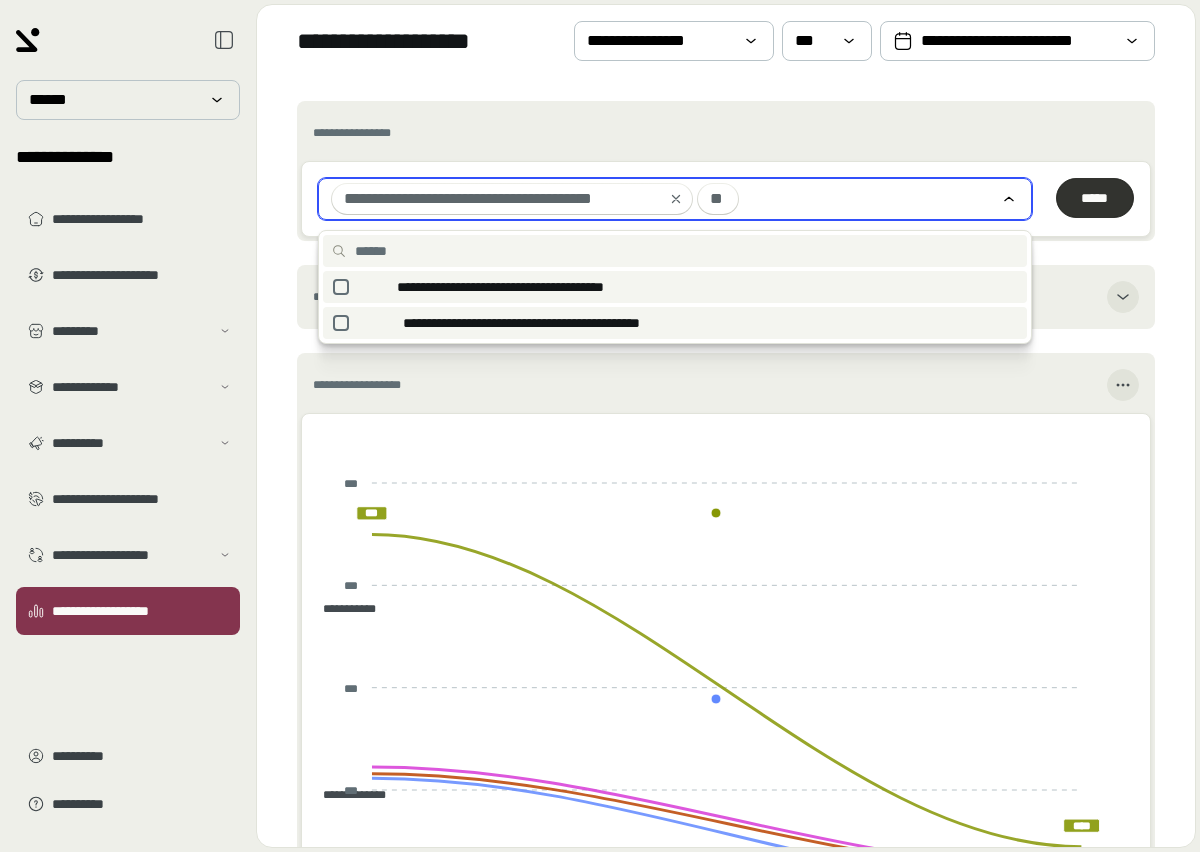 click at bounding box center [1095, 198] 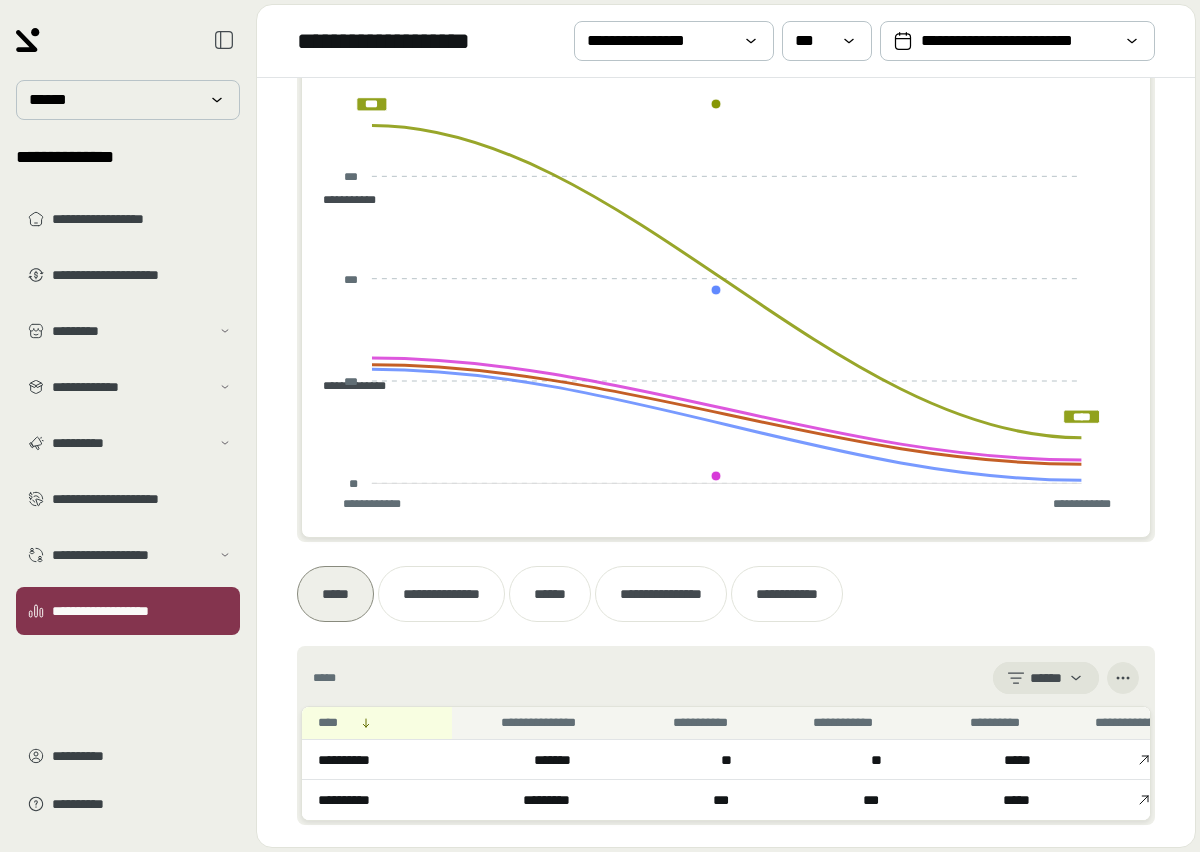 scroll, scrollTop: 451, scrollLeft: 0, axis: vertical 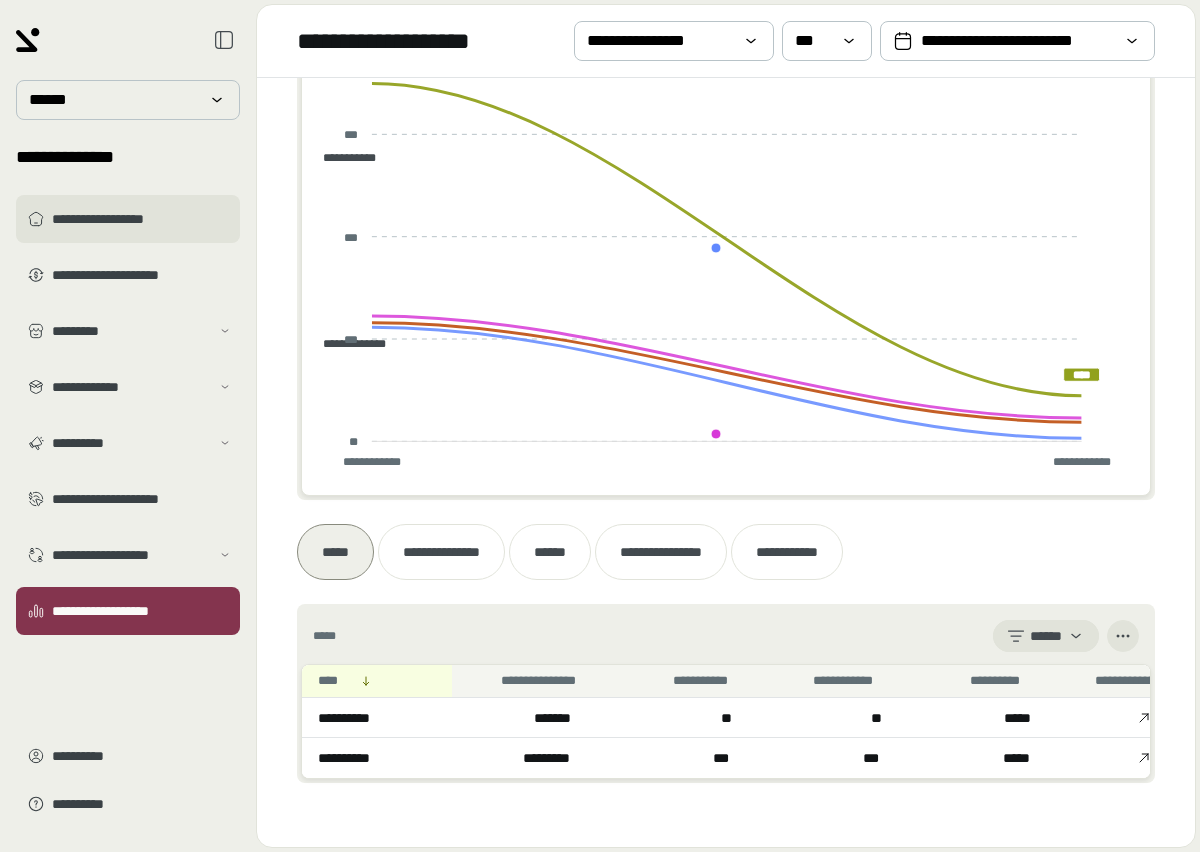 click on "**********" at bounding box center [142, 219] 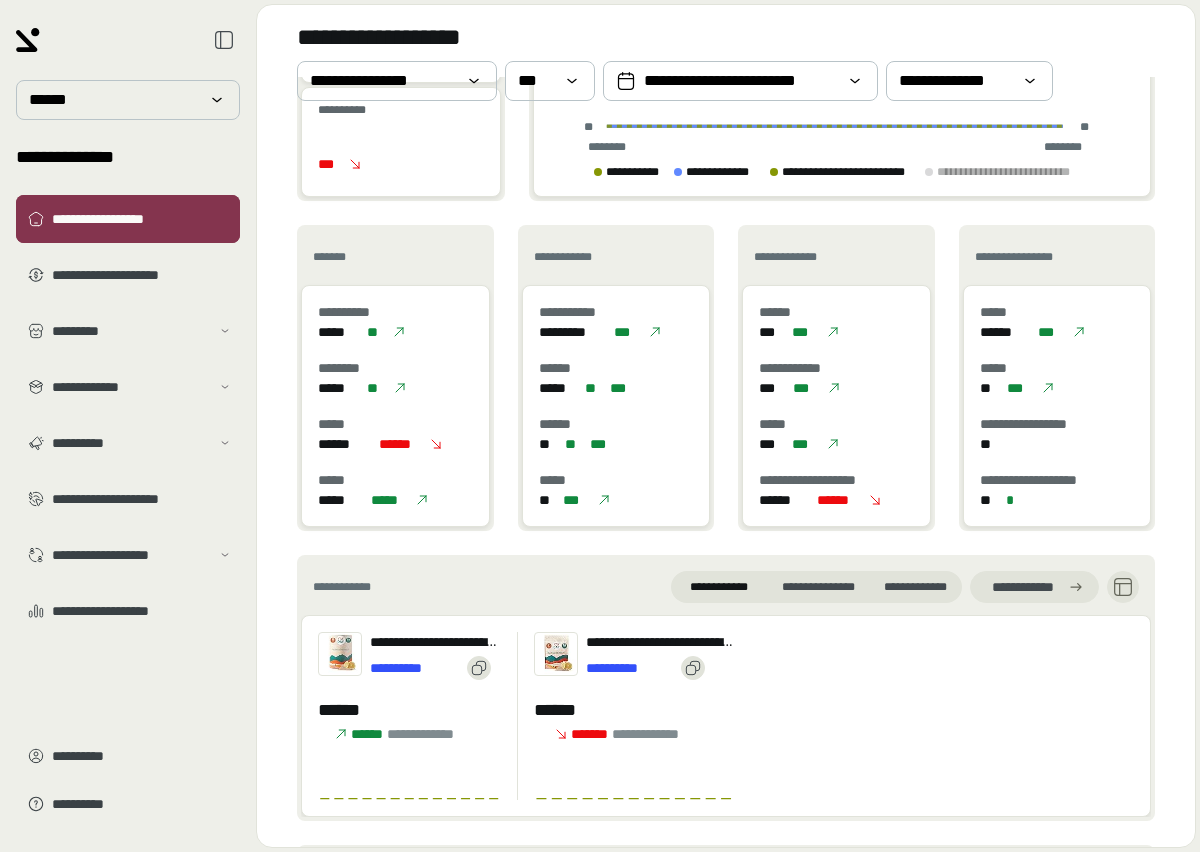 scroll, scrollTop: 0, scrollLeft: 0, axis: both 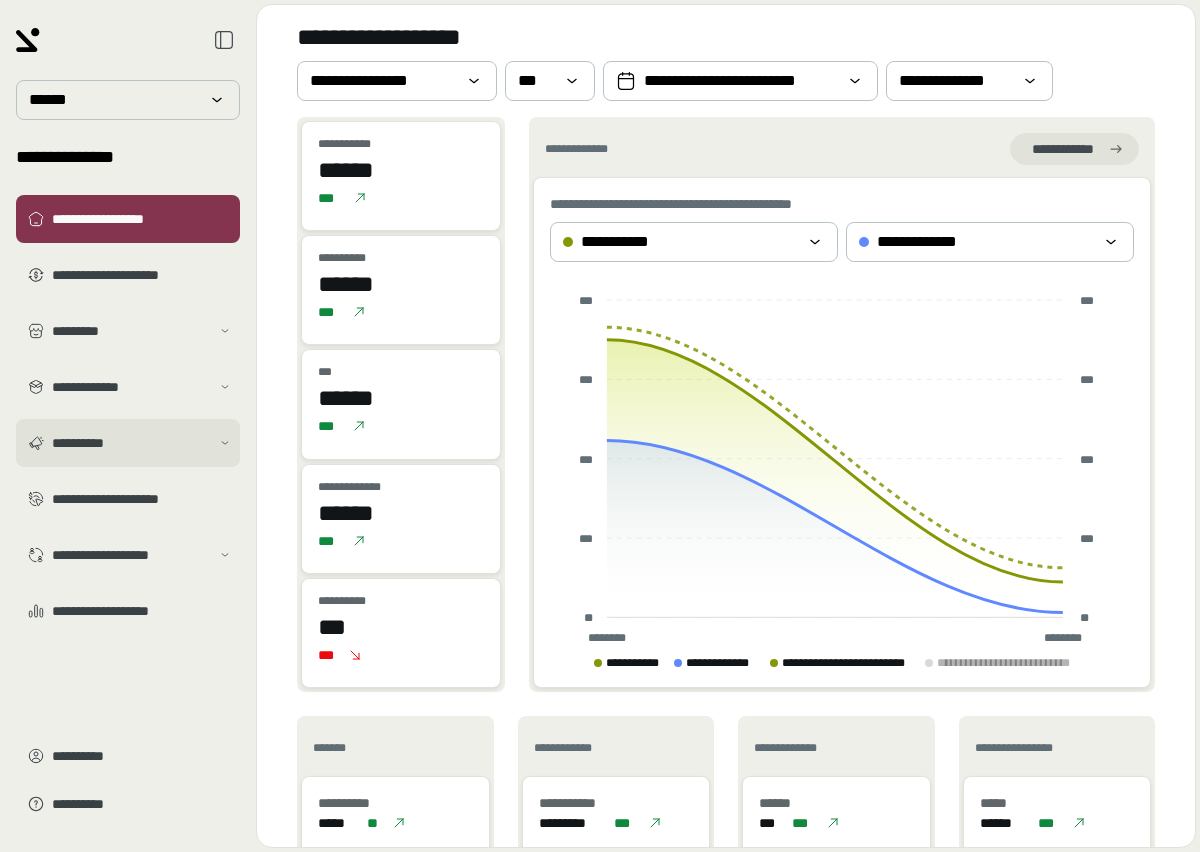 click on "**********" at bounding box center (128, 443) 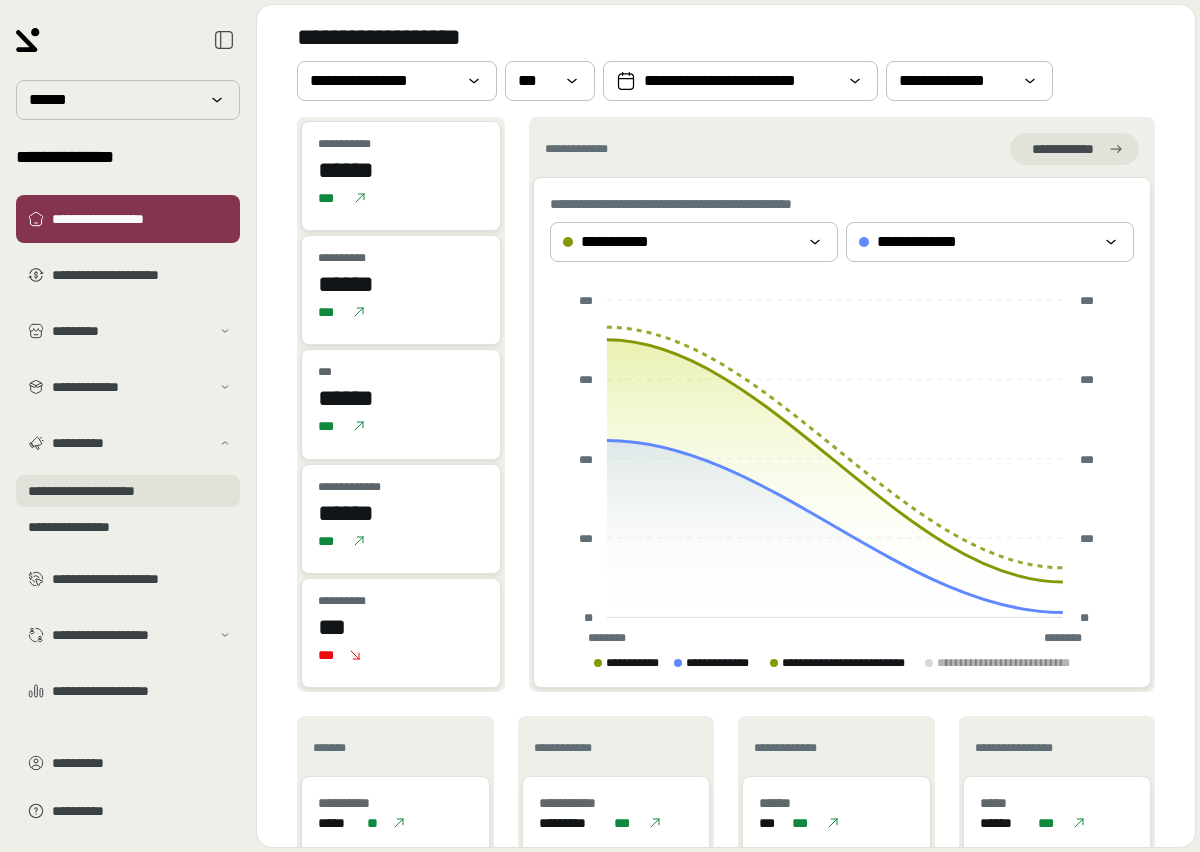 click on "**********" at bounding box center (128, 491) 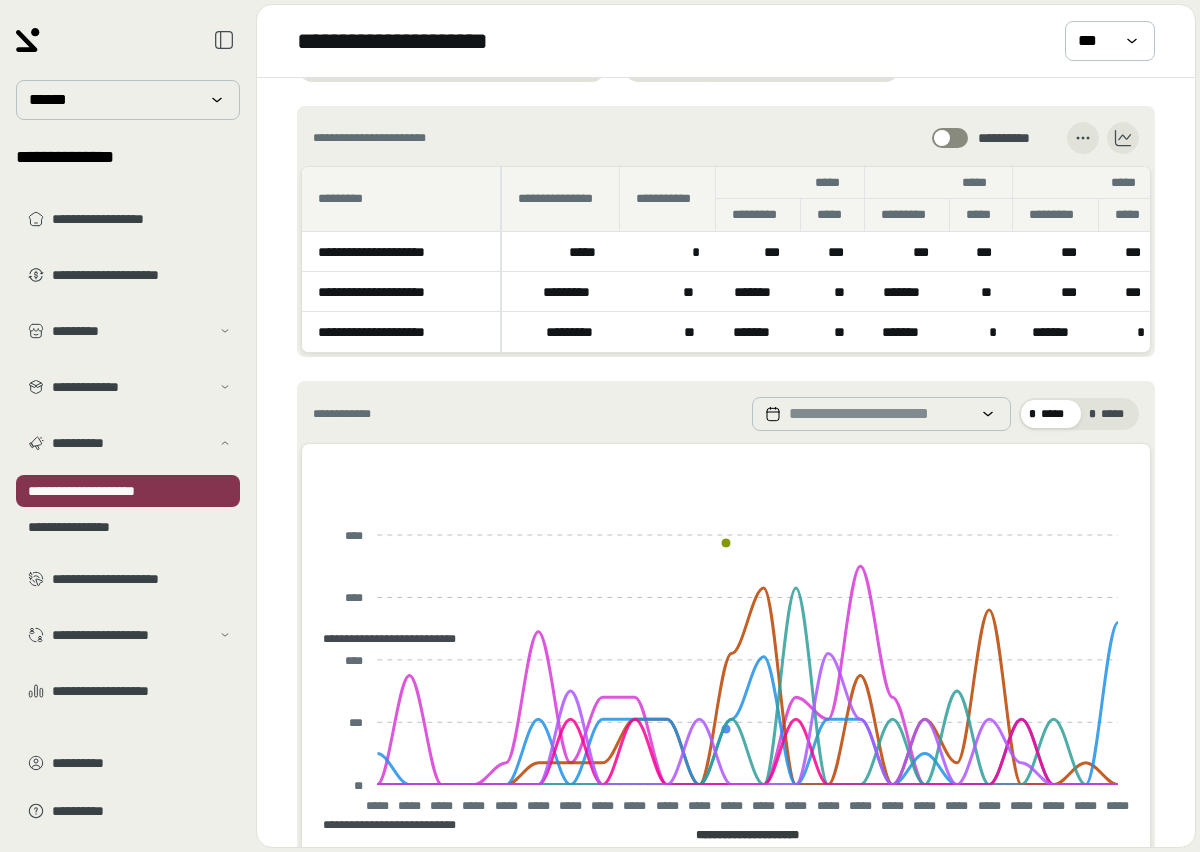 scroll, scrollTop: 37, scrollLeft: 0, axis: vertical 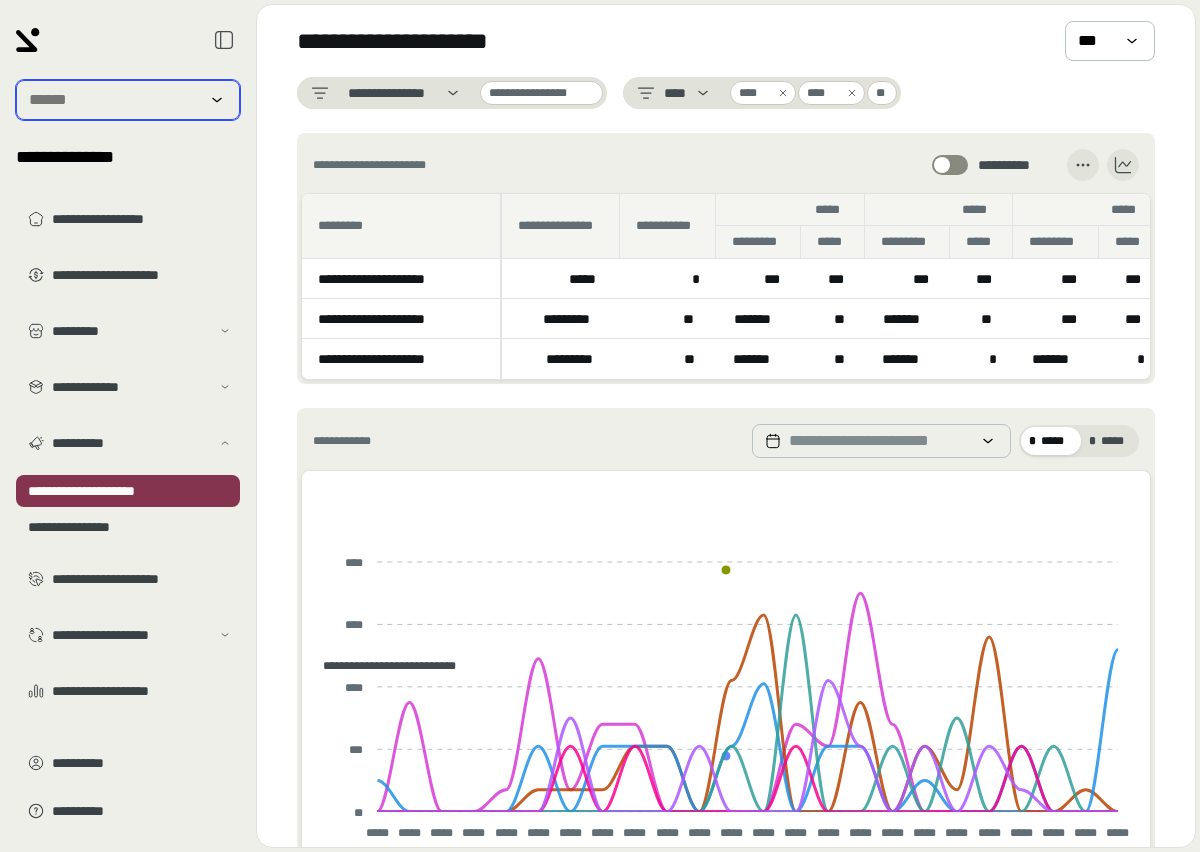 click at bounding box center (114, 100) 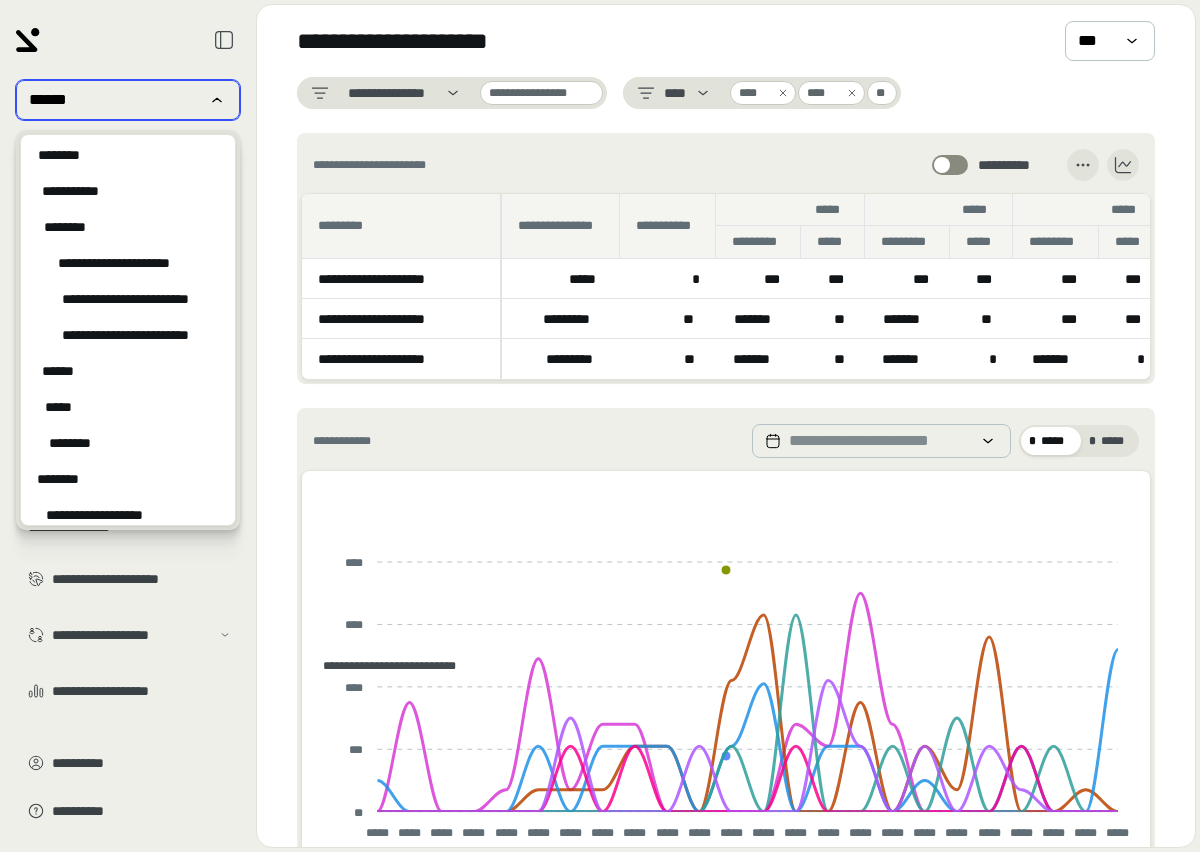 click 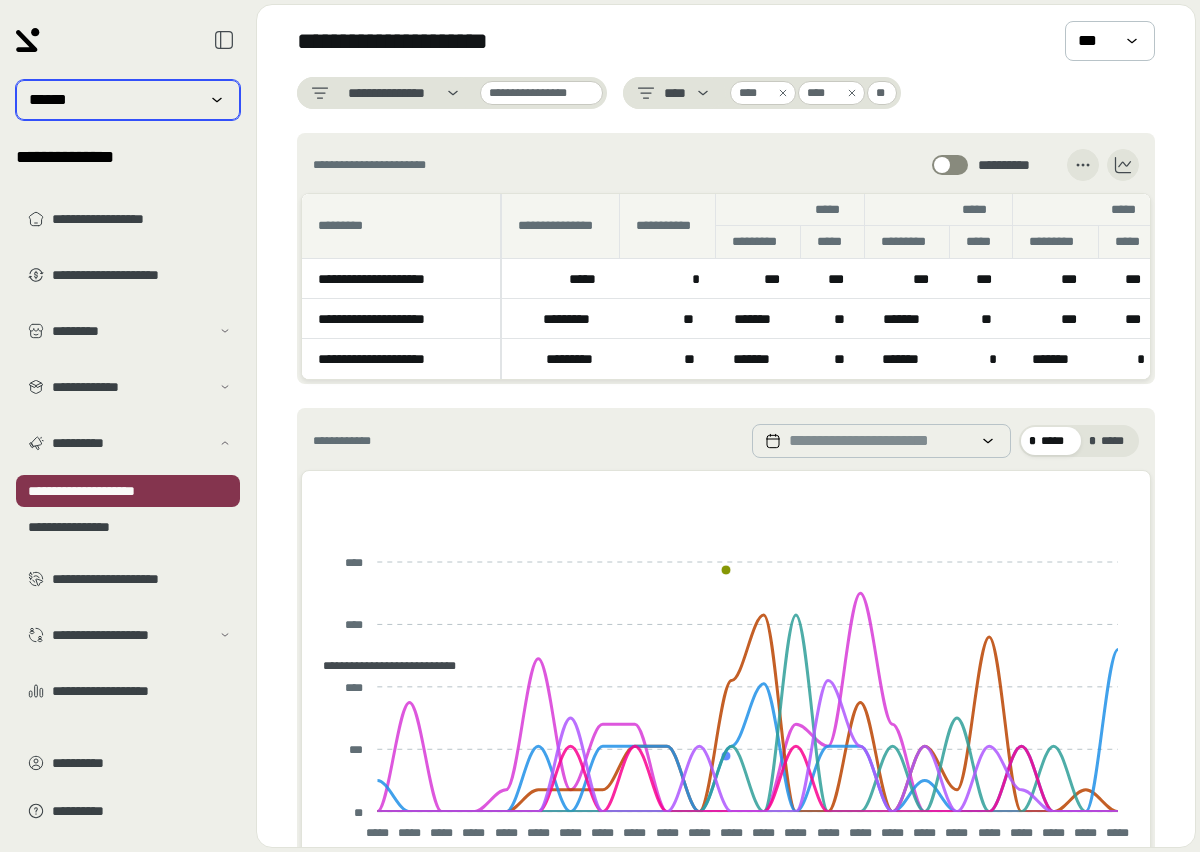 click 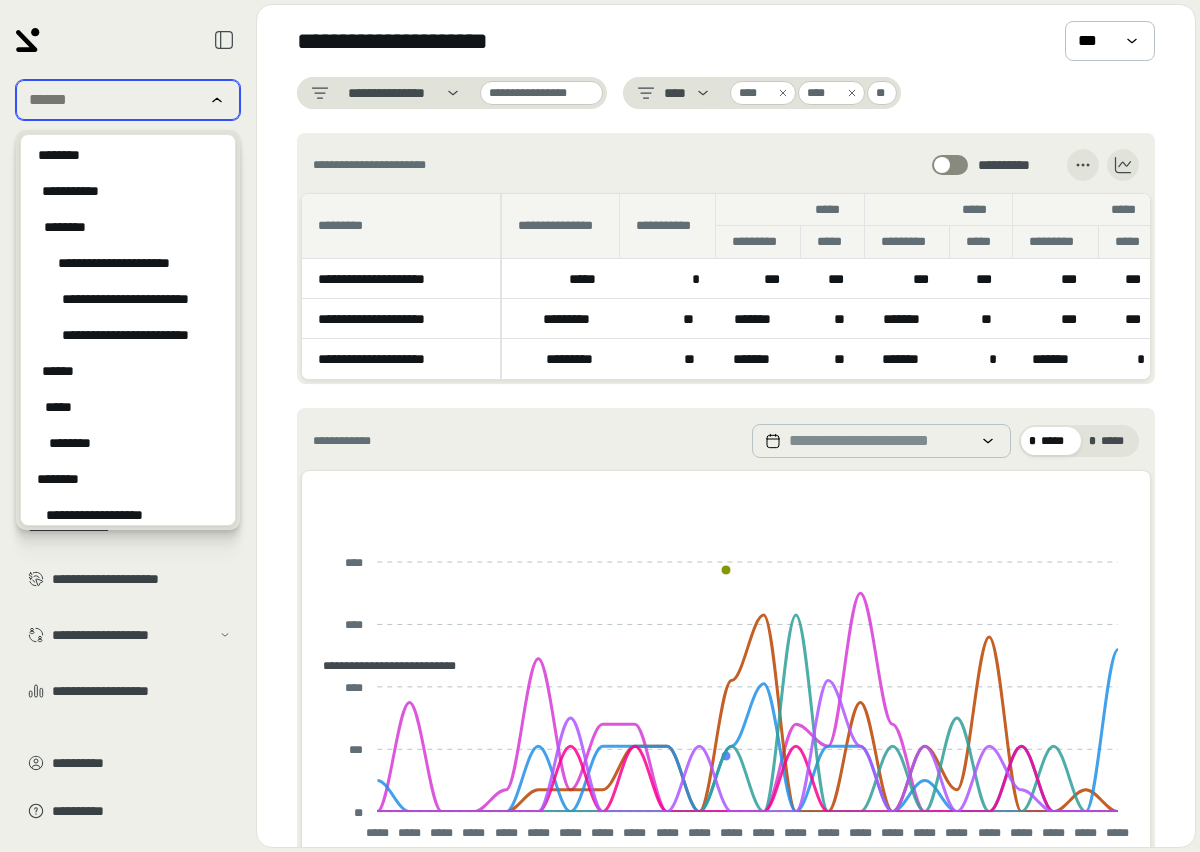 click at bounding box center (114, 100) 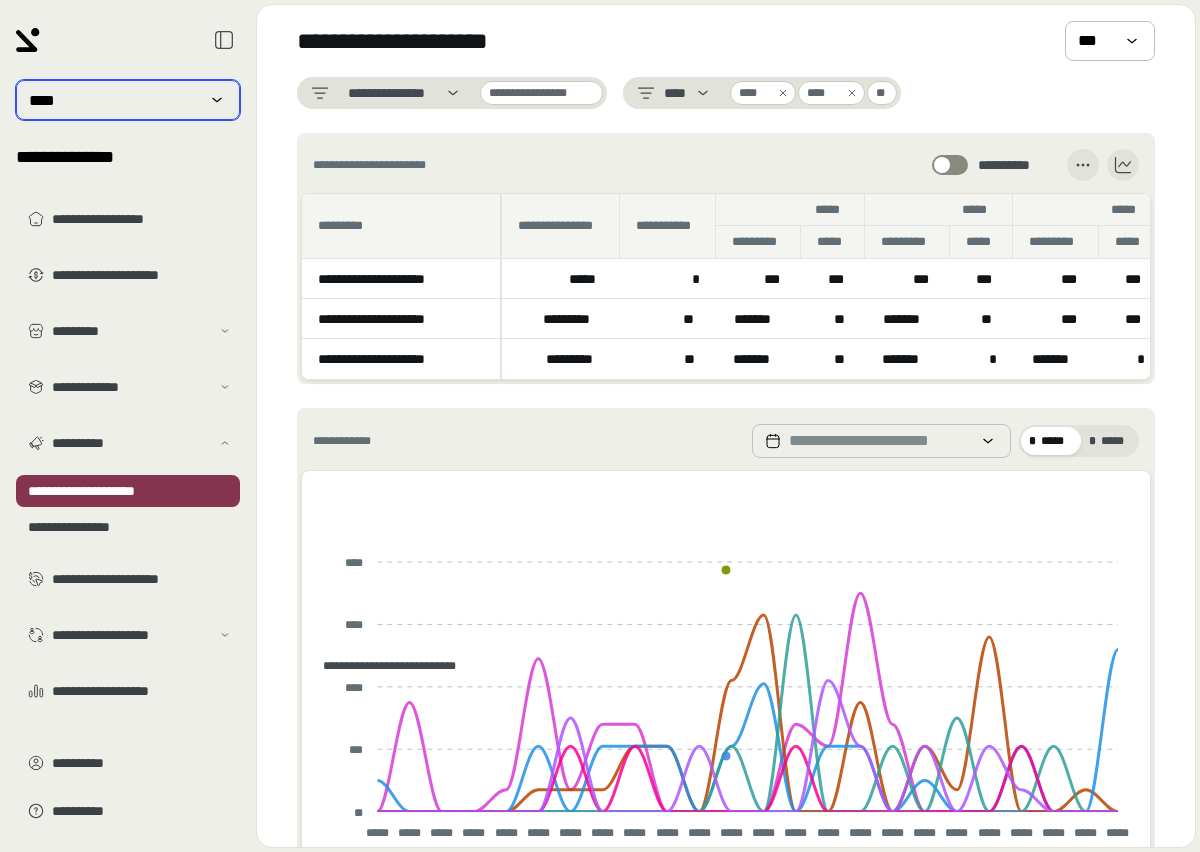 type on "****" 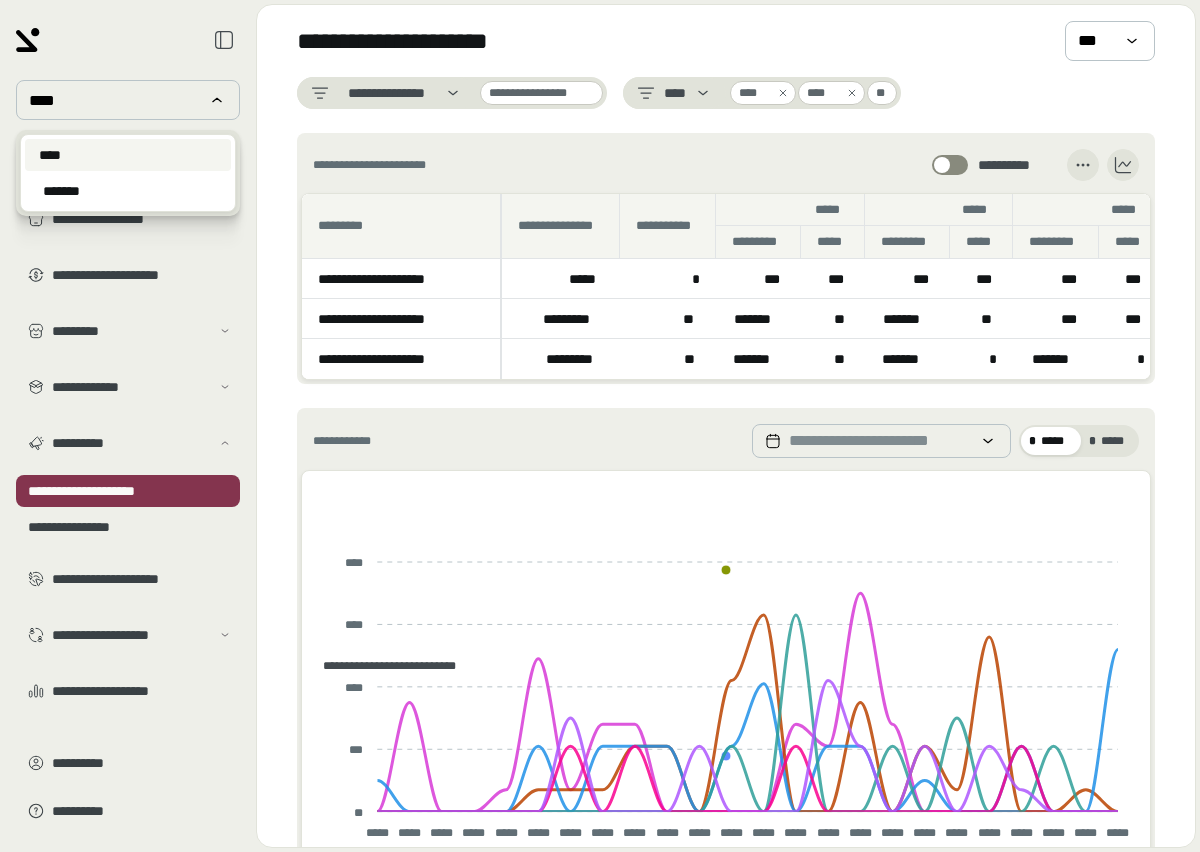 click on "****" at bounding box center [128, 155] 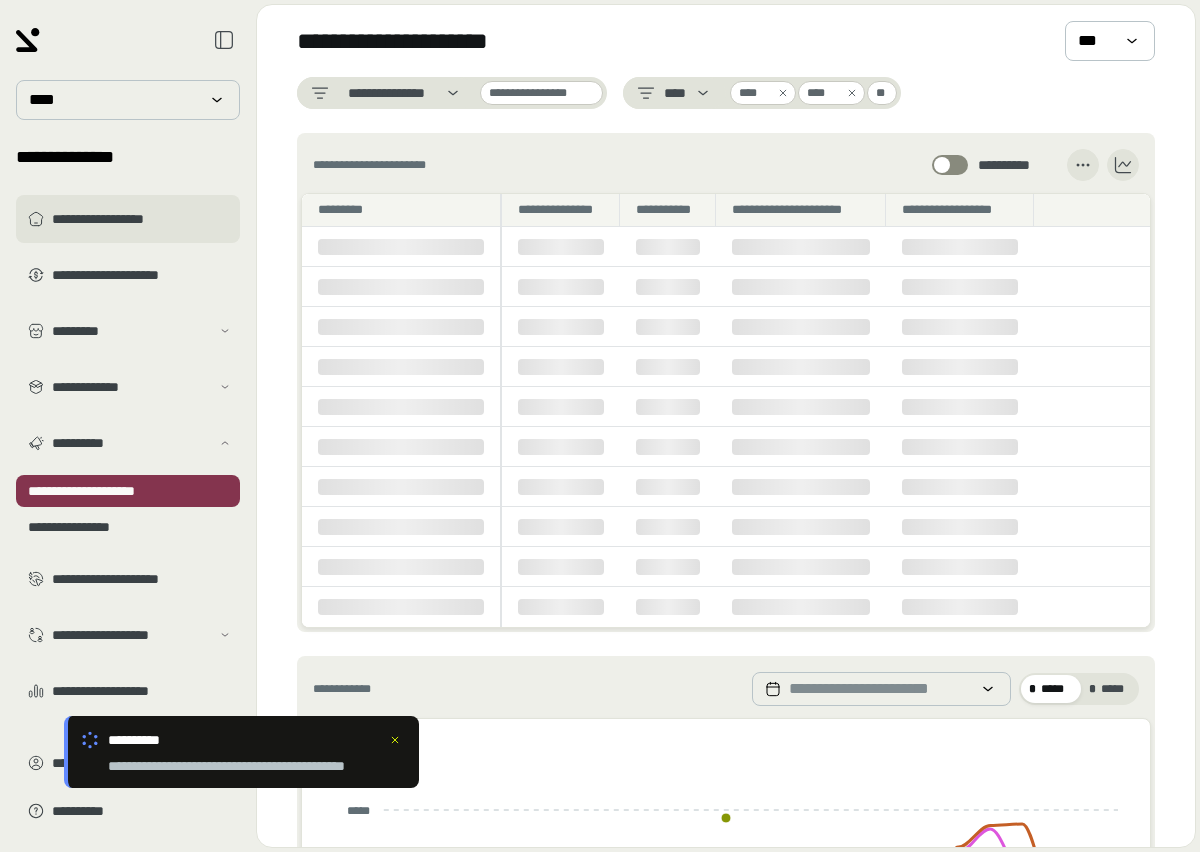 click on "**********" at bounding box center [142, 219] 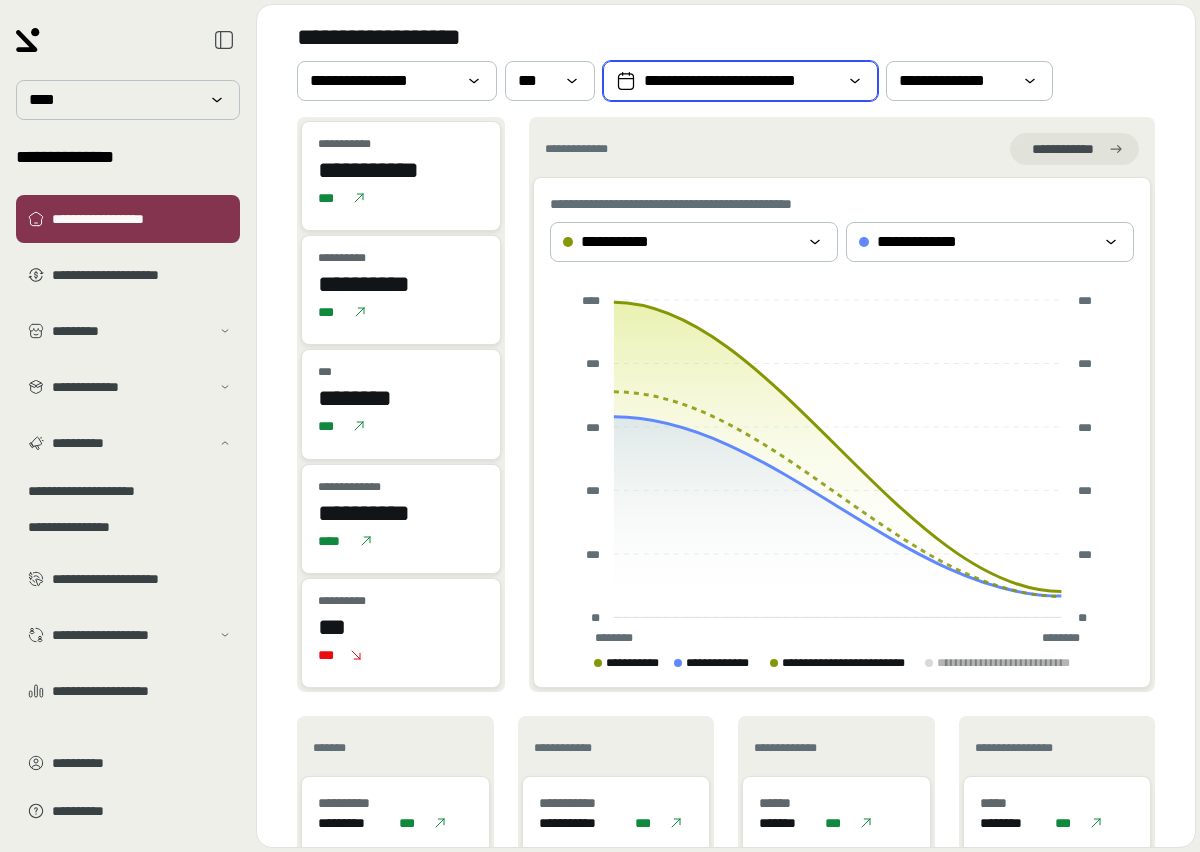 click on "**********" at bounding box center [740, 81] 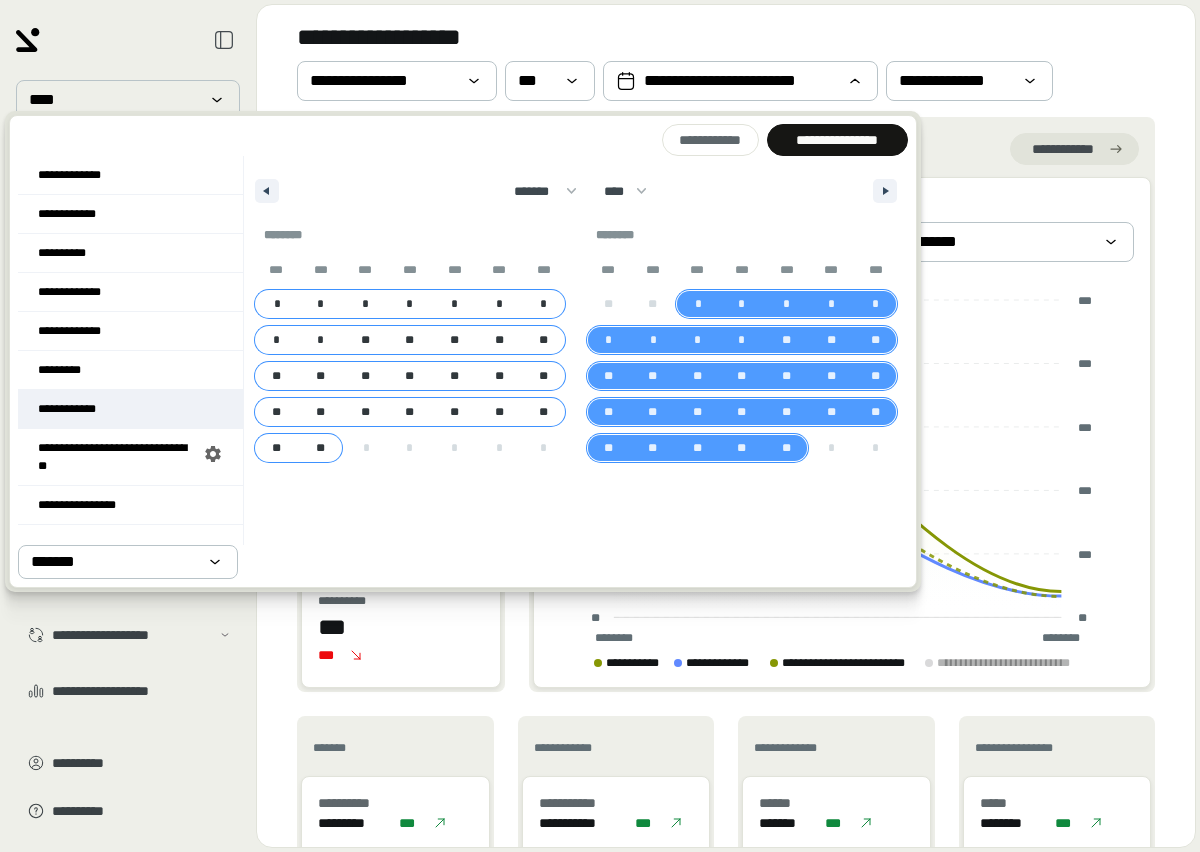 click on "**********" at bounding box center [130, 409] 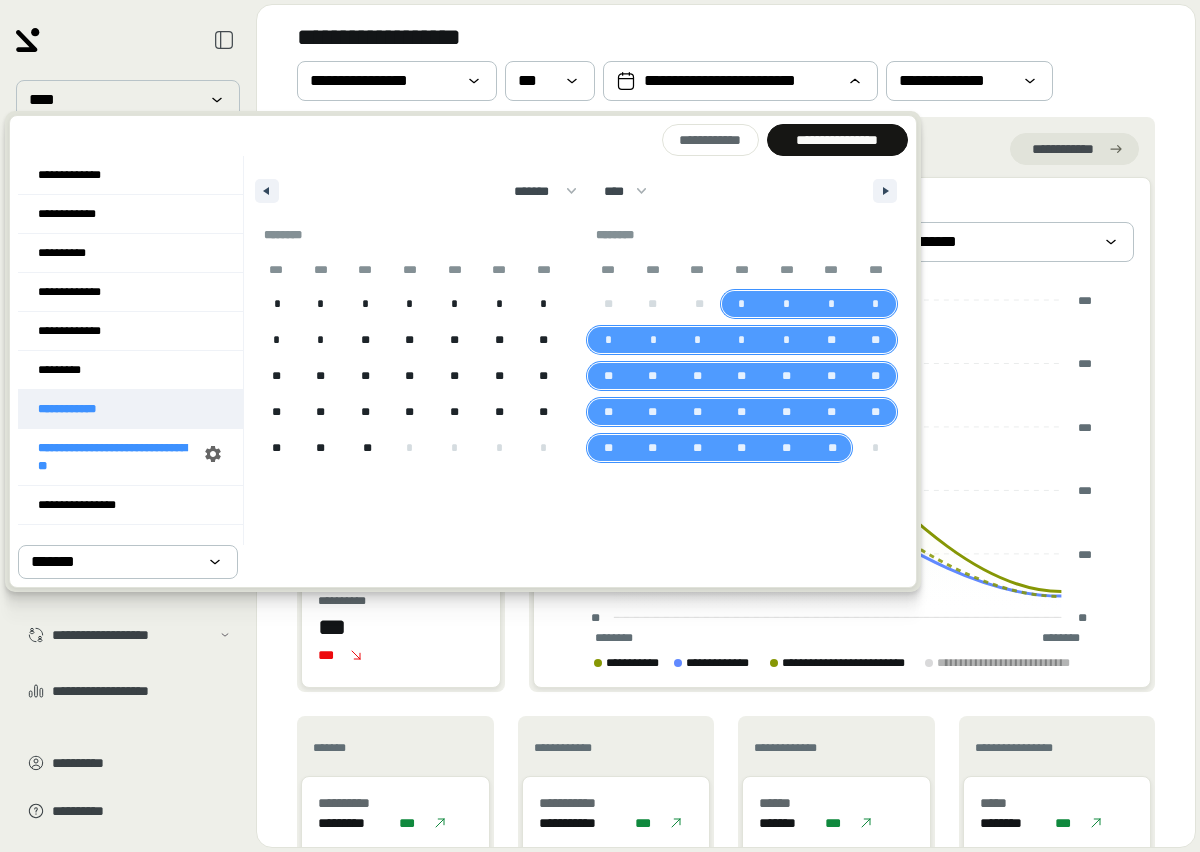 select on "*" 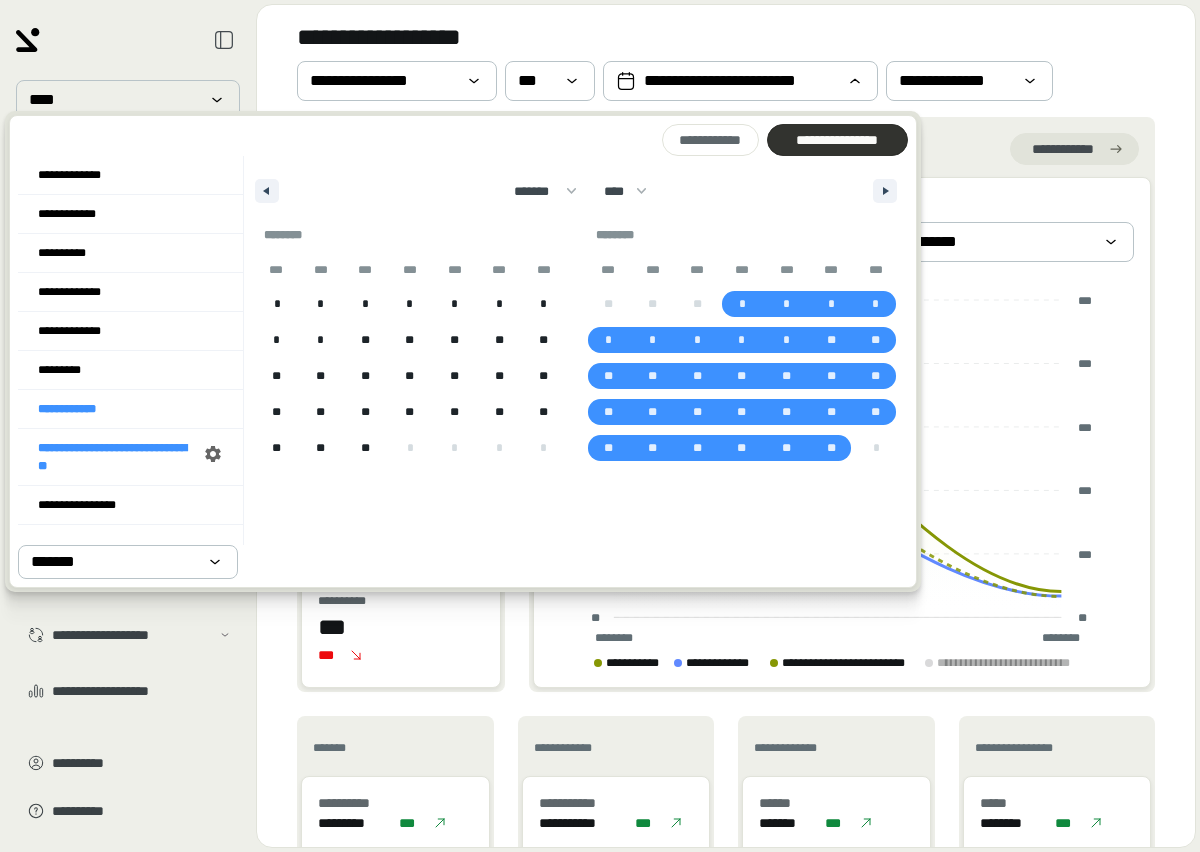 click on "**********" at bounding box center [837, 140] 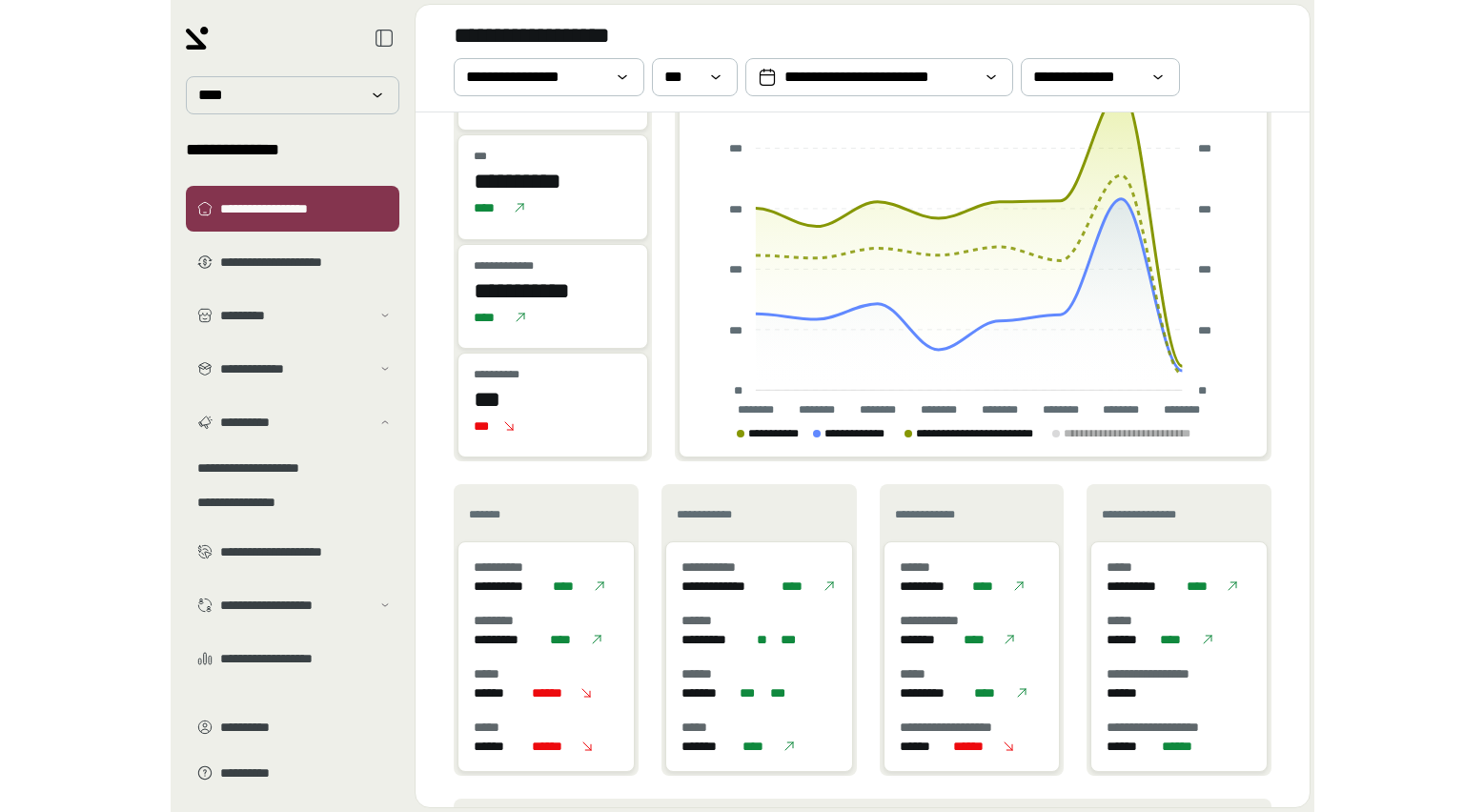 scroll, scrollTop: 0, scrollLeft: 0, axis: both 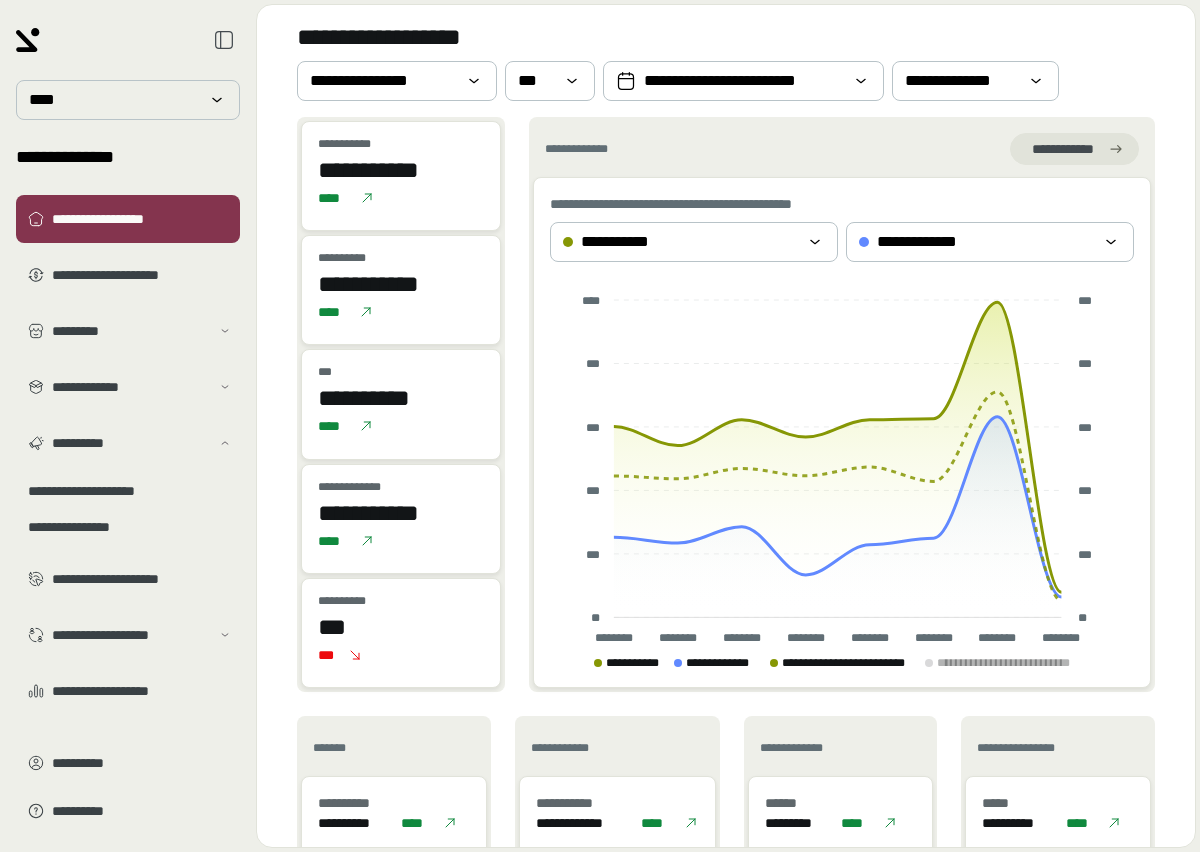 click on "**********" at bounding box center (726, 61) 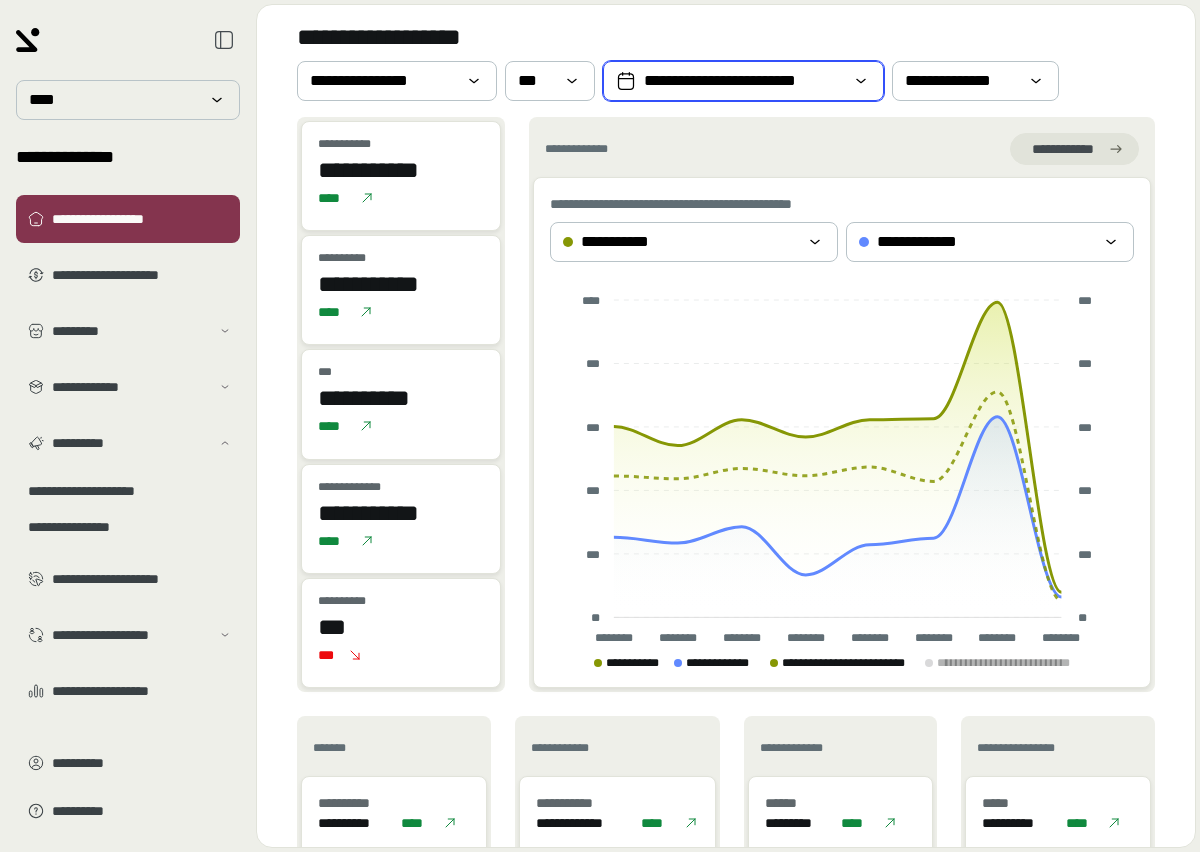 click on "**********" at bounding box center [743, 81] 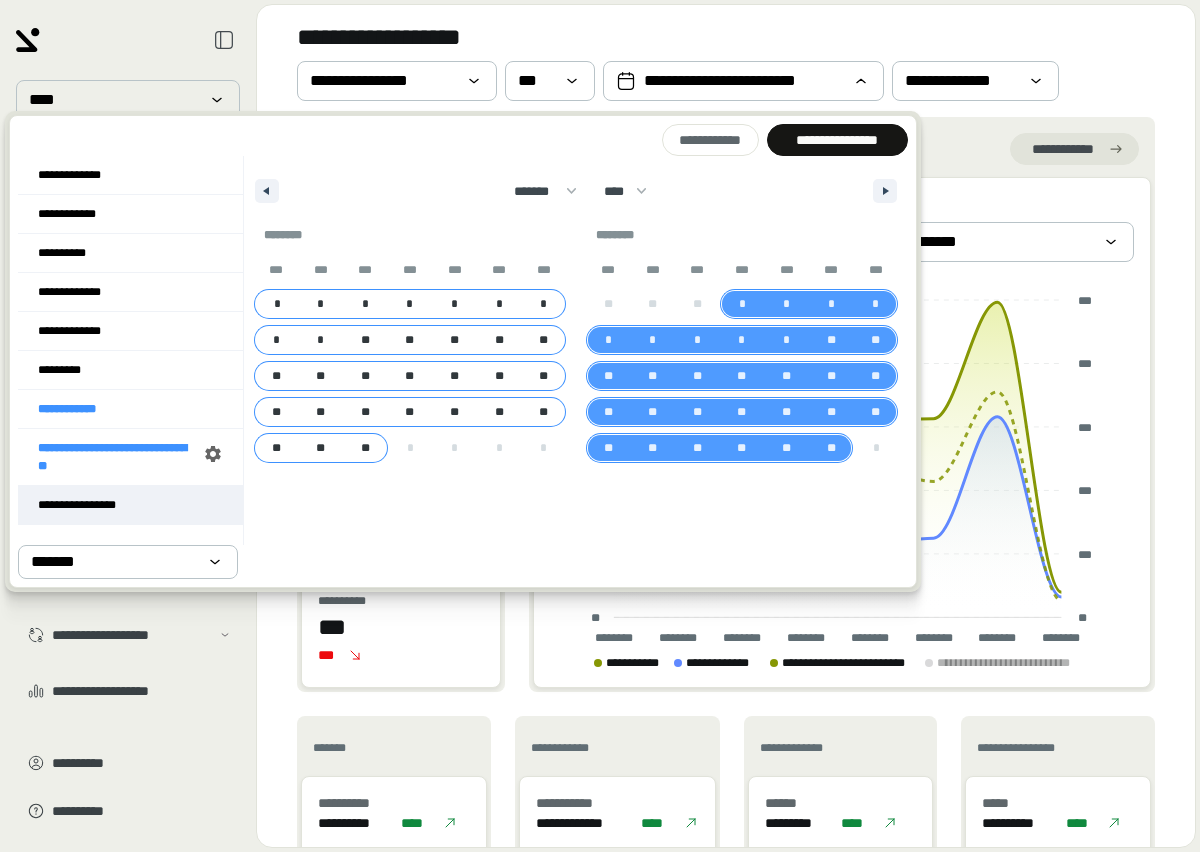 click on "**********" at bounding box center [130, 505] 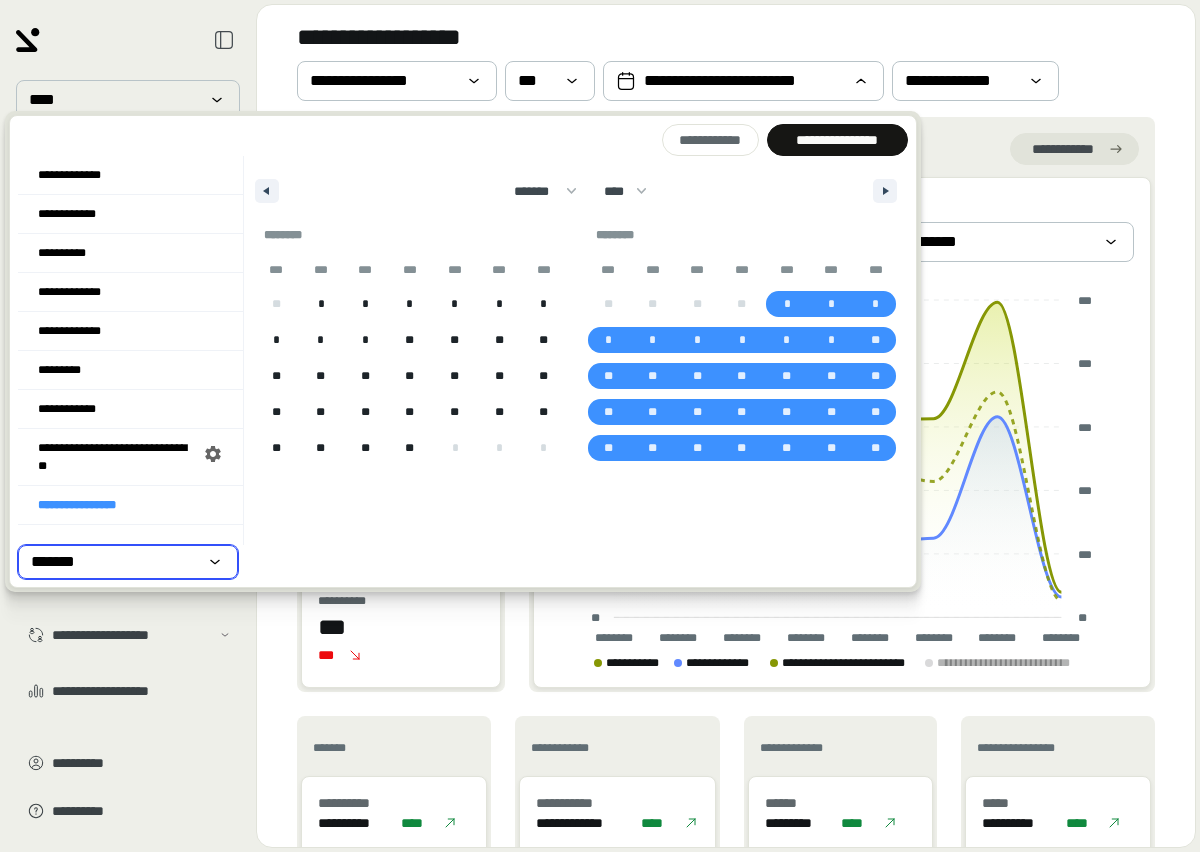 click on "*******" at bounding box center [114, 562] 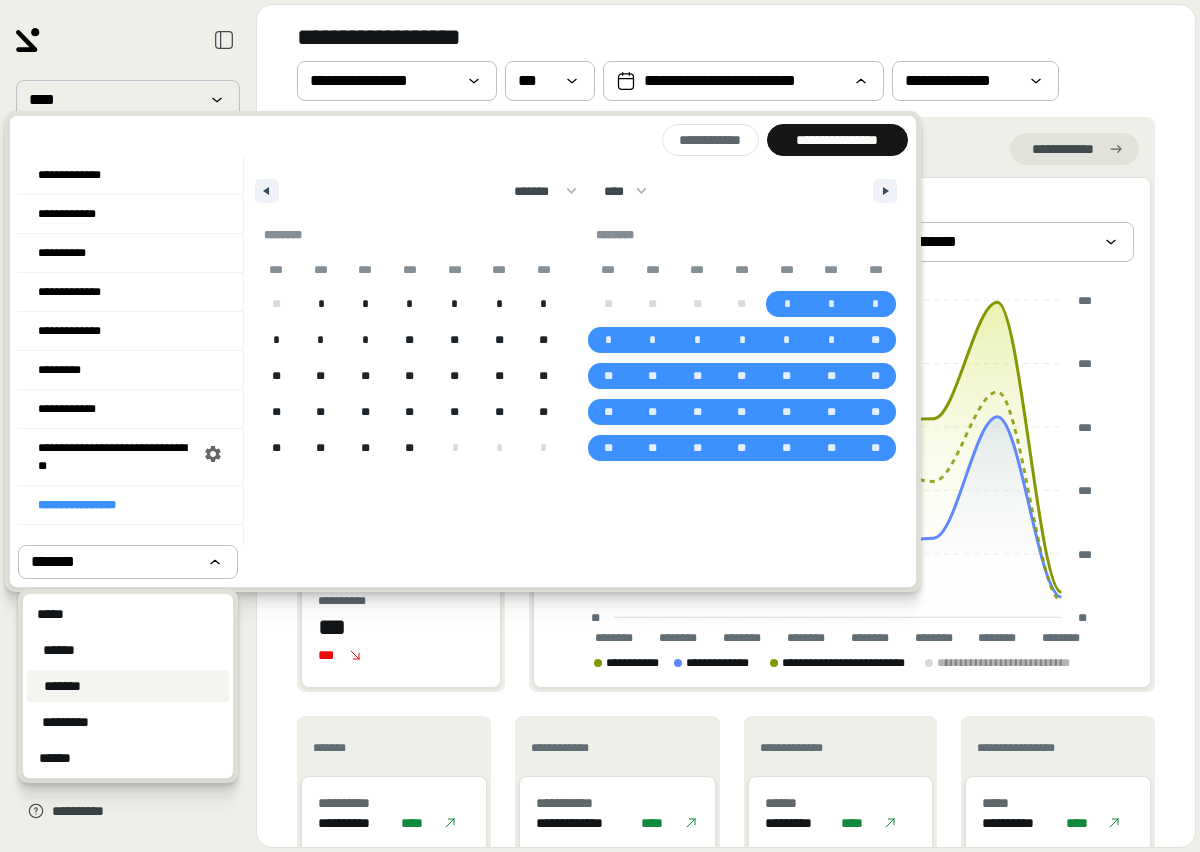 click on "*******" at bounding box center (128, 686) 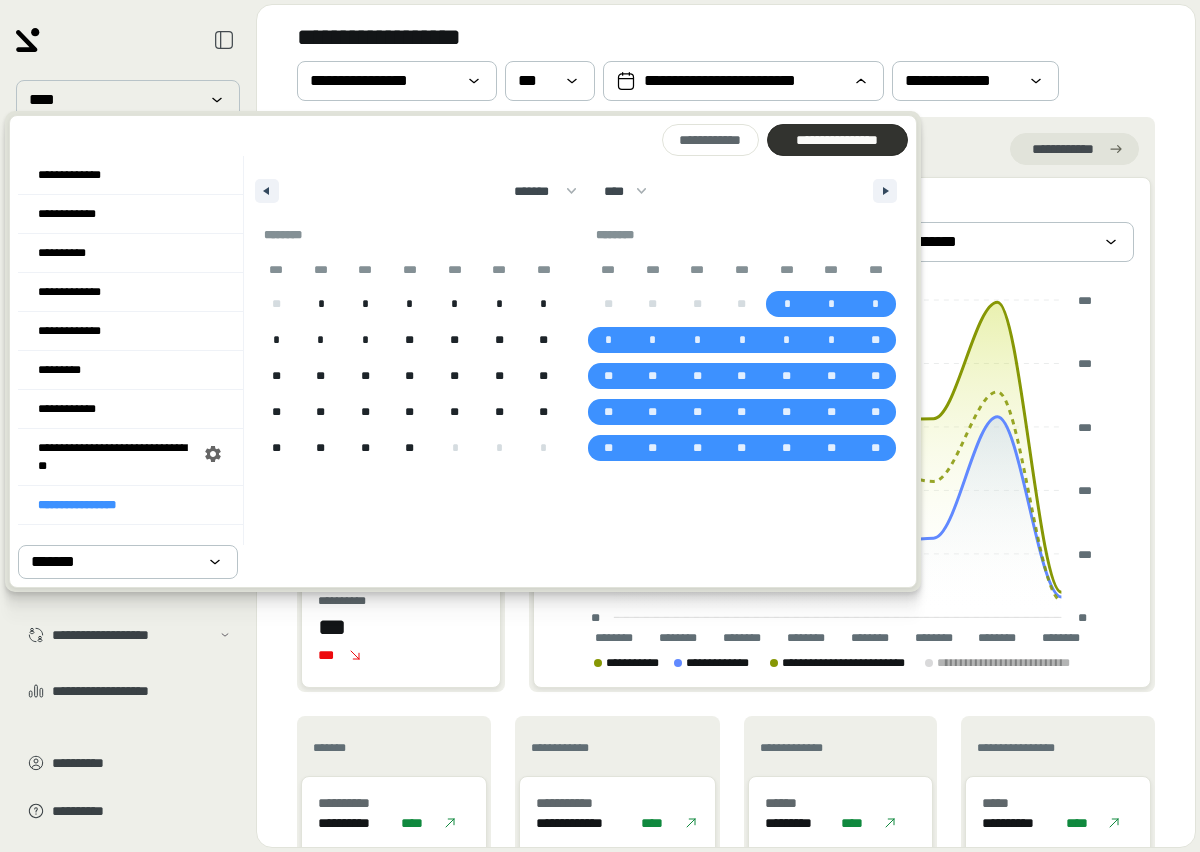 click on "**********" at bounding box center (837, 140) 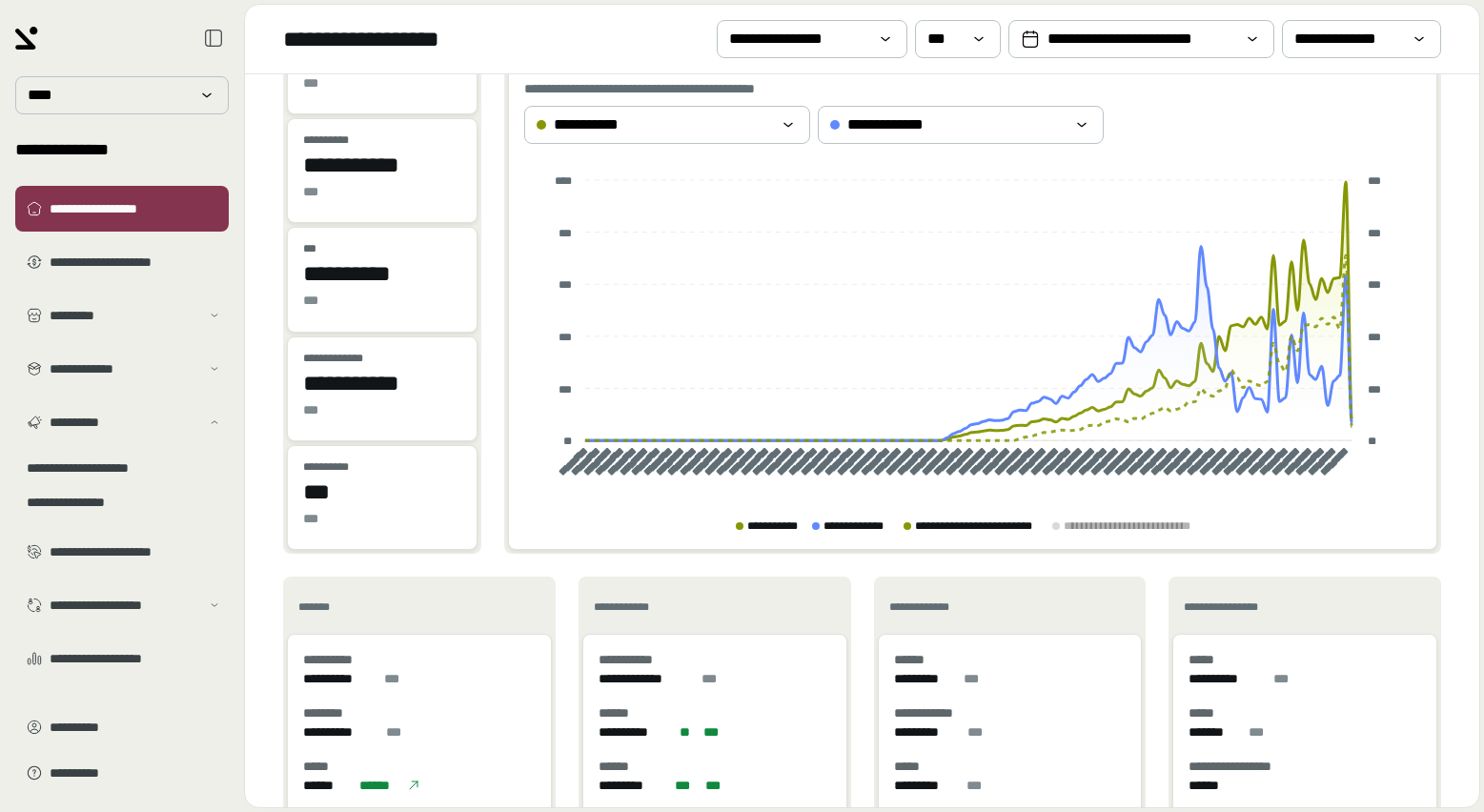 scroll, scrollTop: 0, scrollLeft: 0, axis: both 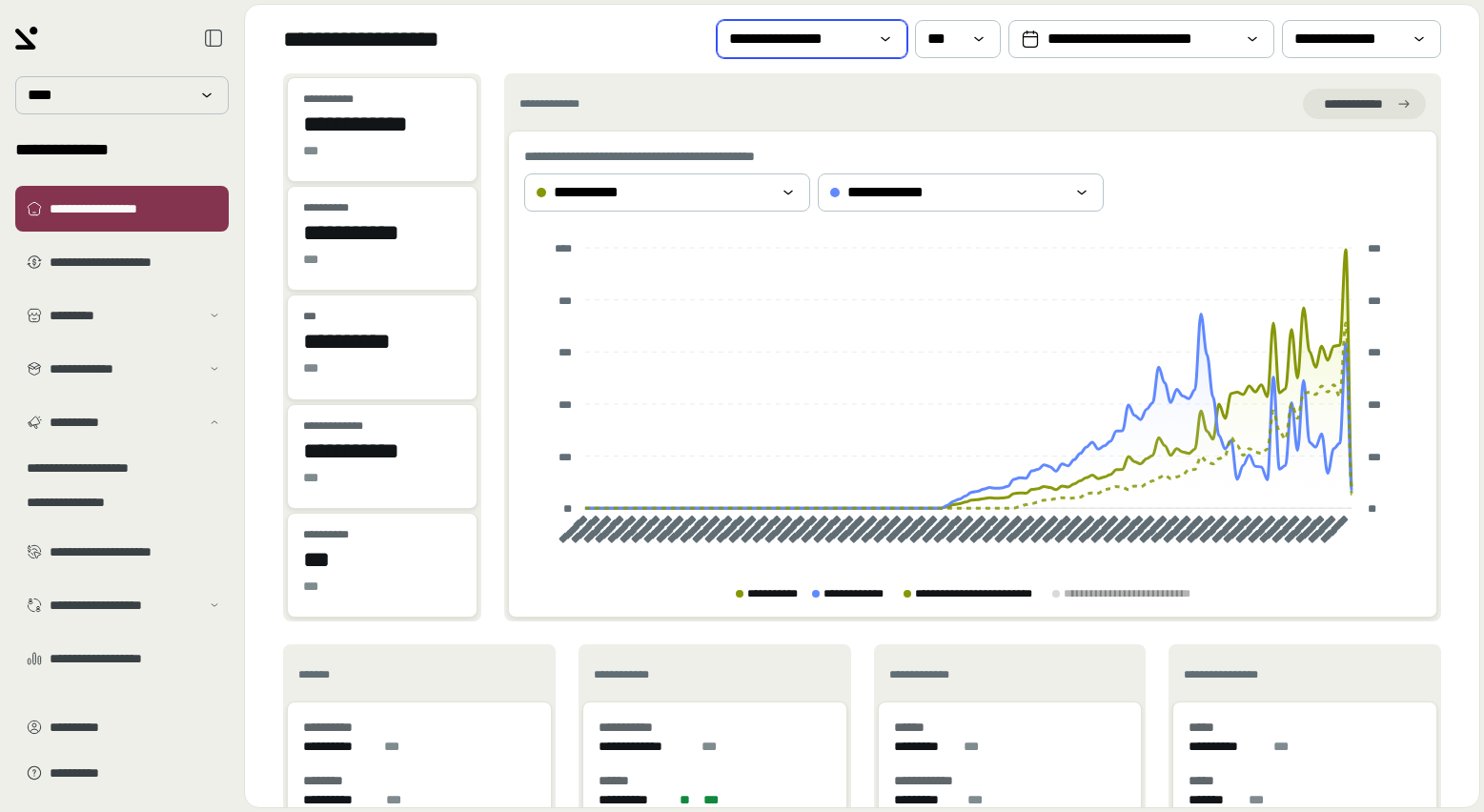 click on "**********" at bounding box center [799, 39] 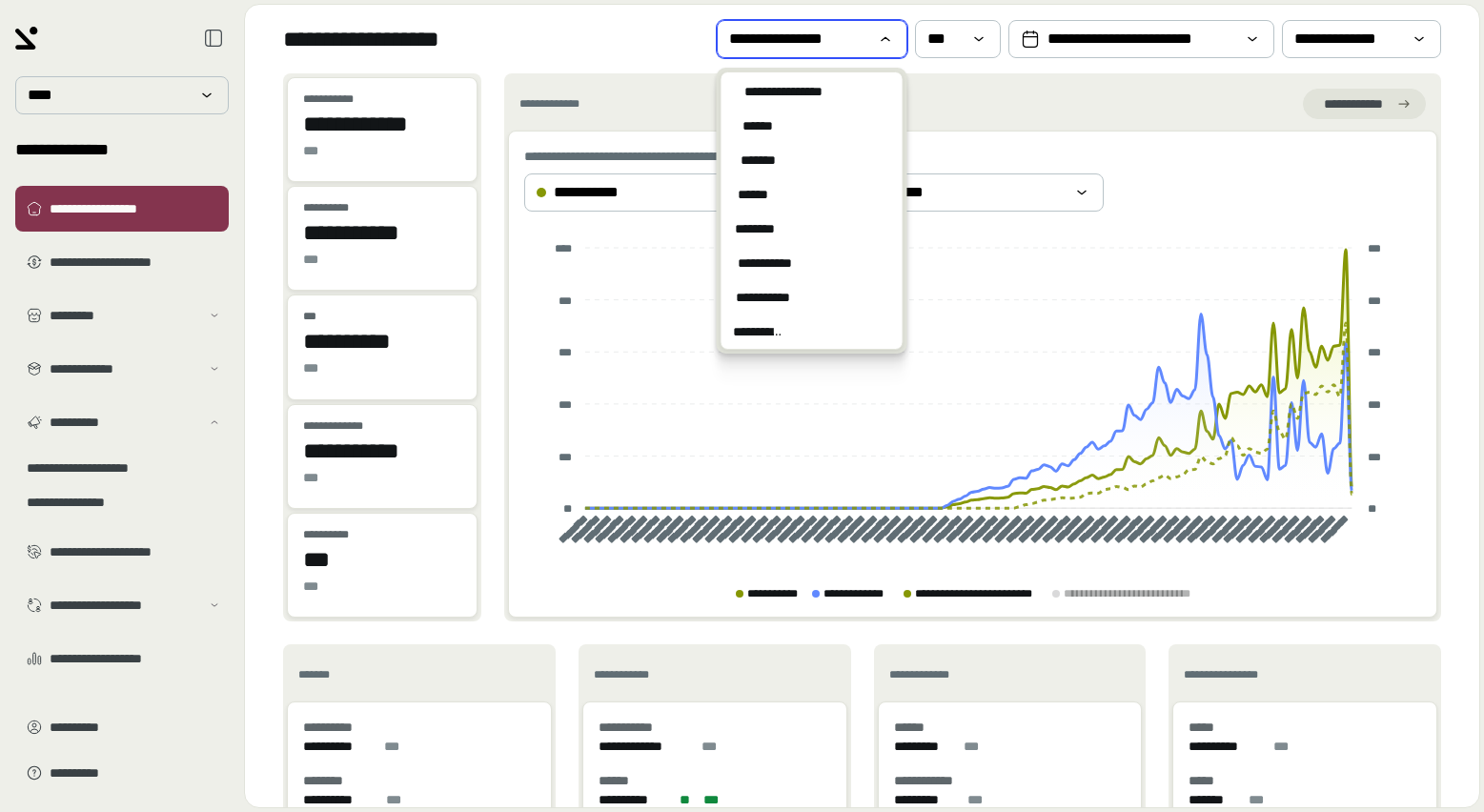 click on "**********" at bounding box center (799, 39) 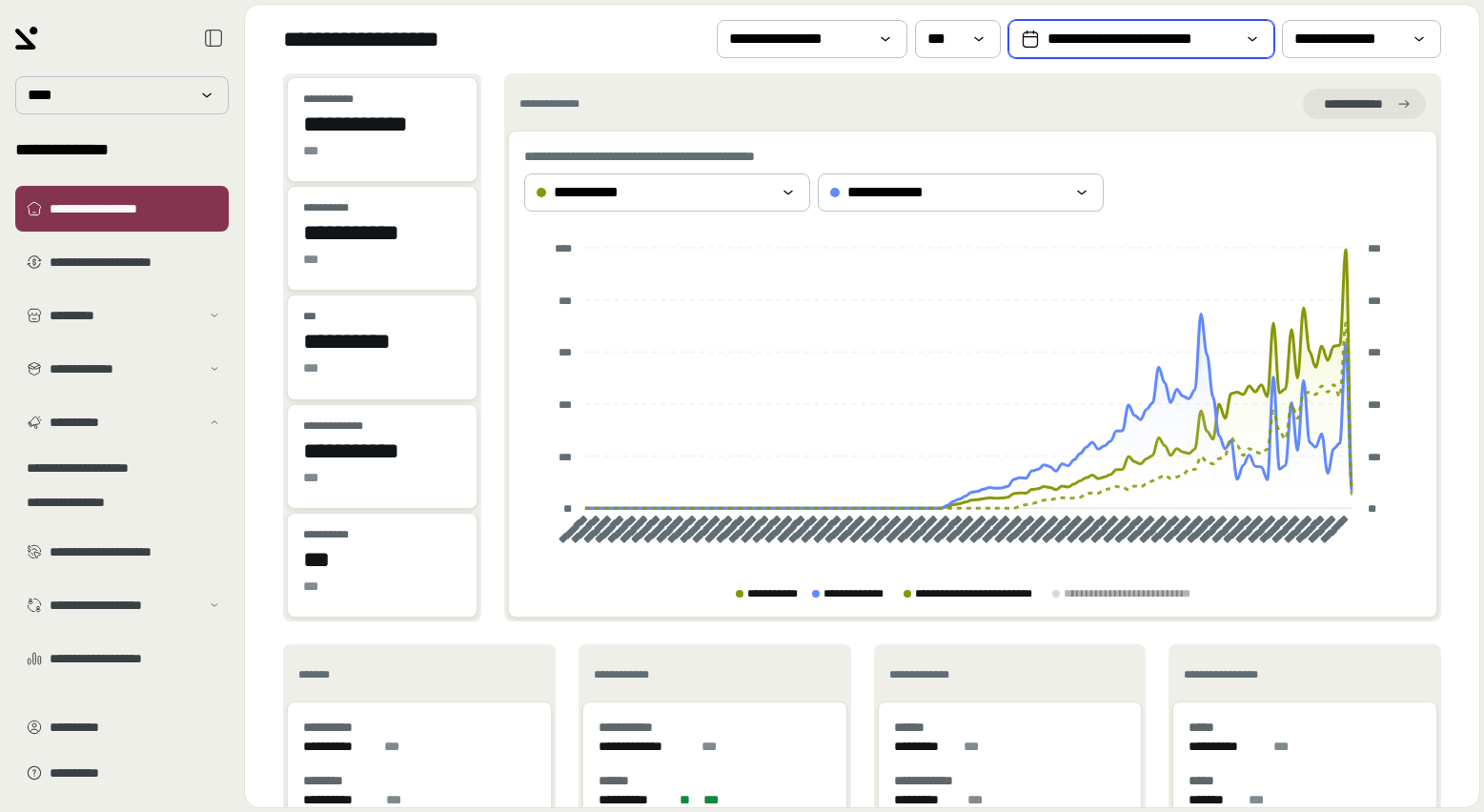 click on "**********" at bounding box center (1141, 39) 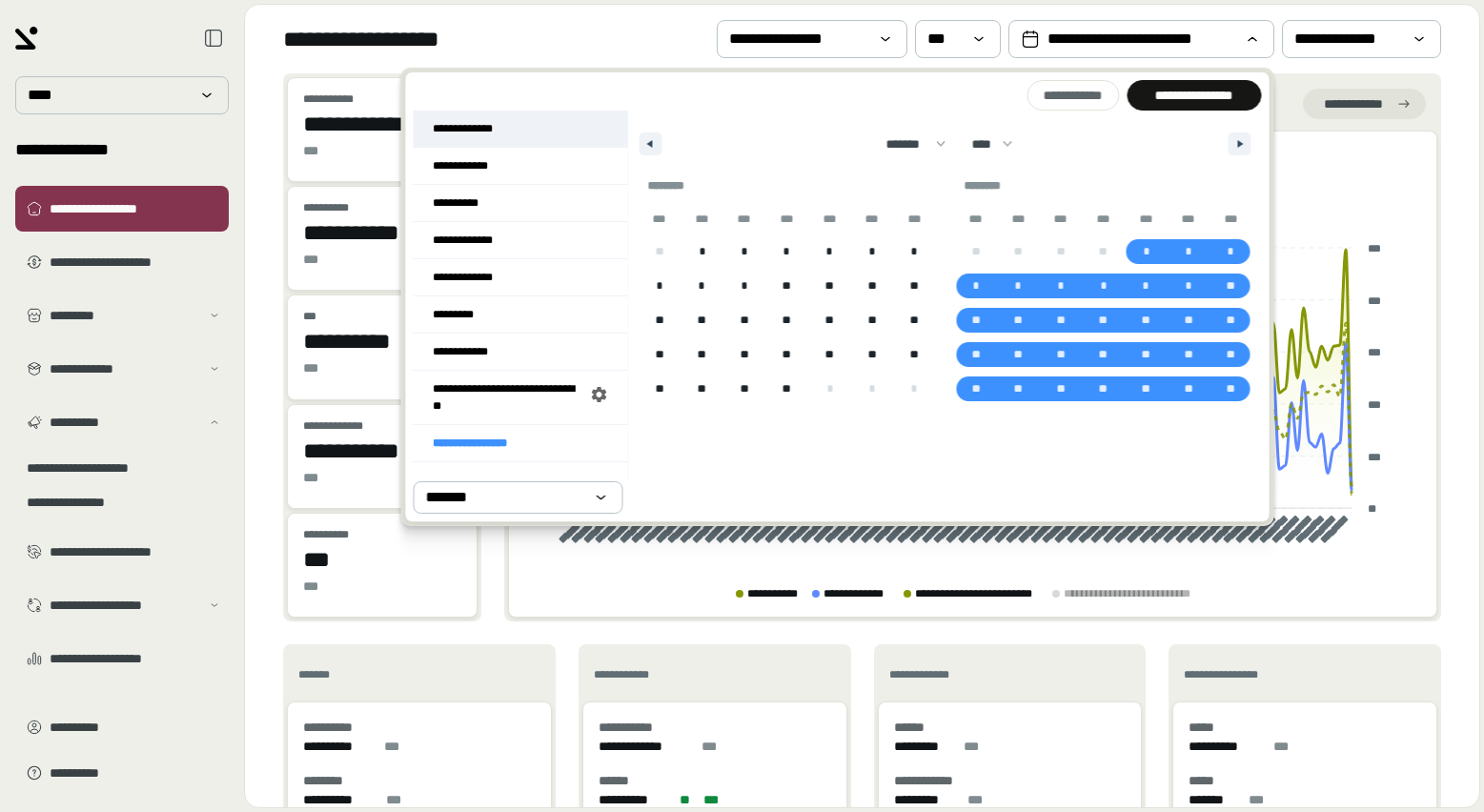 click on "**********" at bounding box center [520, 129] 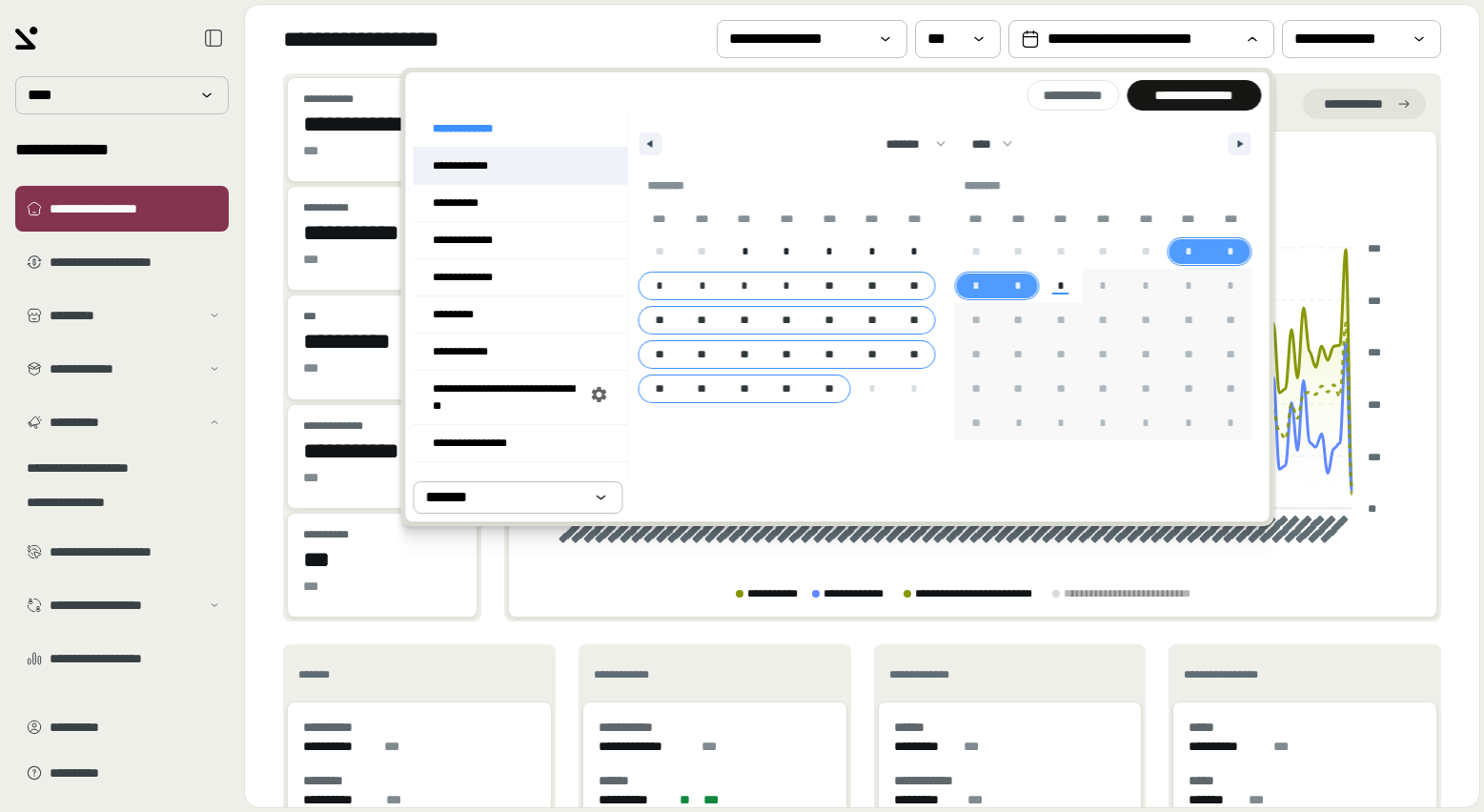 click on "**********" at bounding box center (520, 166) 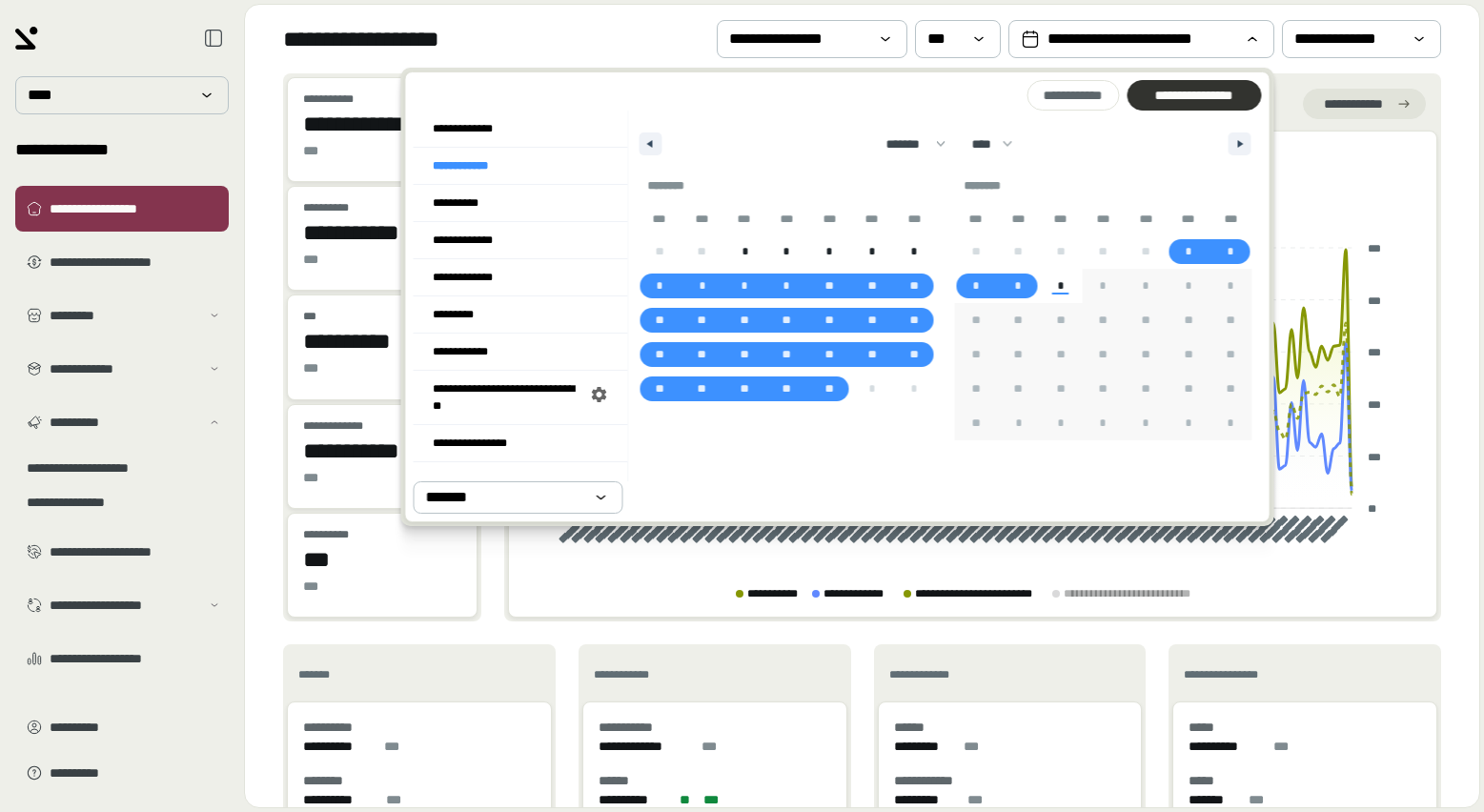 click on "**********" at bounding box center [1193, 95] 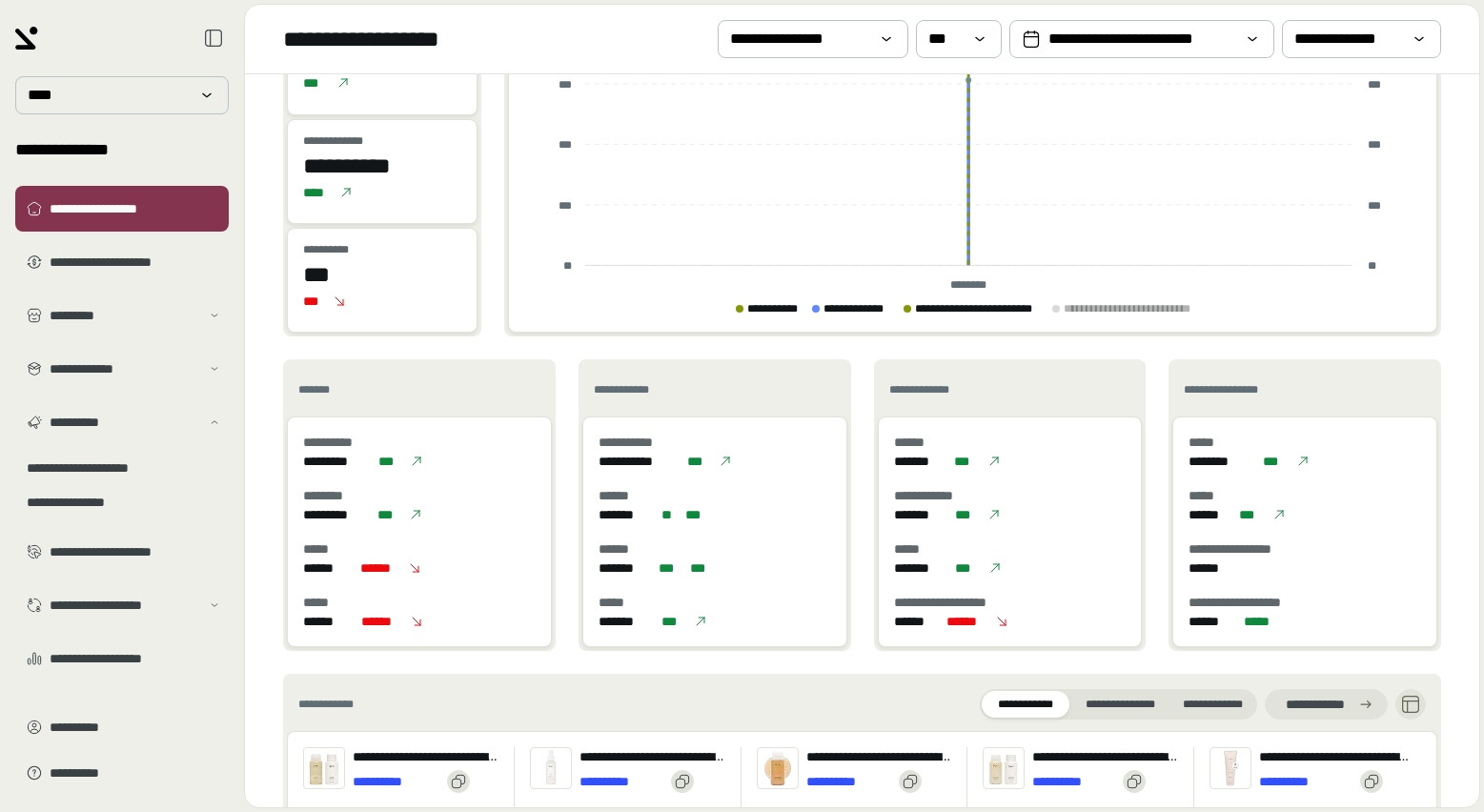 scroll, scrollTop: 0, scrollLeft: 0, axis: both 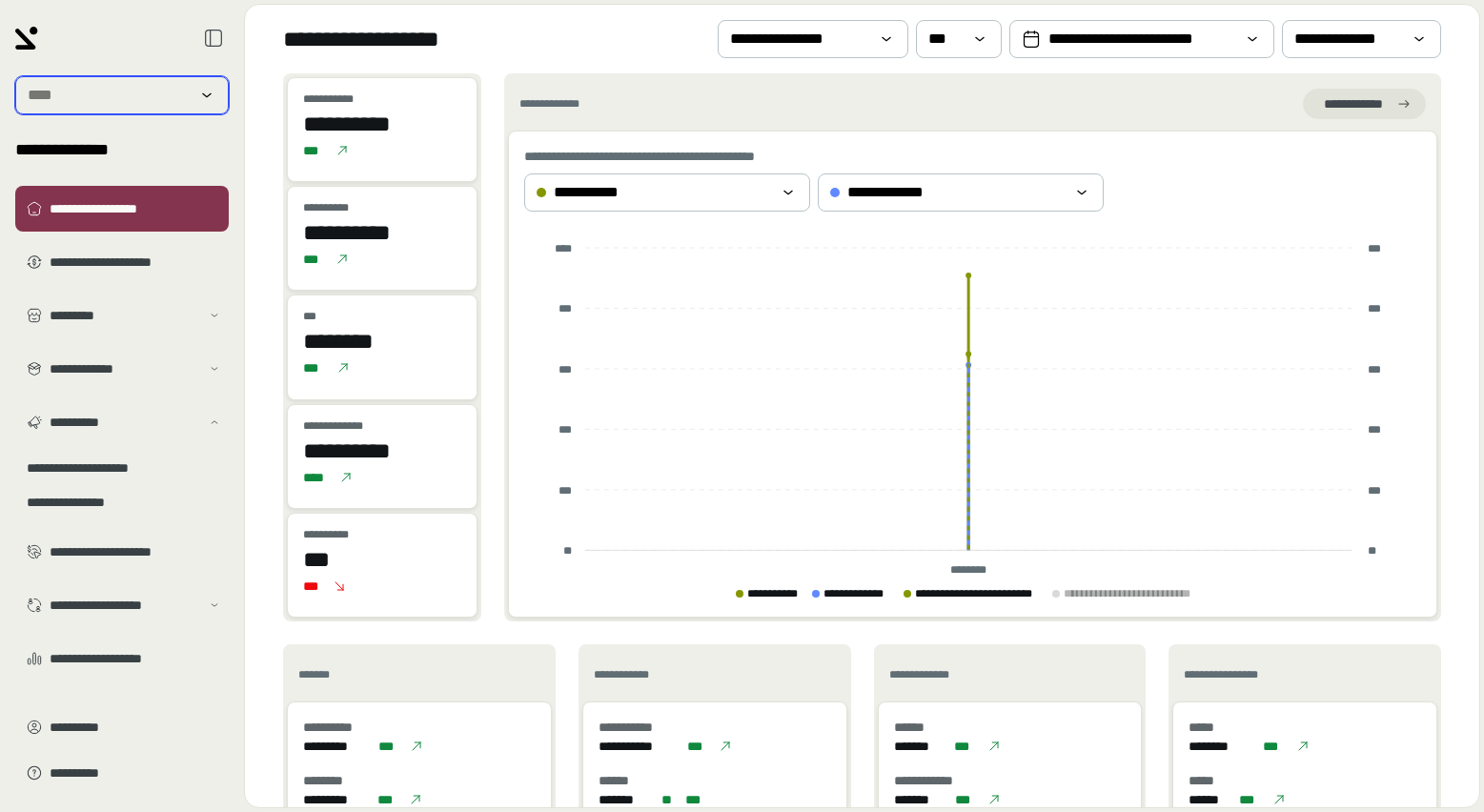 click at bounding box center [109, 95] 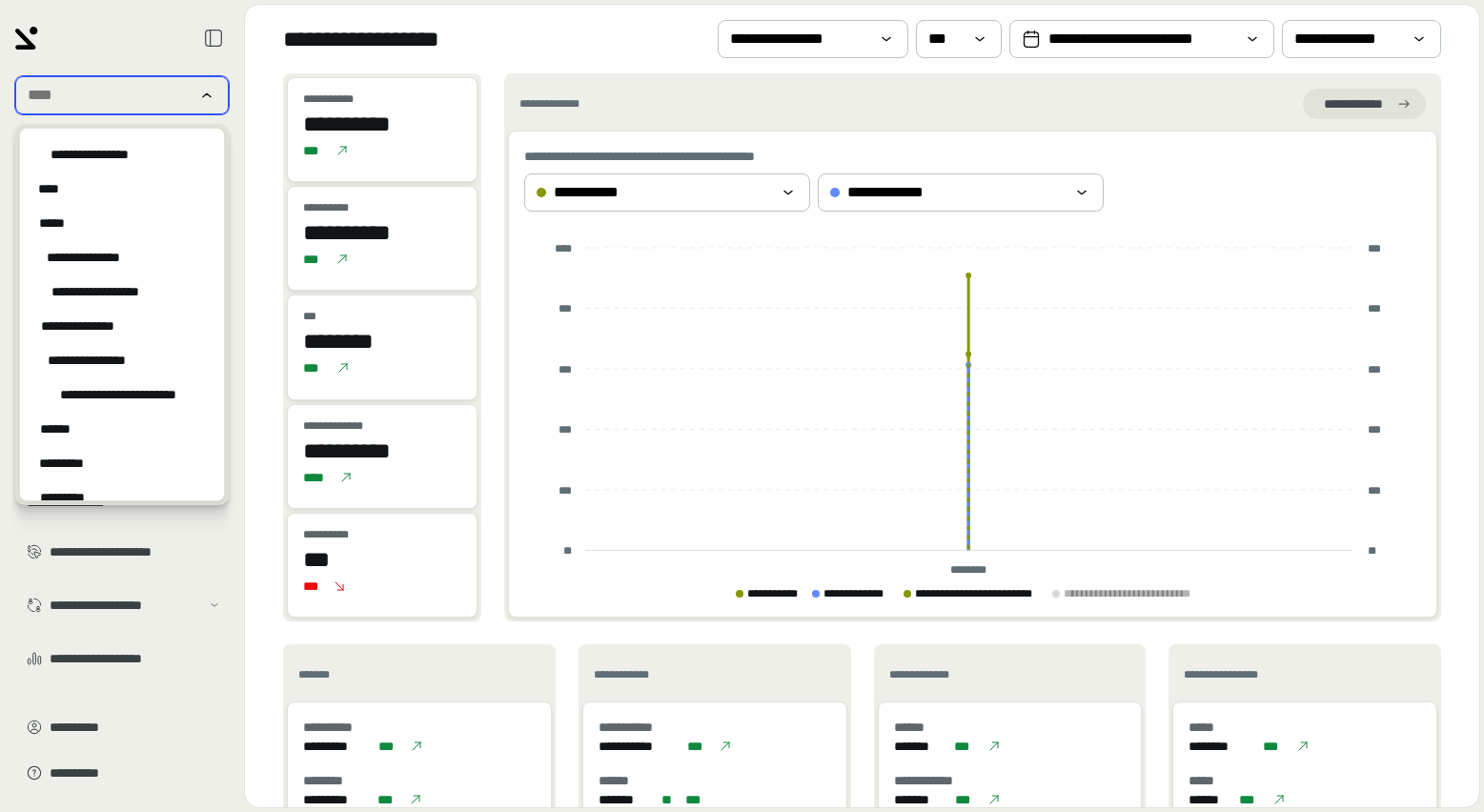 scroll, scrollTop: 2172, scrollLeft: 0, axis: vertical 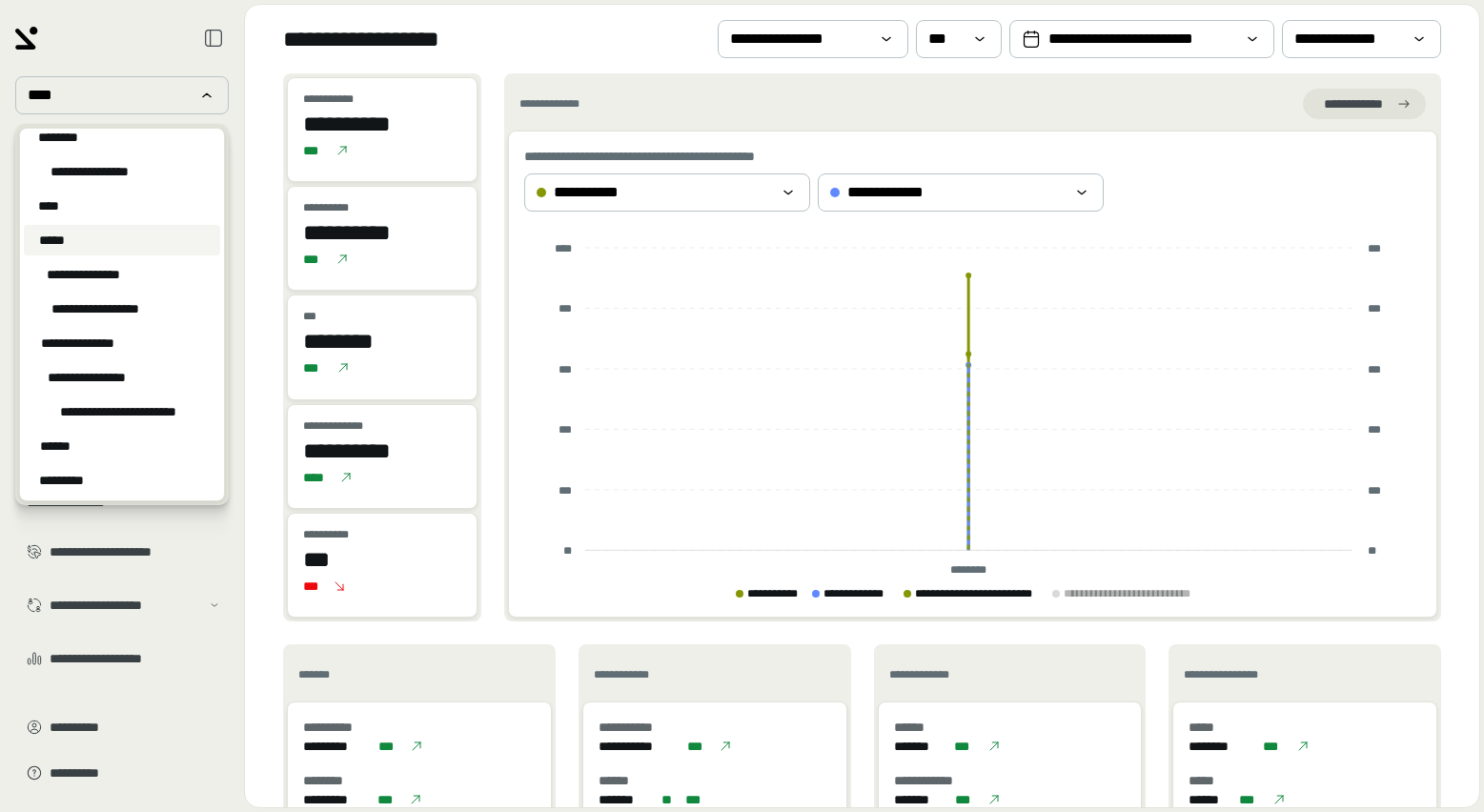 click on "*****" at bounding box center (52, 240) 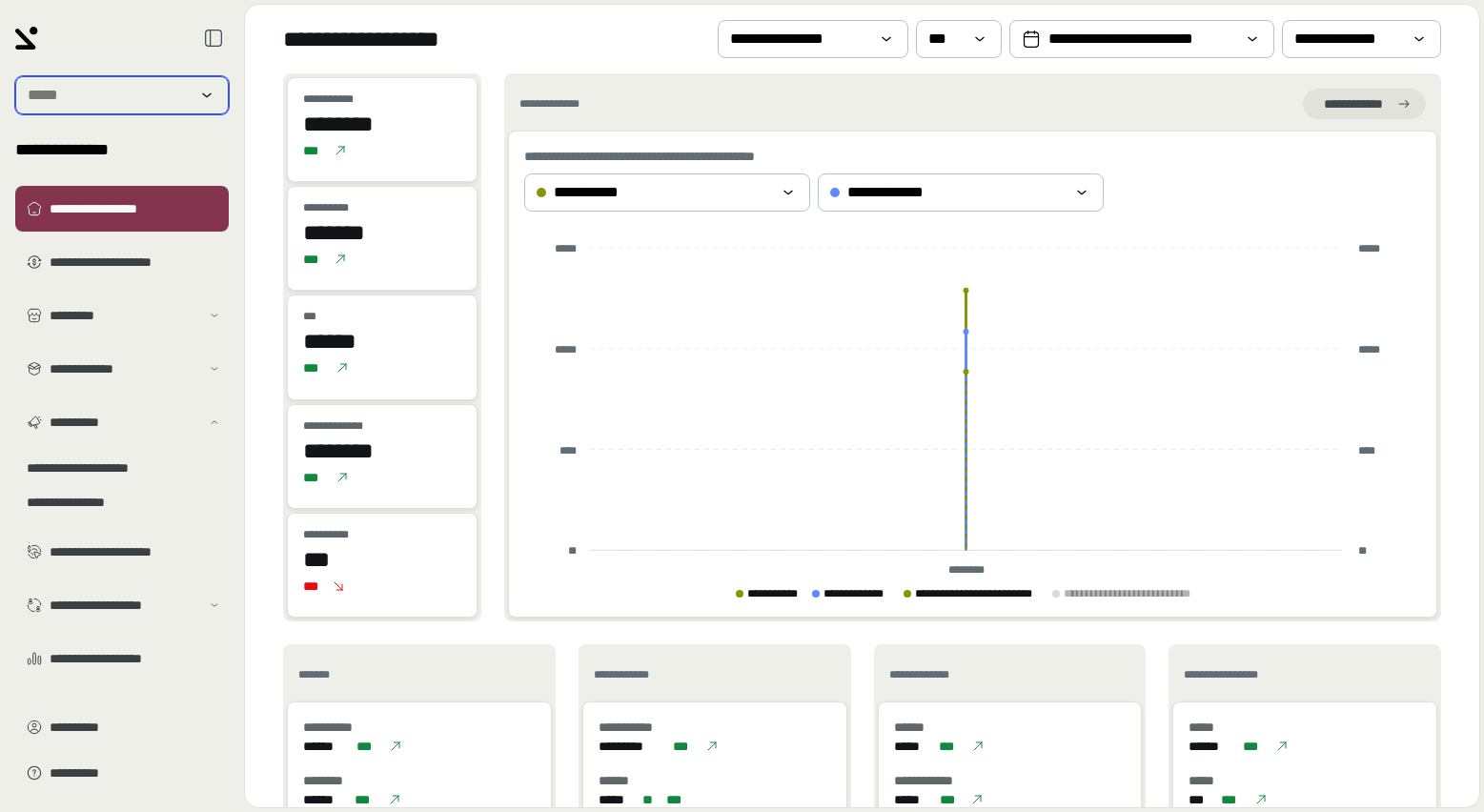 click at bounding box center (109, 95) 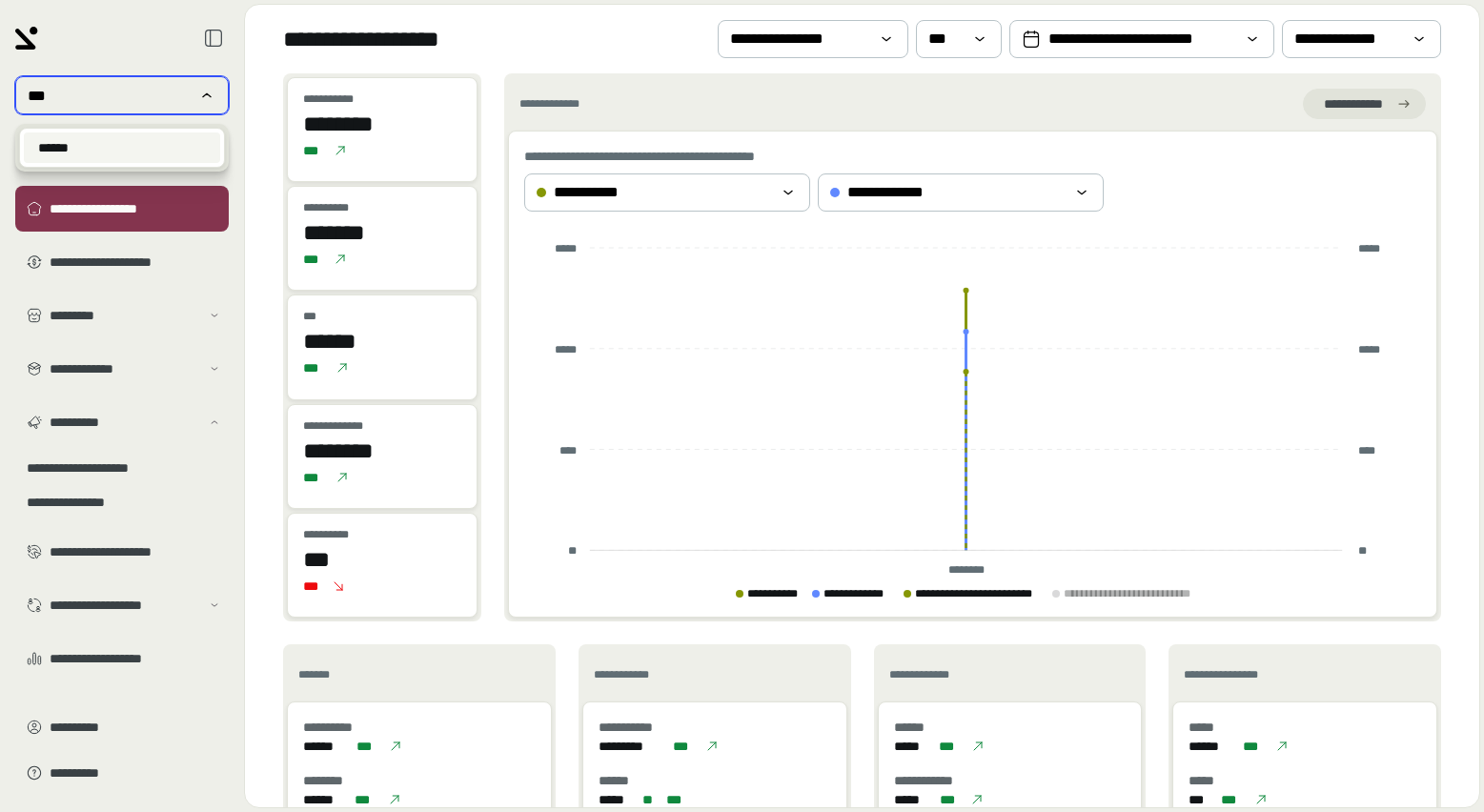 type on "***" 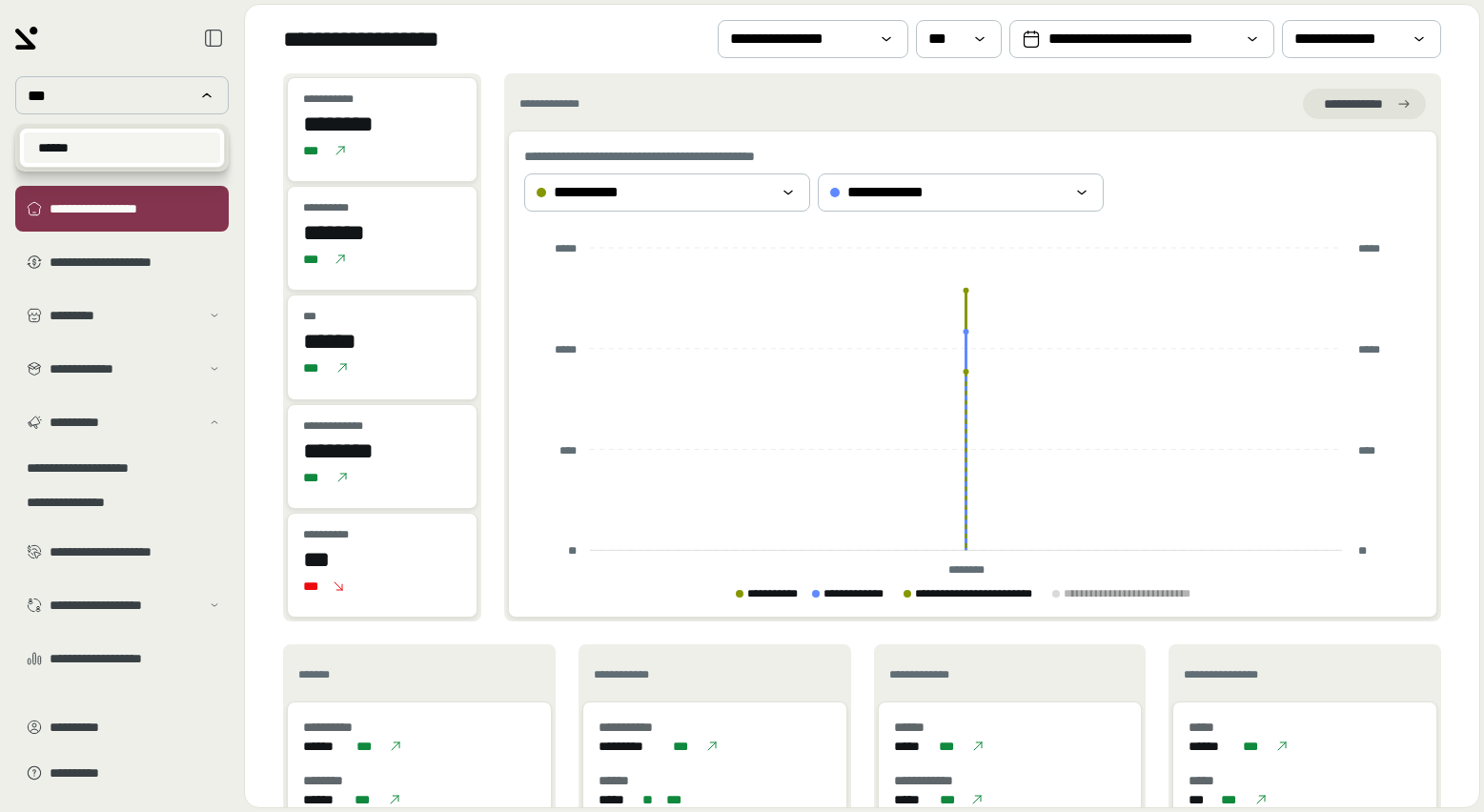 click on "******" at bounding box center (53, 148) 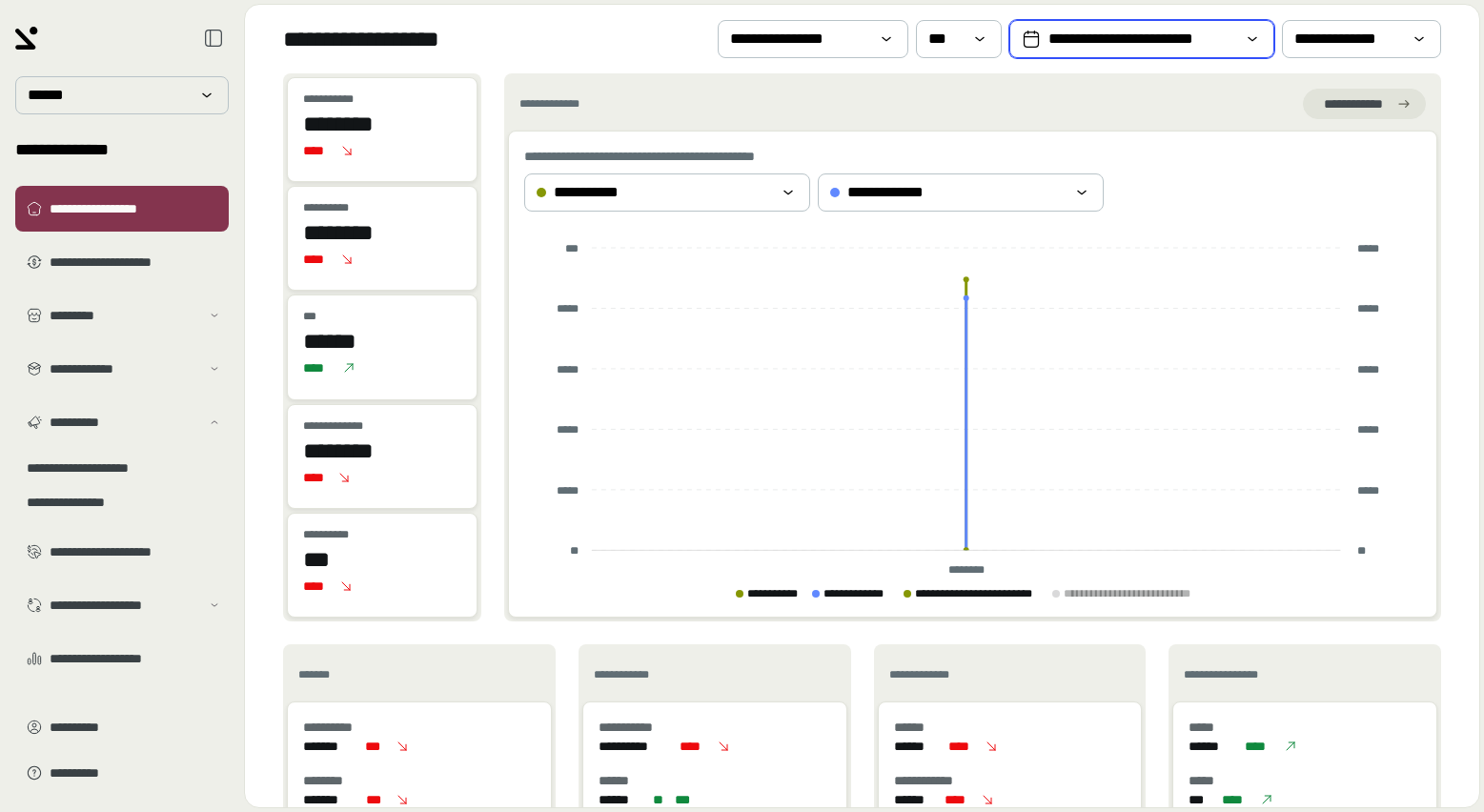 click on "**********" at bounding box center [1141, 39] 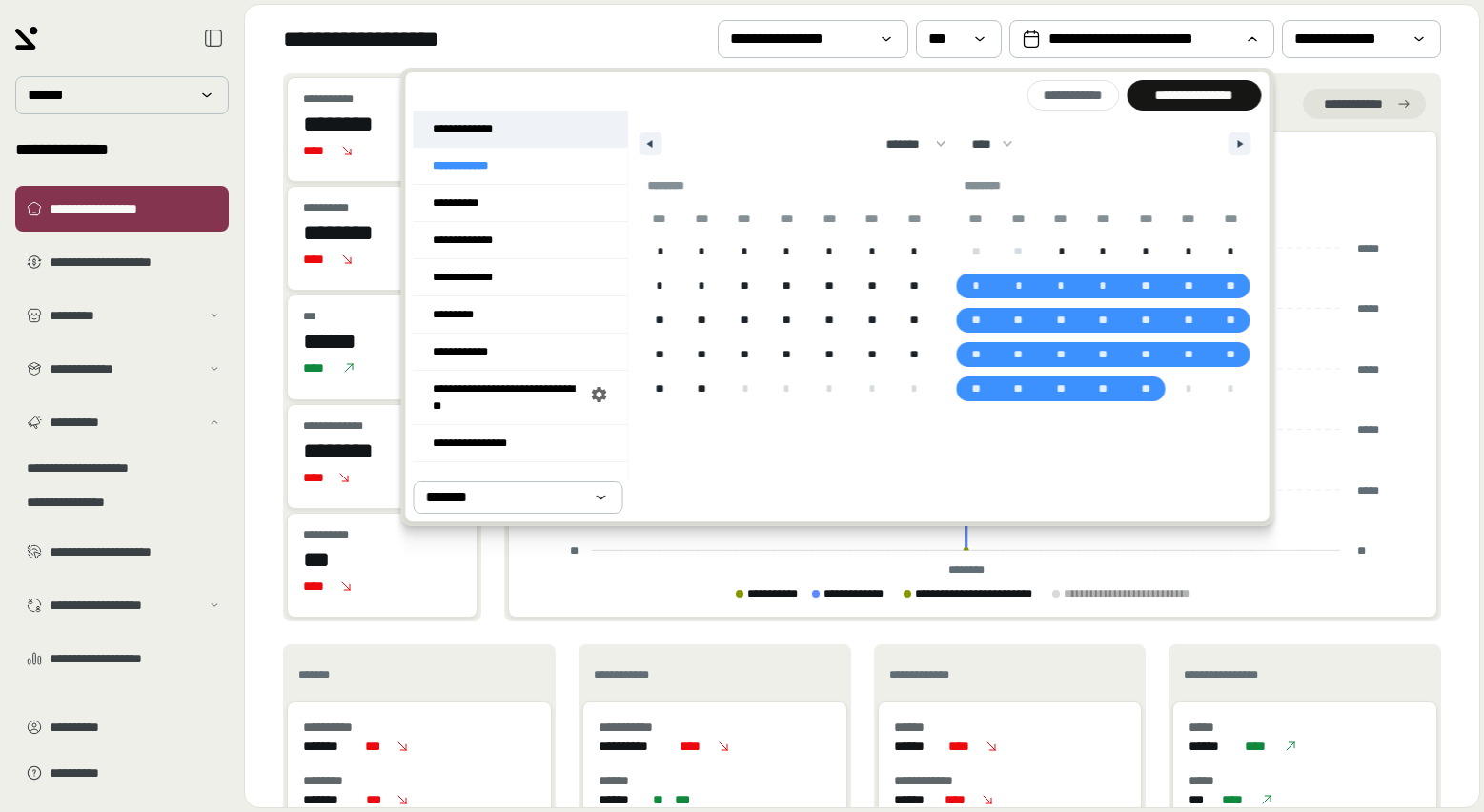 click on "**********" at bounding box center [520, 129] 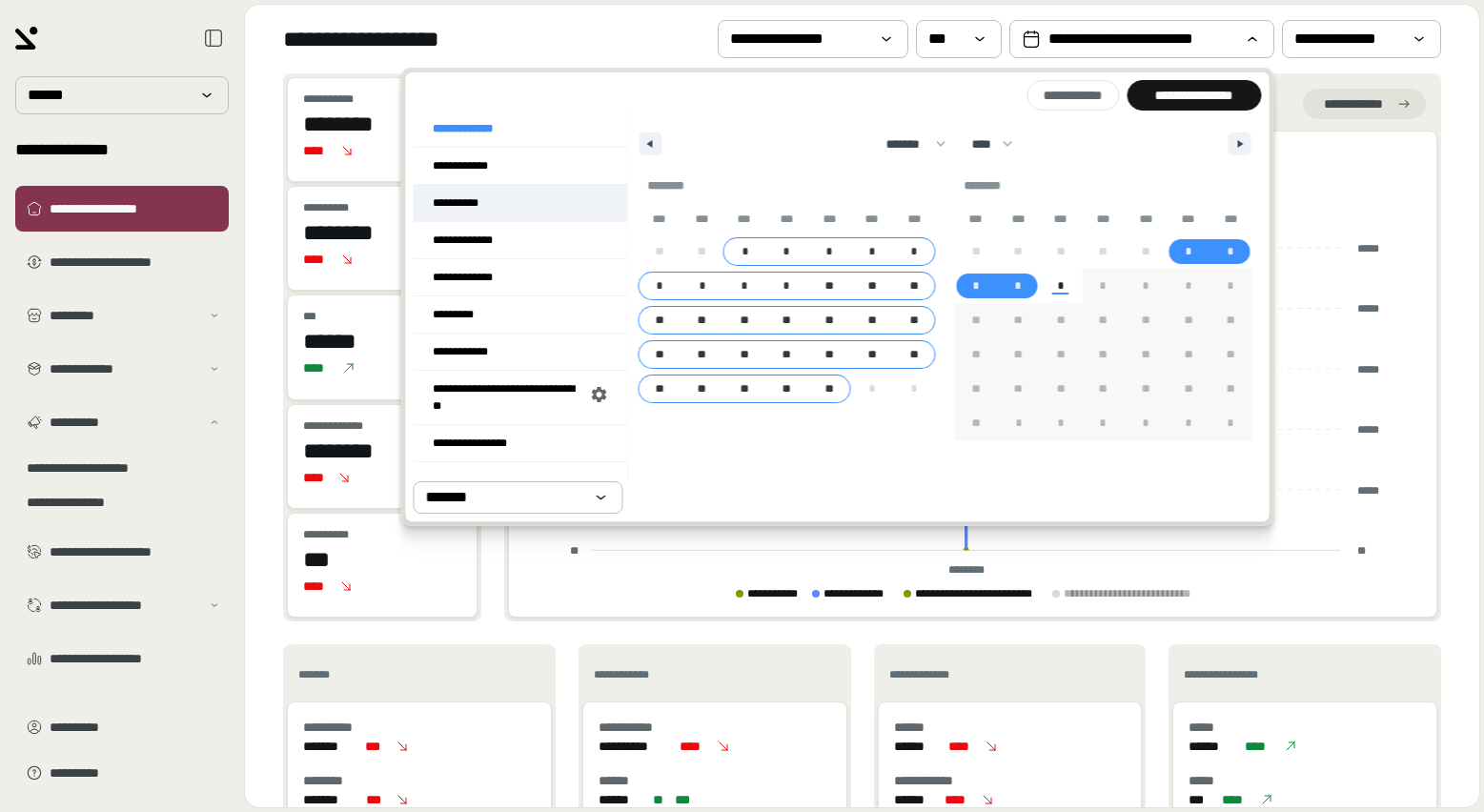 click on "**********" at bounding box center (520, 203) 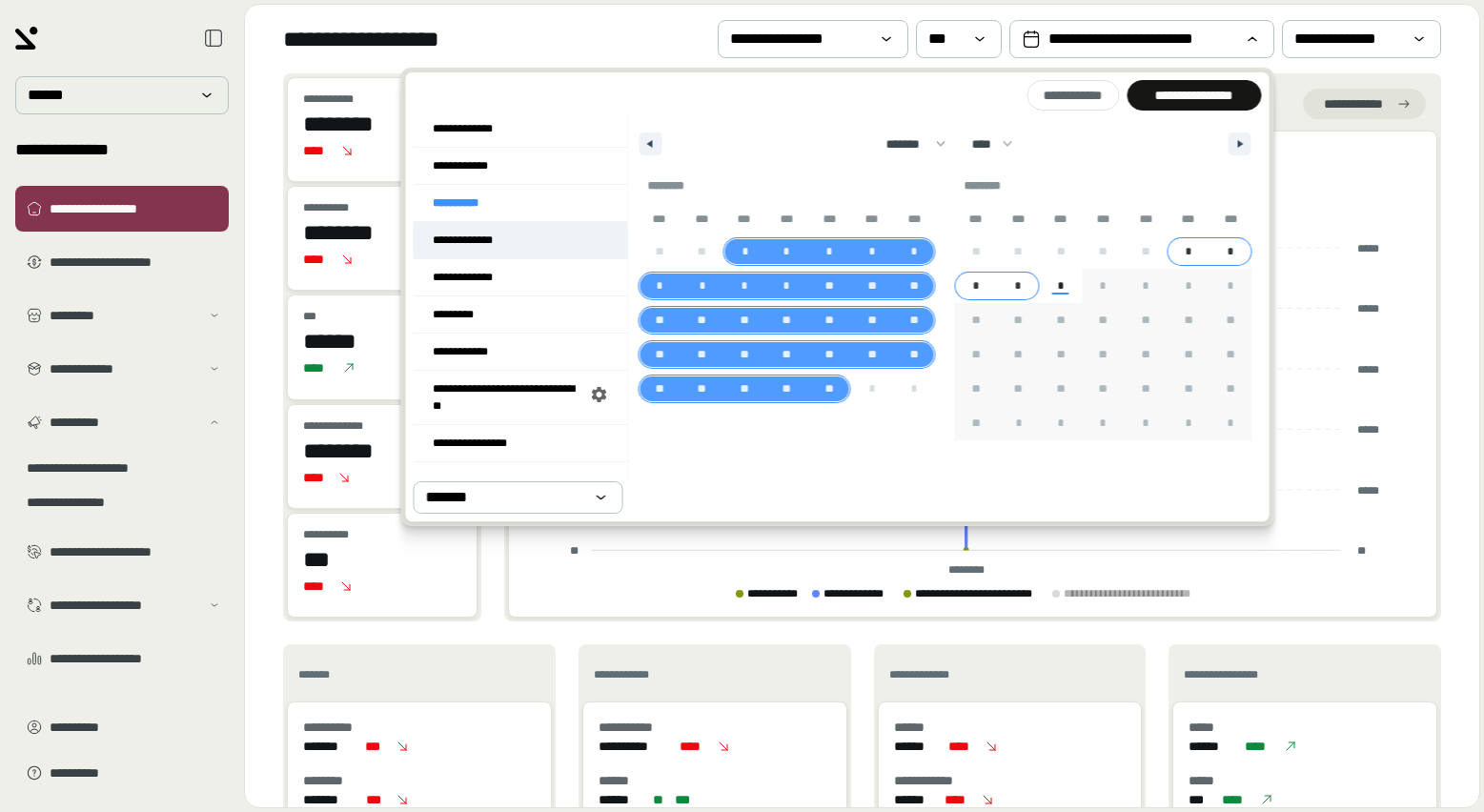 click on "**********" at bounding box center [520, 240] 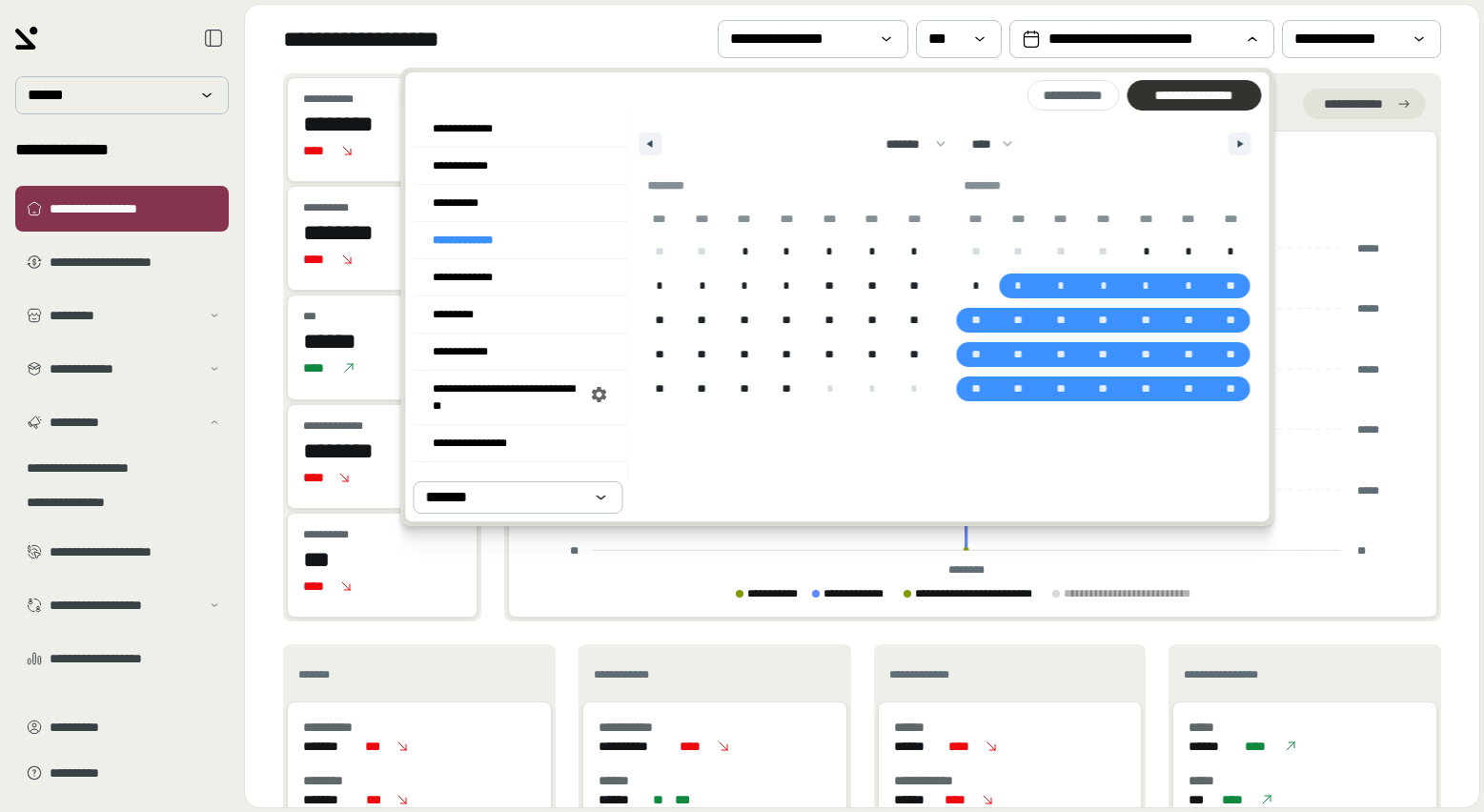 click on "**********" at bounding box center [1193, 95] 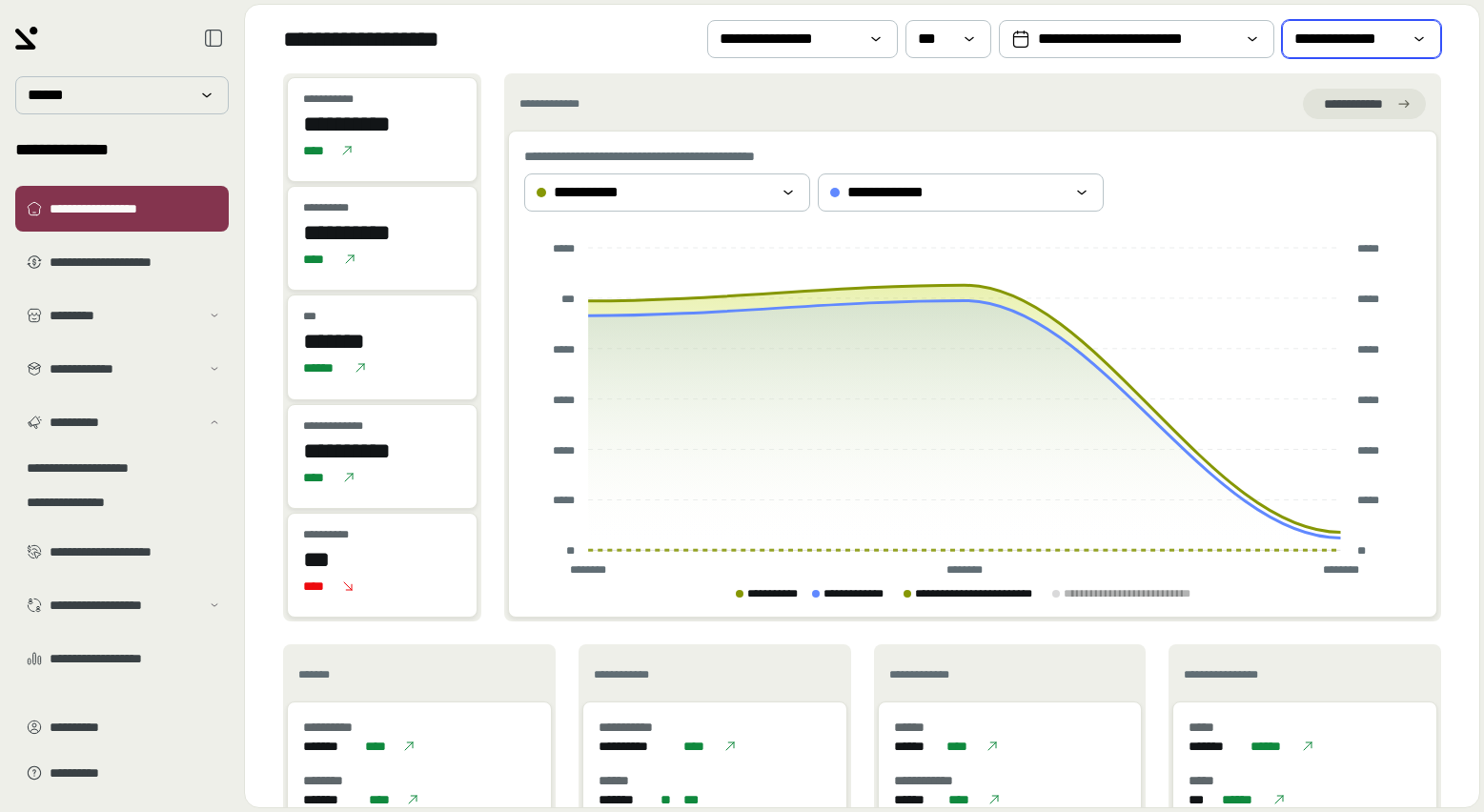 click on "**********" at bounding box center (1348, 39) 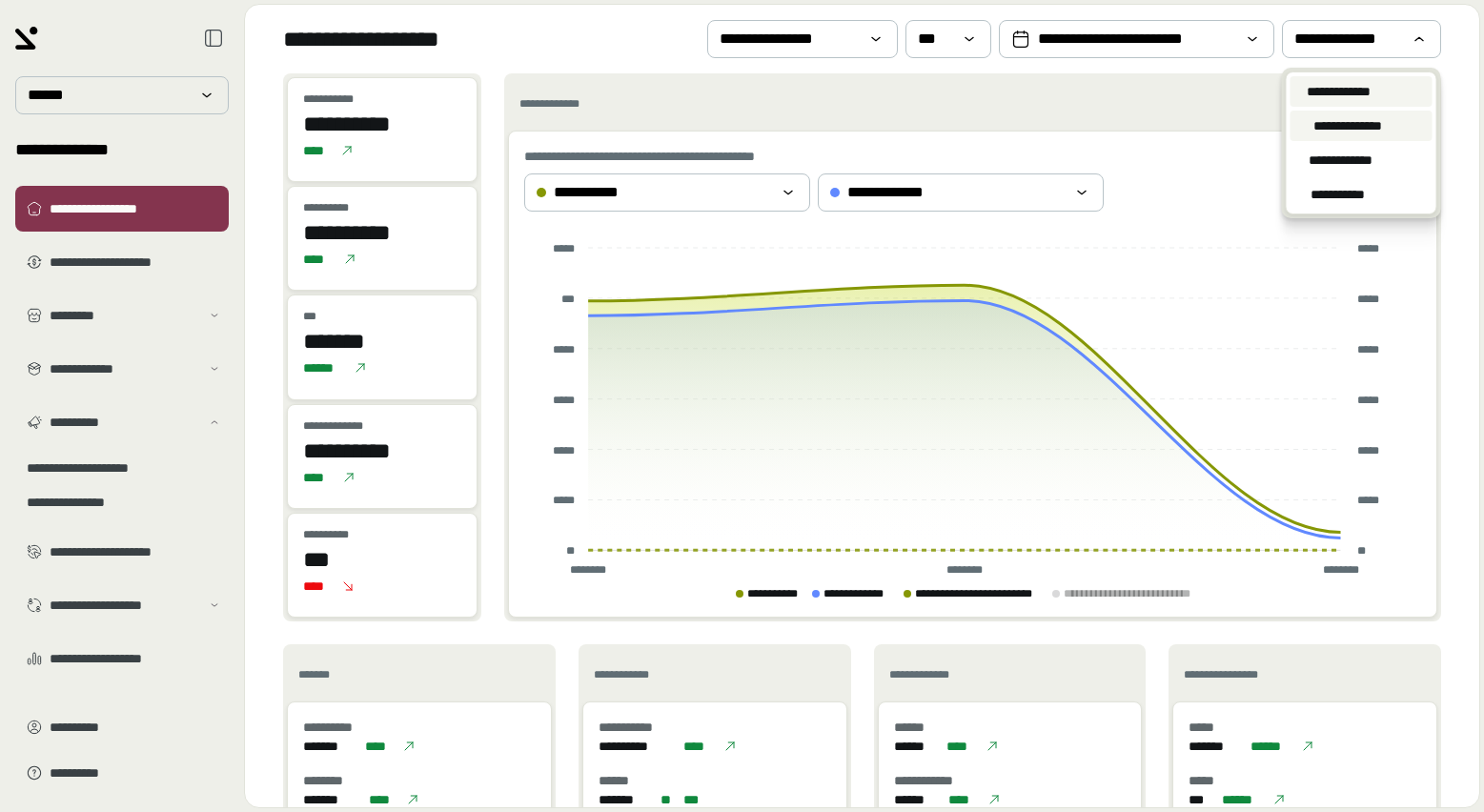 click on "**********" at bounding box center (1339, 91) 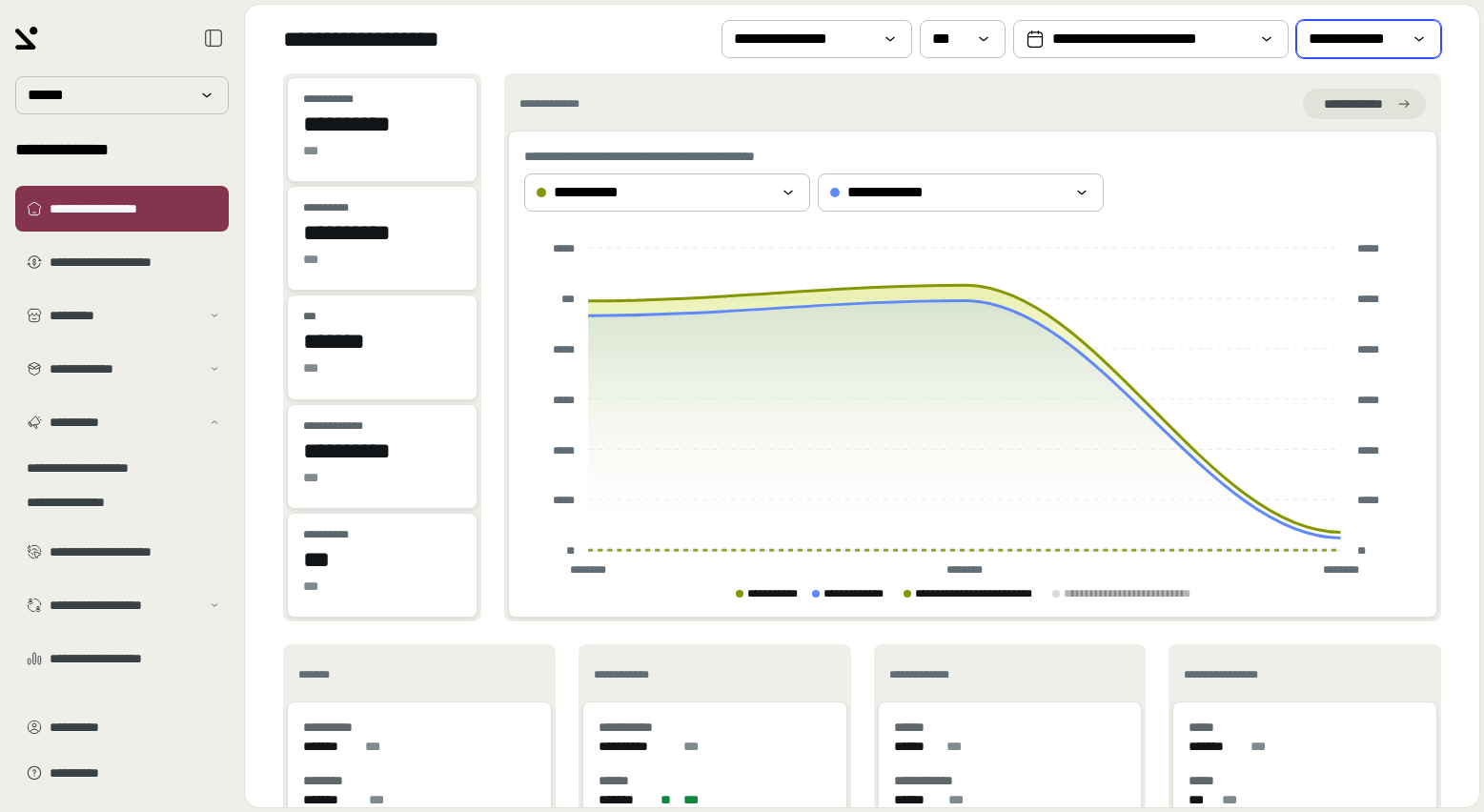click on "**********" at bounding box center [1355, 39] 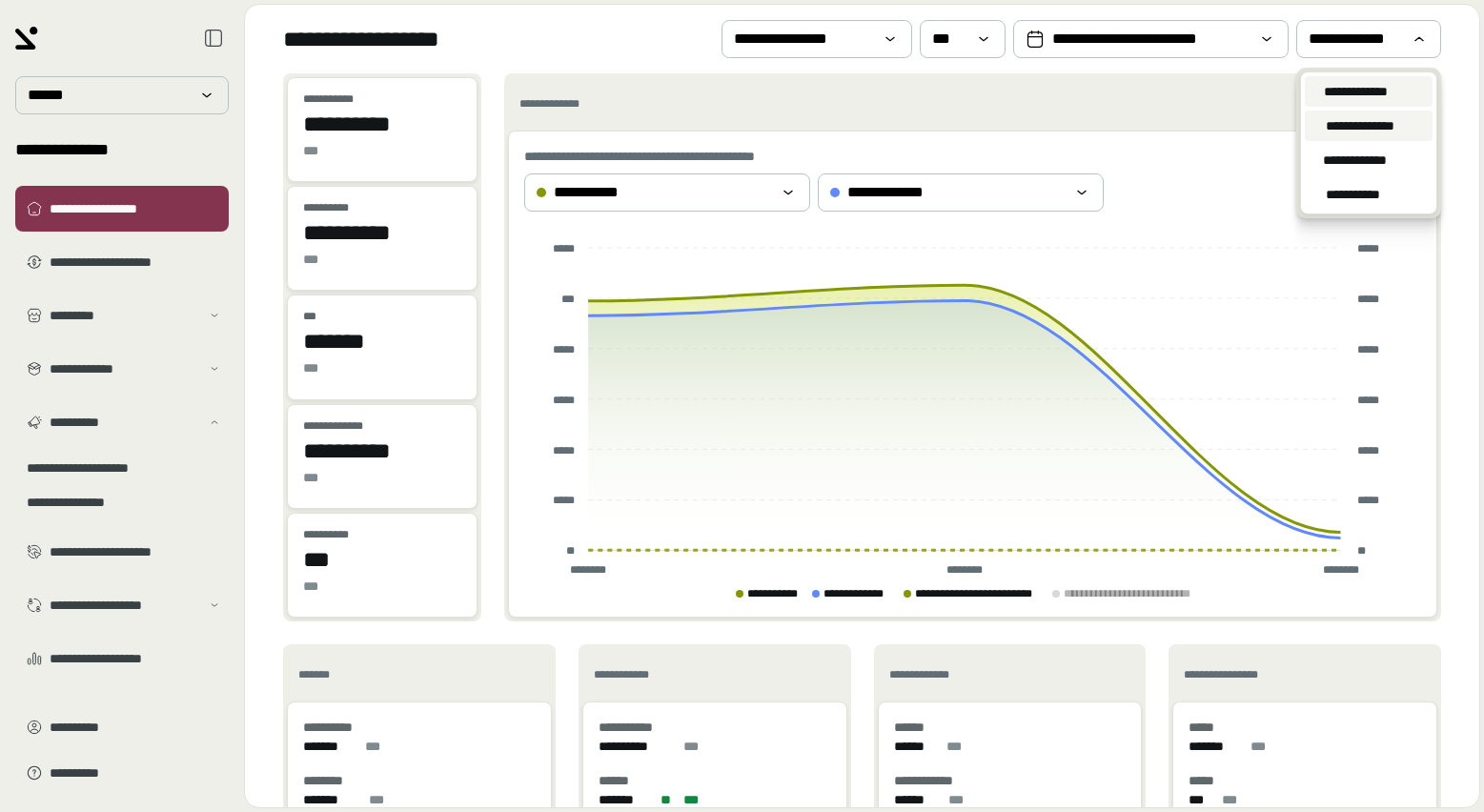 click on "**********" at bounding box center (1359, 126) 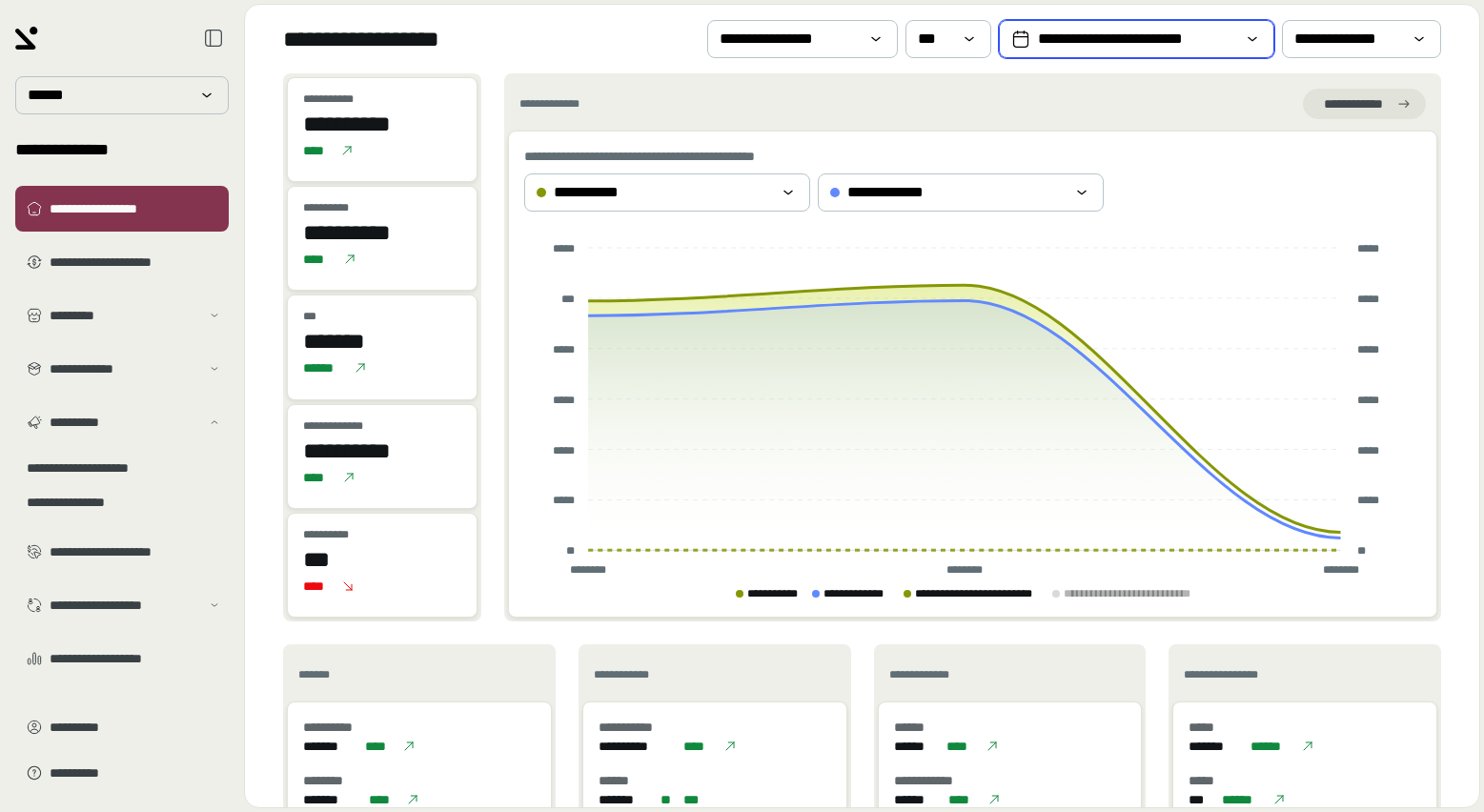 click on "**********" at bounding box center (1136, 39) 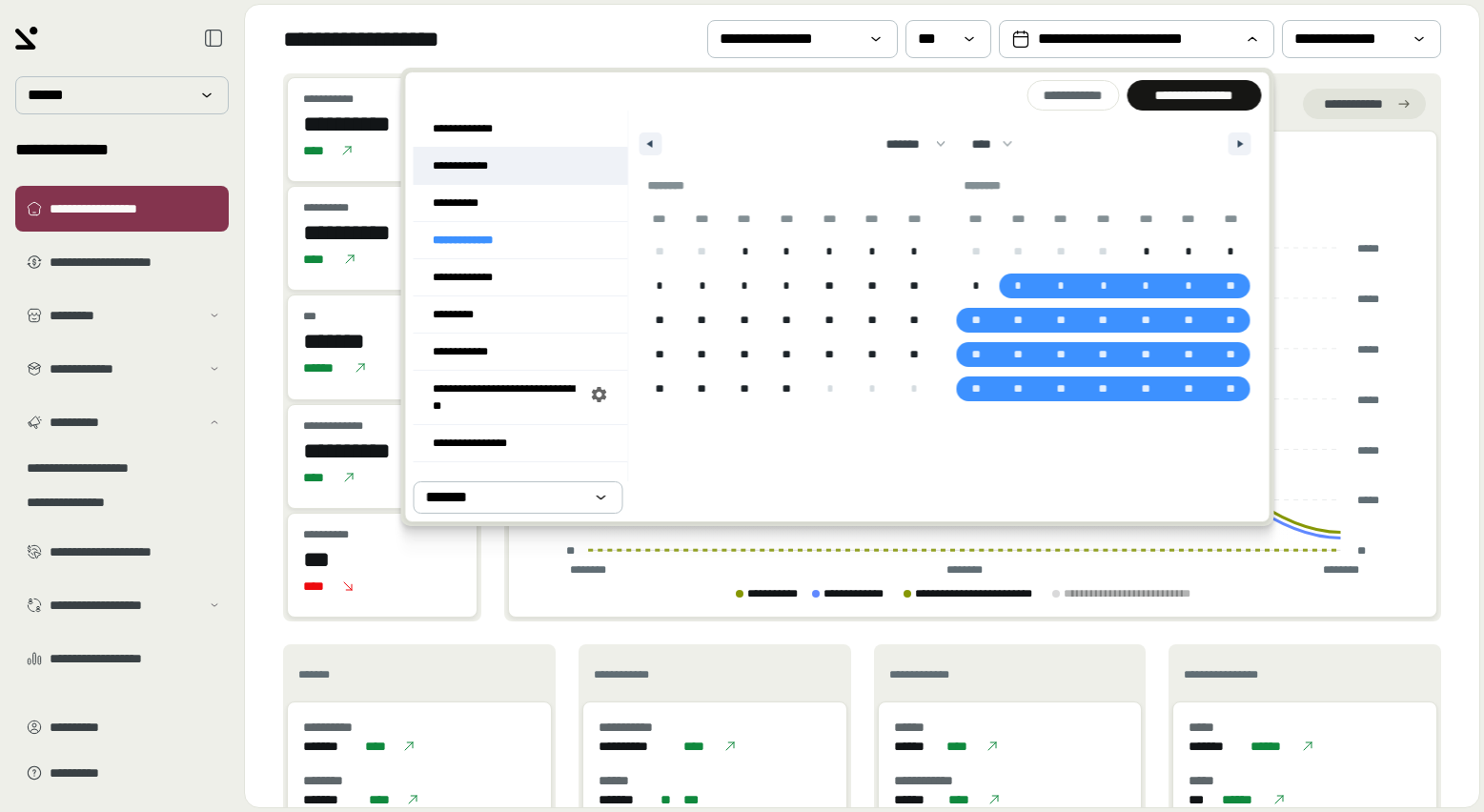 click on "**********" at bounding box center (520, 166) 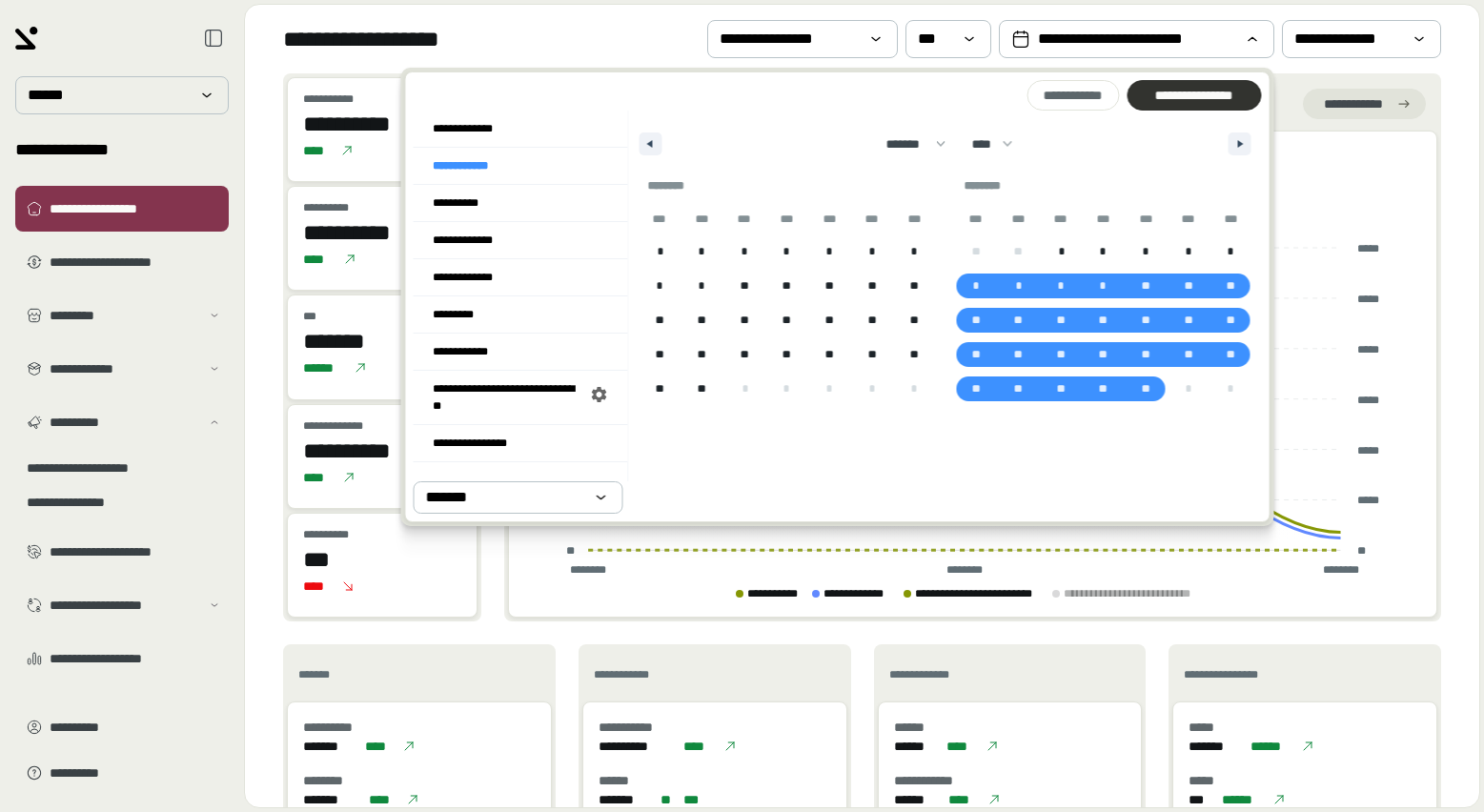click on "**********" at bounding box center [1193, 95] 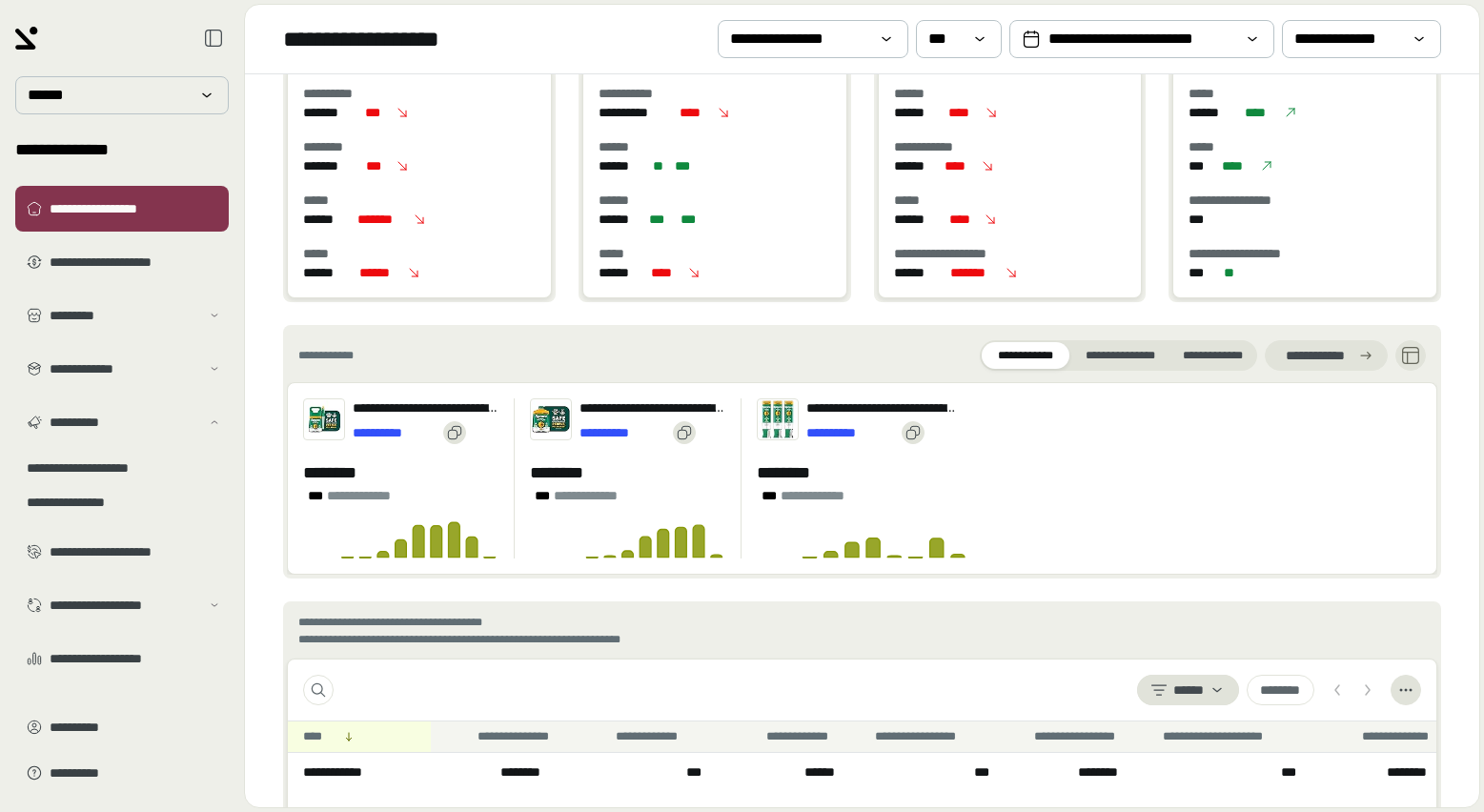 scroll, scrollTop: 0, scrollLeft: 0, axis: both 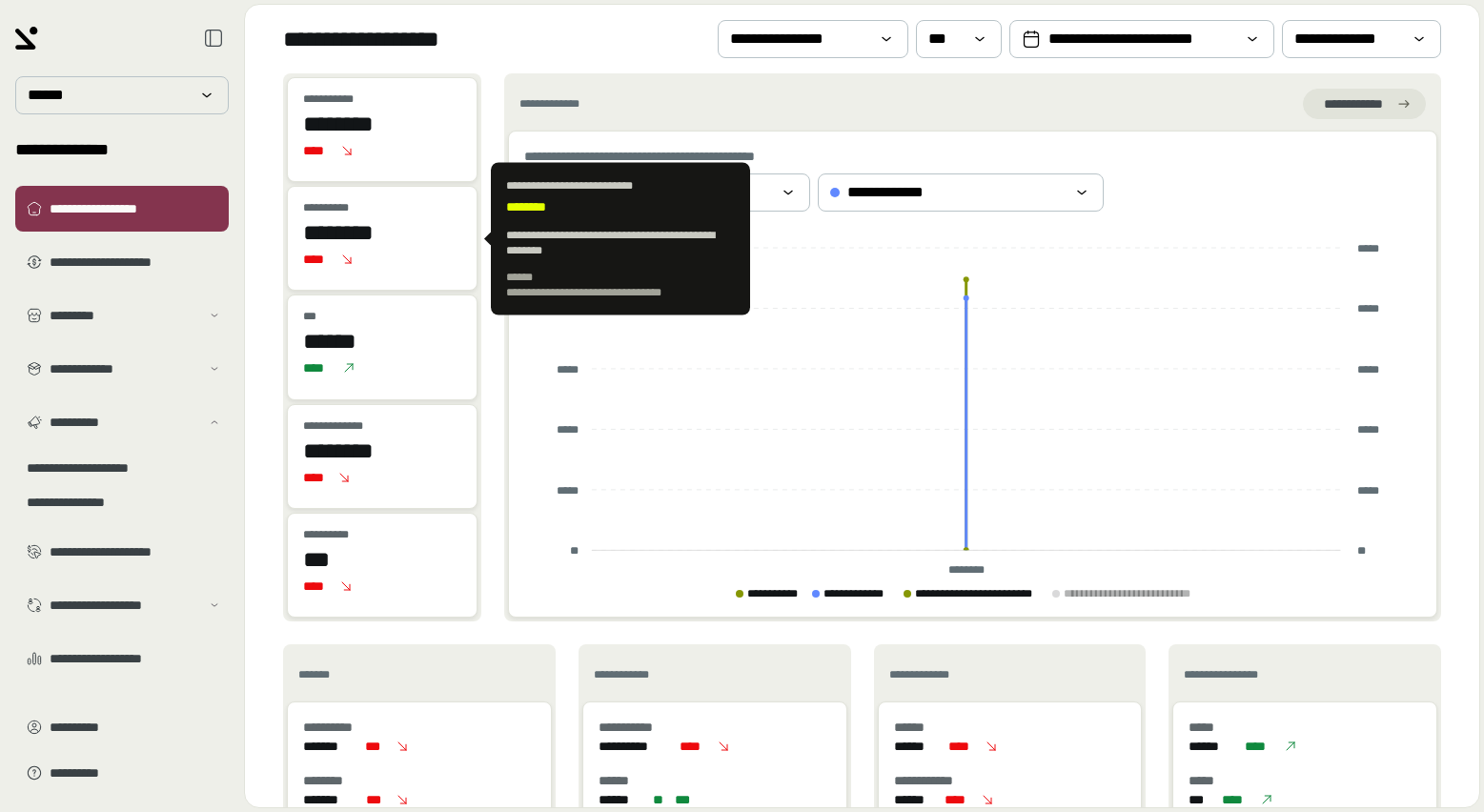 click on "****" at bounding box center [319, 259] 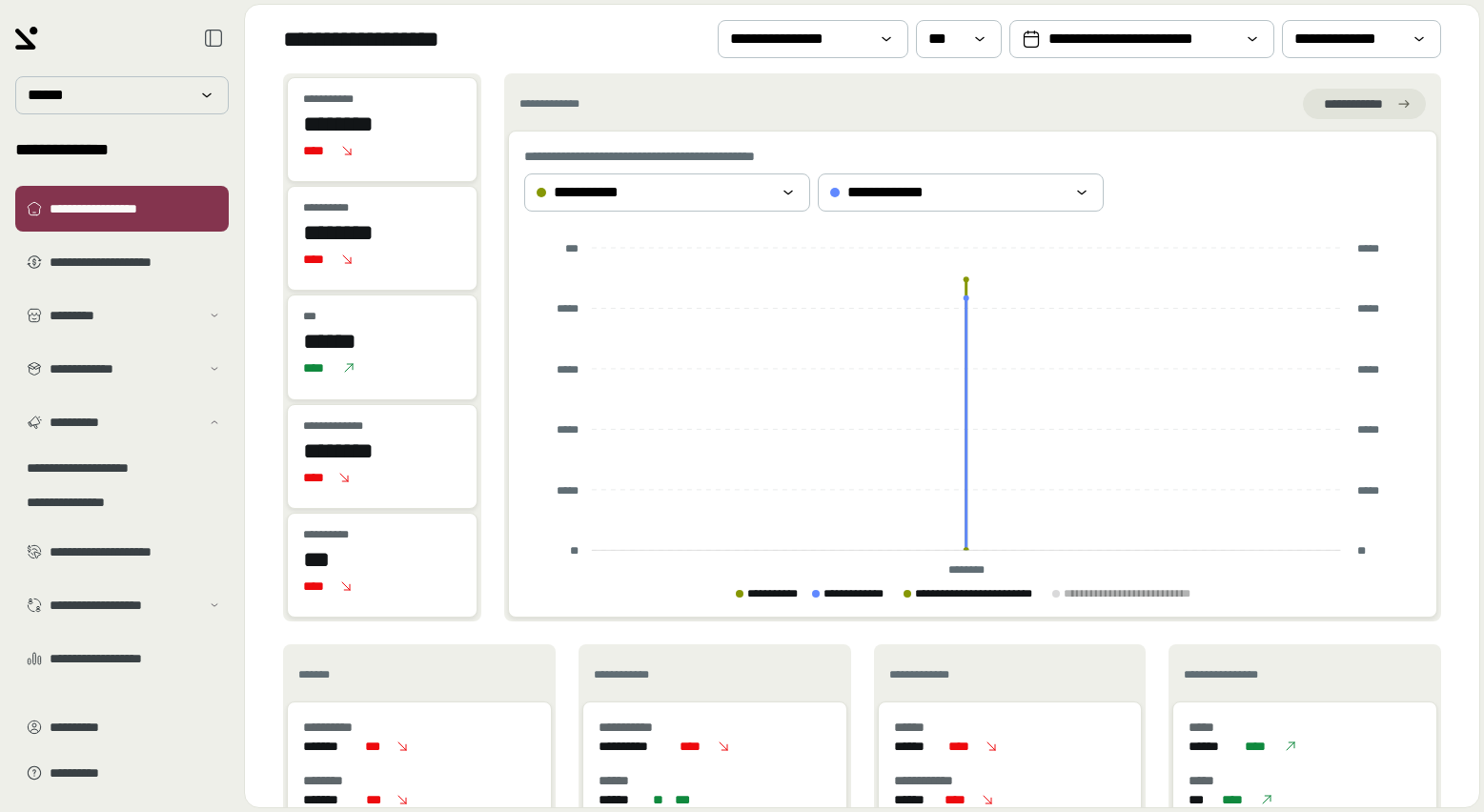 click on "**********" at bounding box center (972, 104) 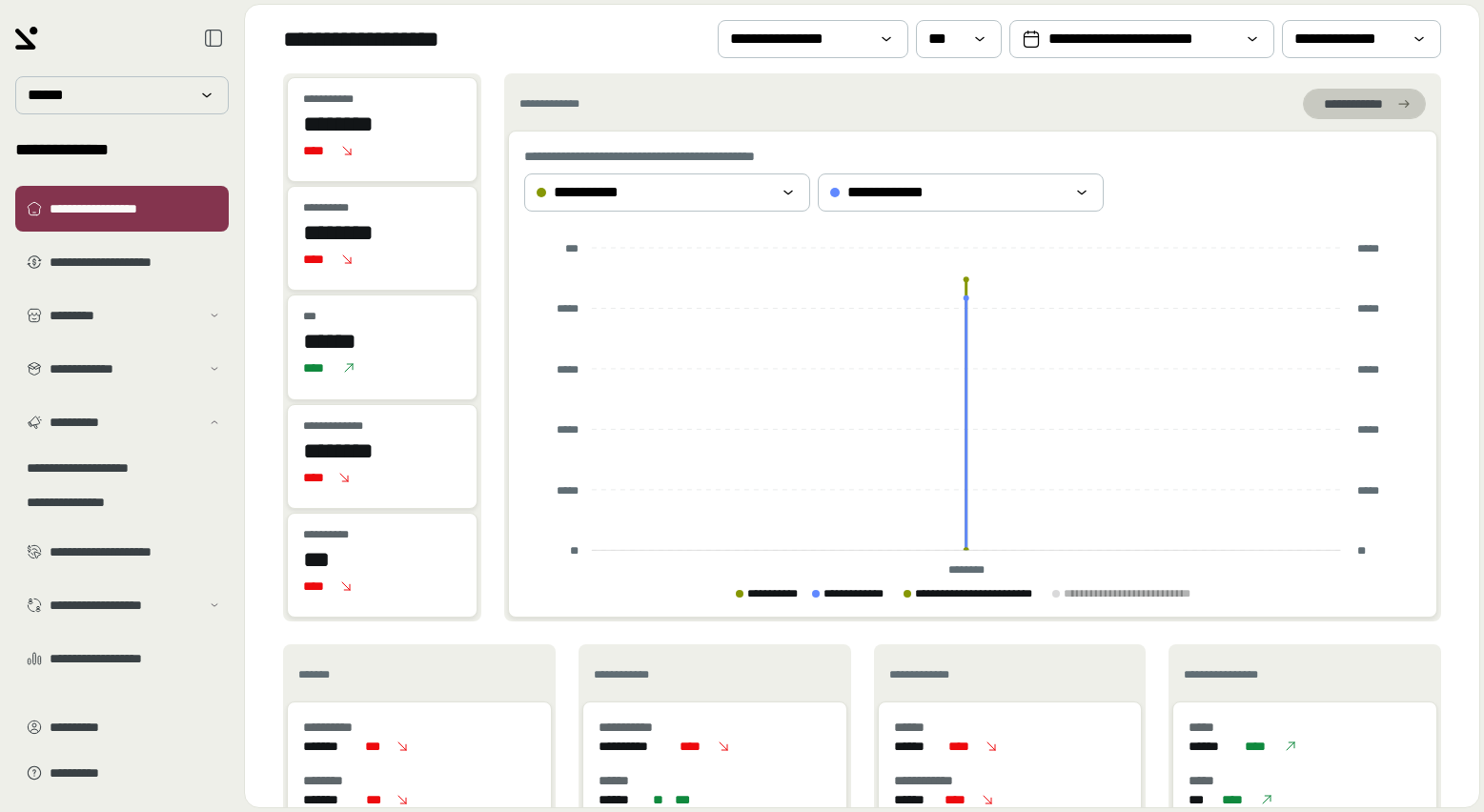 click on "**********" at bounding box center (1352, 104) 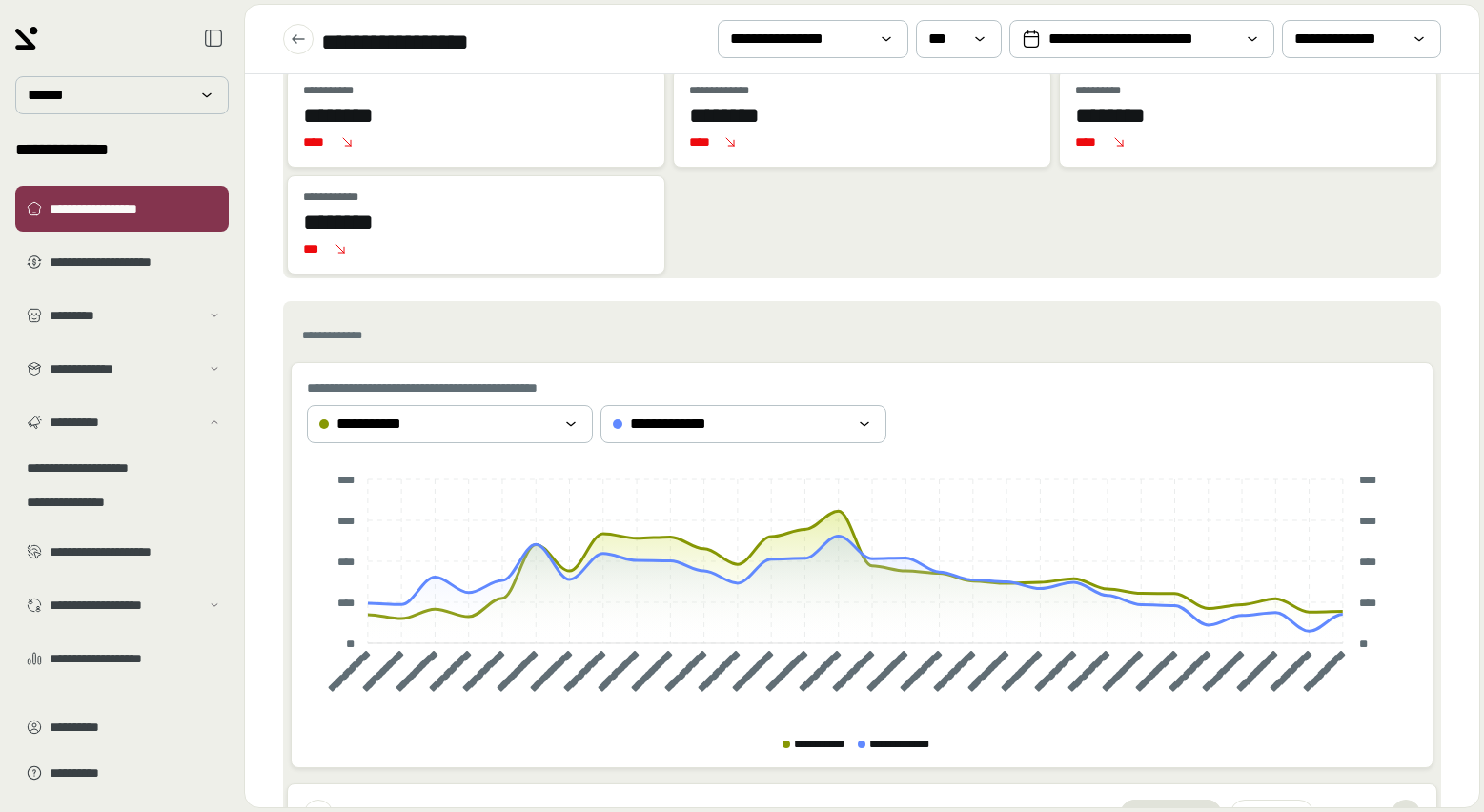 scroll, scrollTop: 0, scrollLeft: 0, axis: both 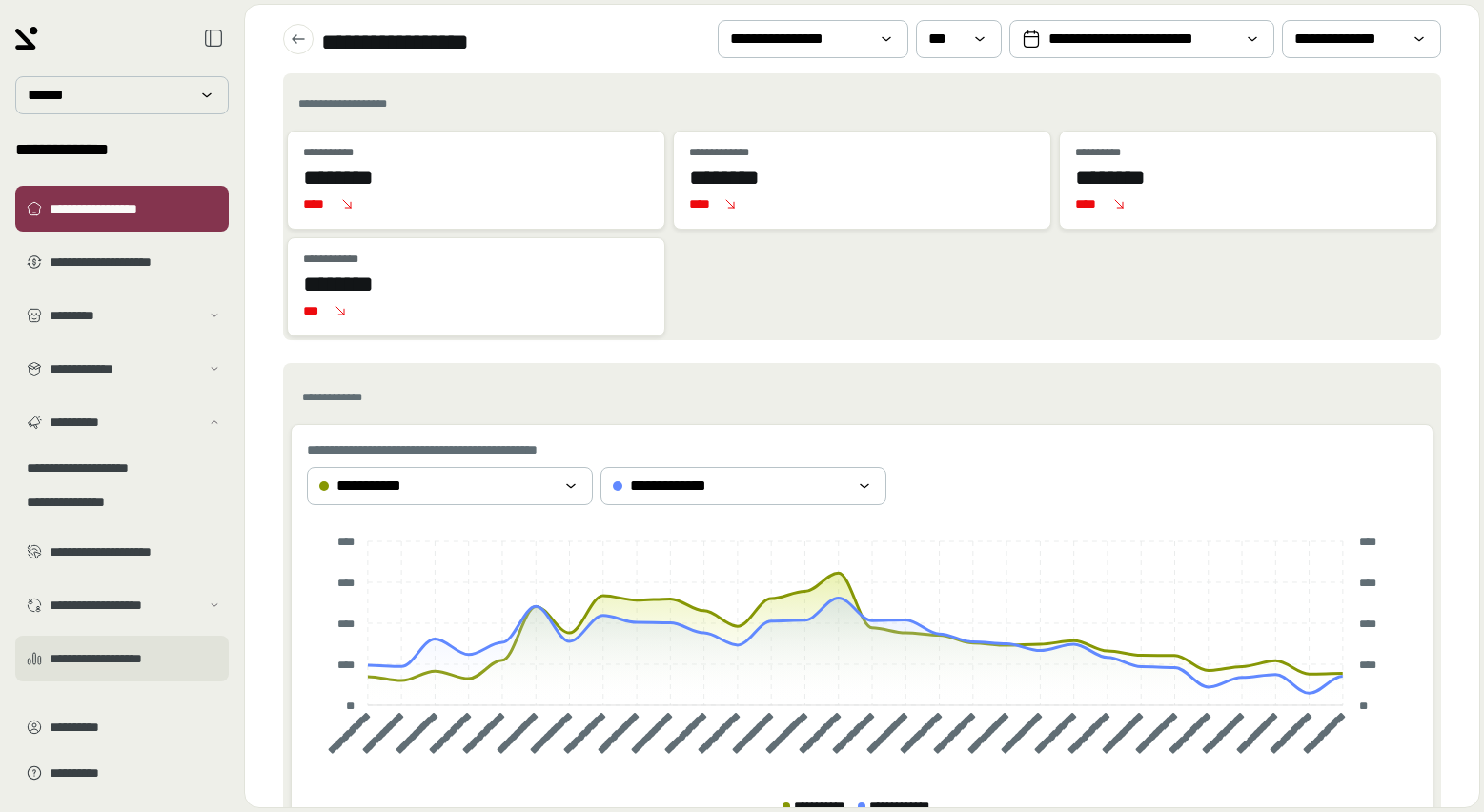 click on "**********" at bounding box center [135, 659] 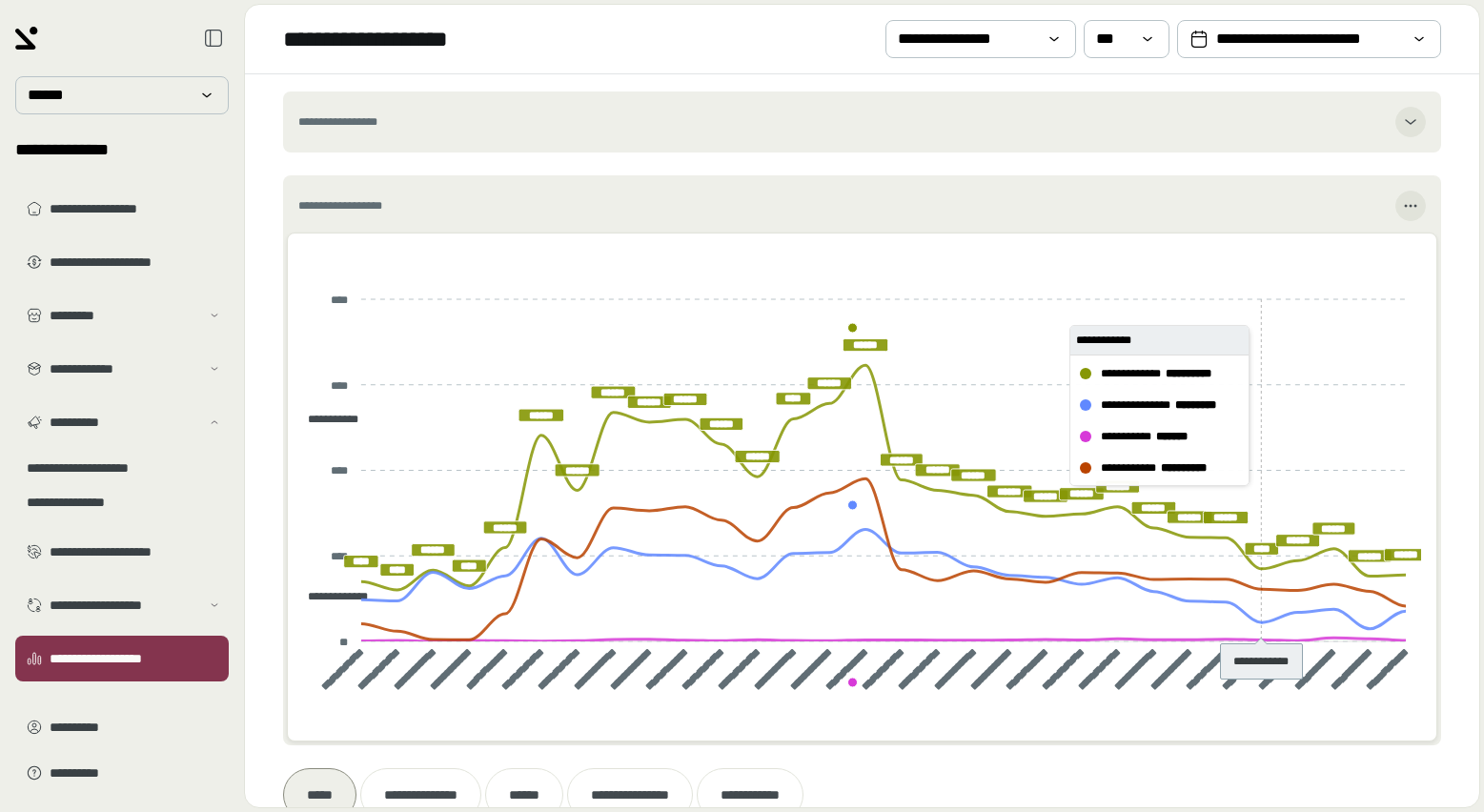 scroll, scrollTop: 0, scrollLeft: 0, axis: both 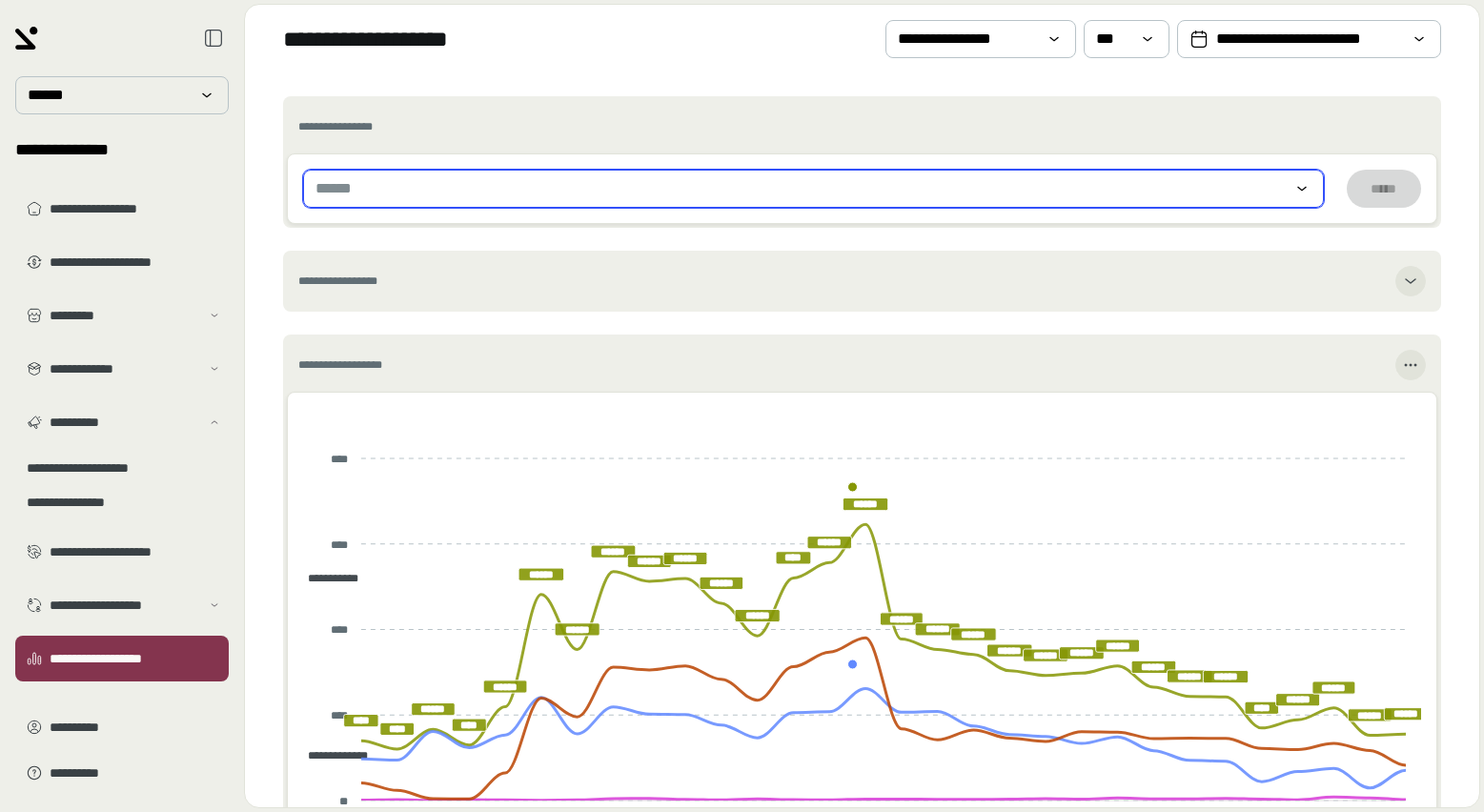 click on "******" at bounding box center [813, 189] 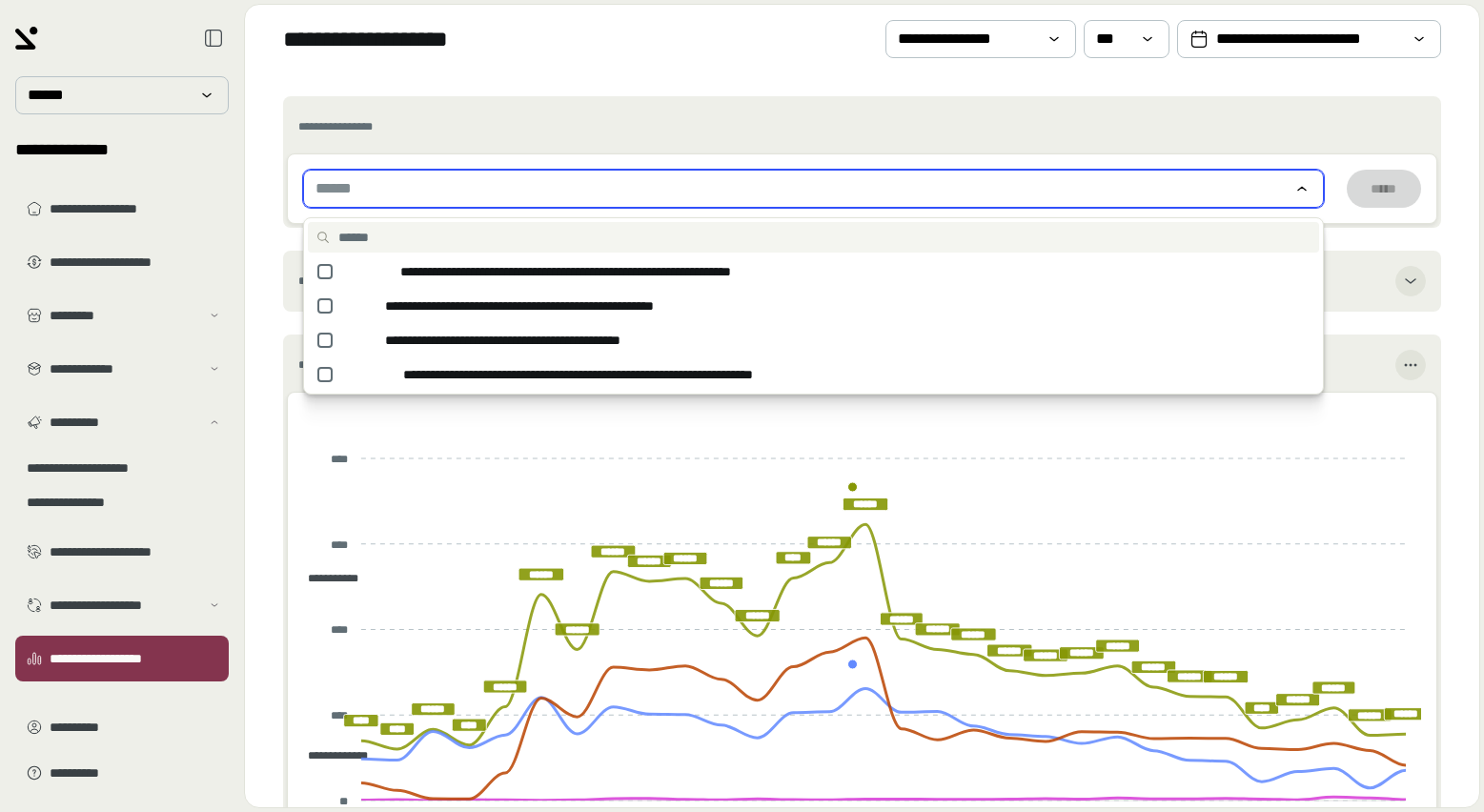 click on "******" at bounding box center (813, 189) 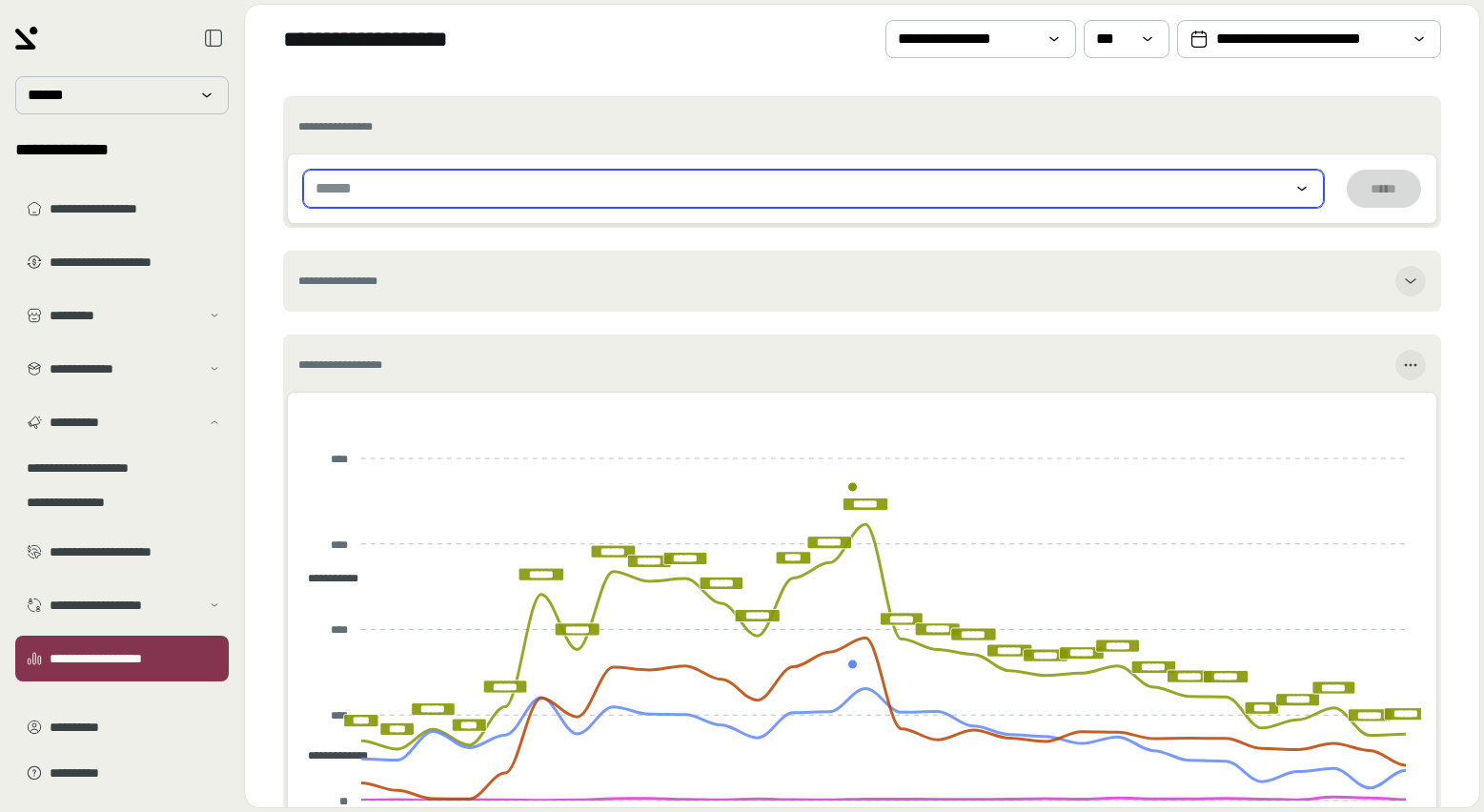 click on "******" at bounding box center [813, 189] 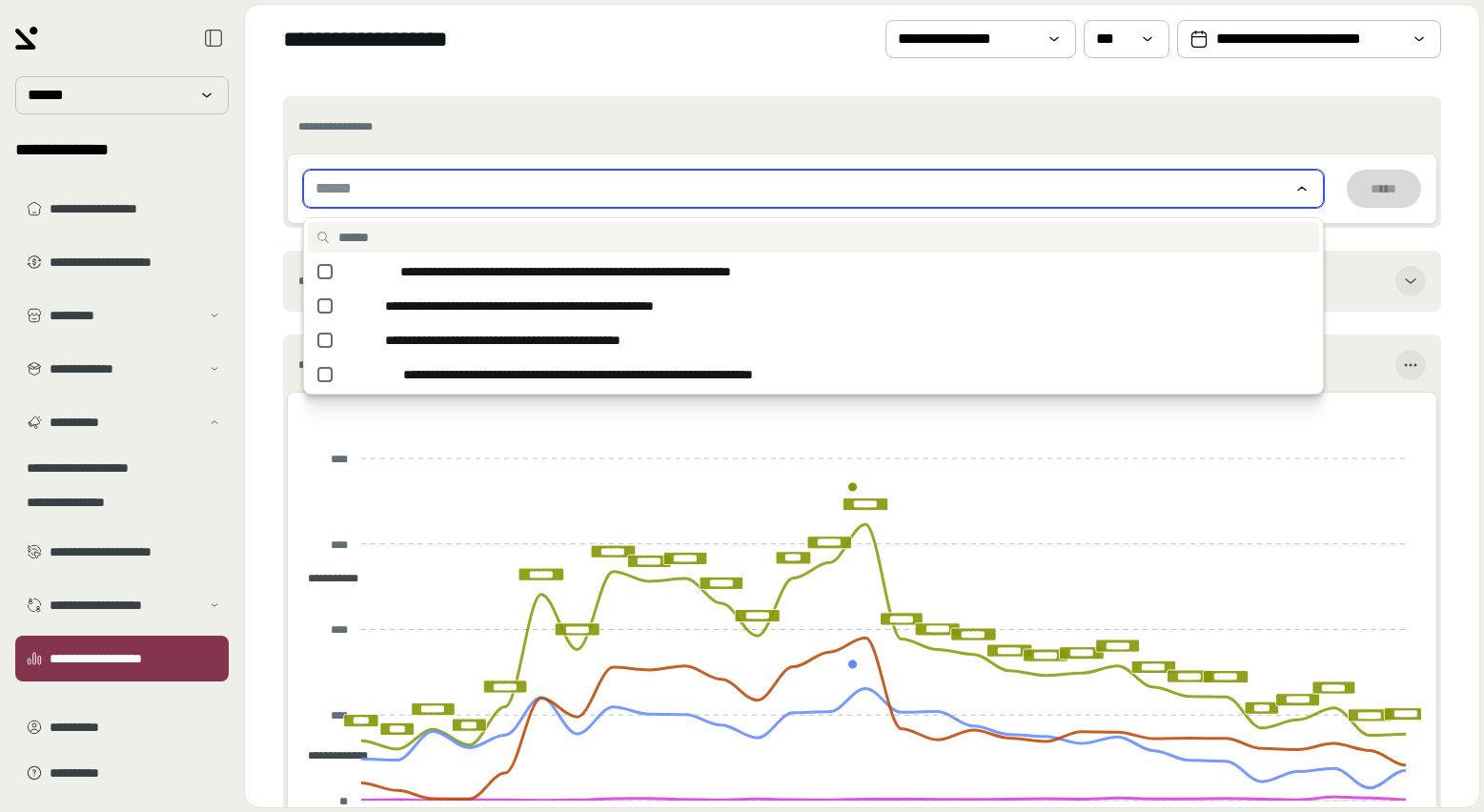 click on "******" at bounding box center (813, 189) 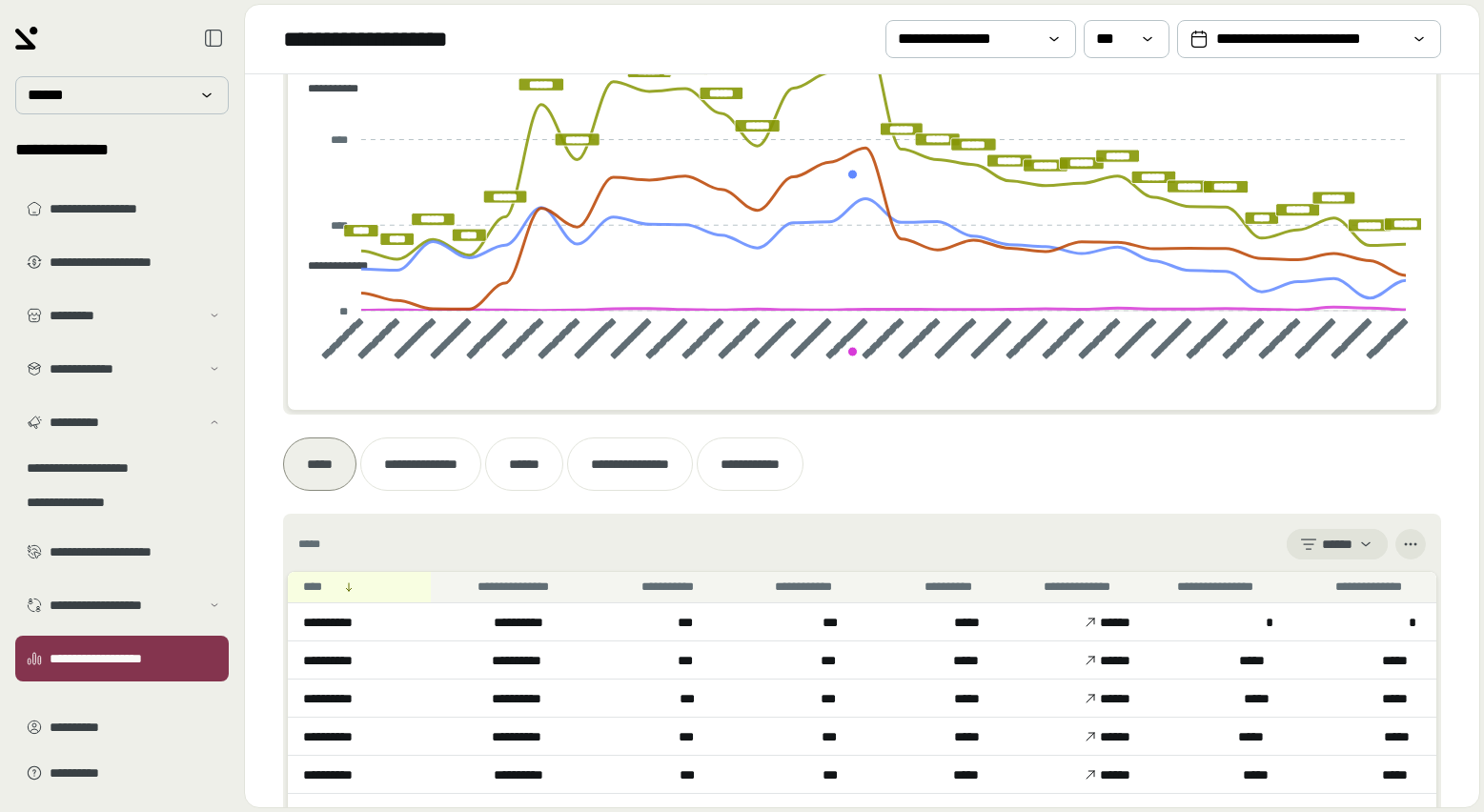 scroll, scrollTop: 721, scrollLeft: 0, axis: vertical 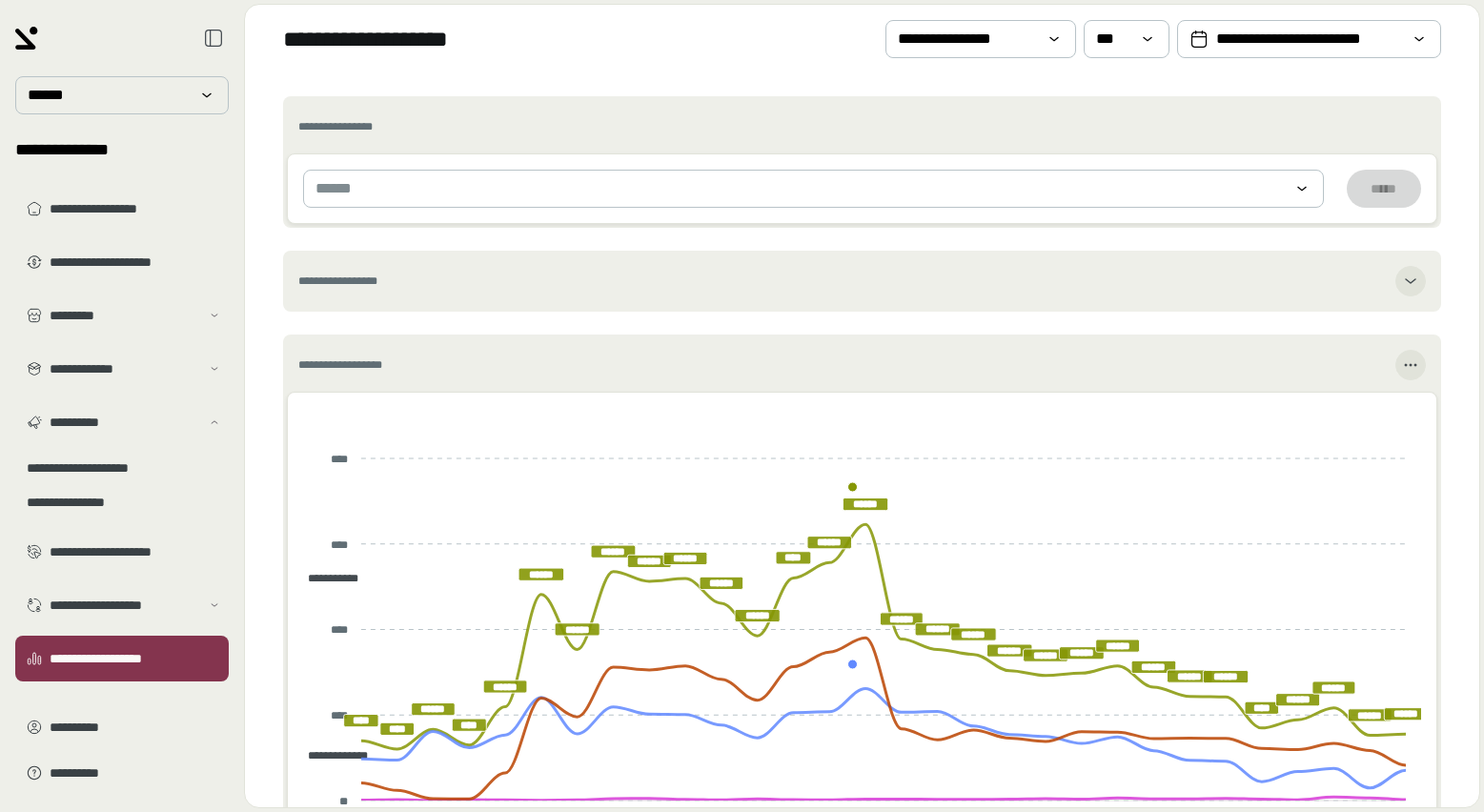 click on "****** *****" at bounding box center (862, 189) 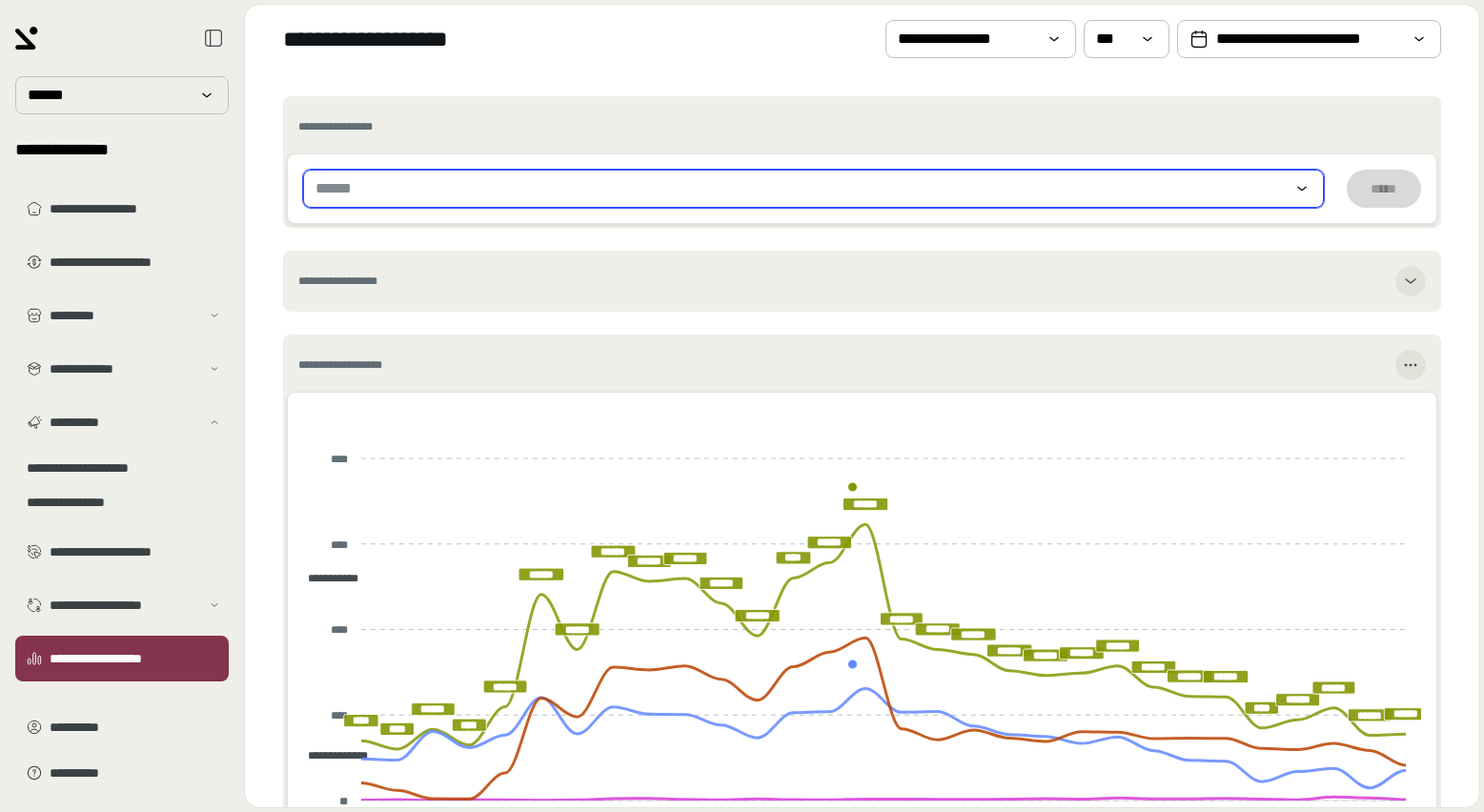 click on "******" at bounding box center [813, 189] 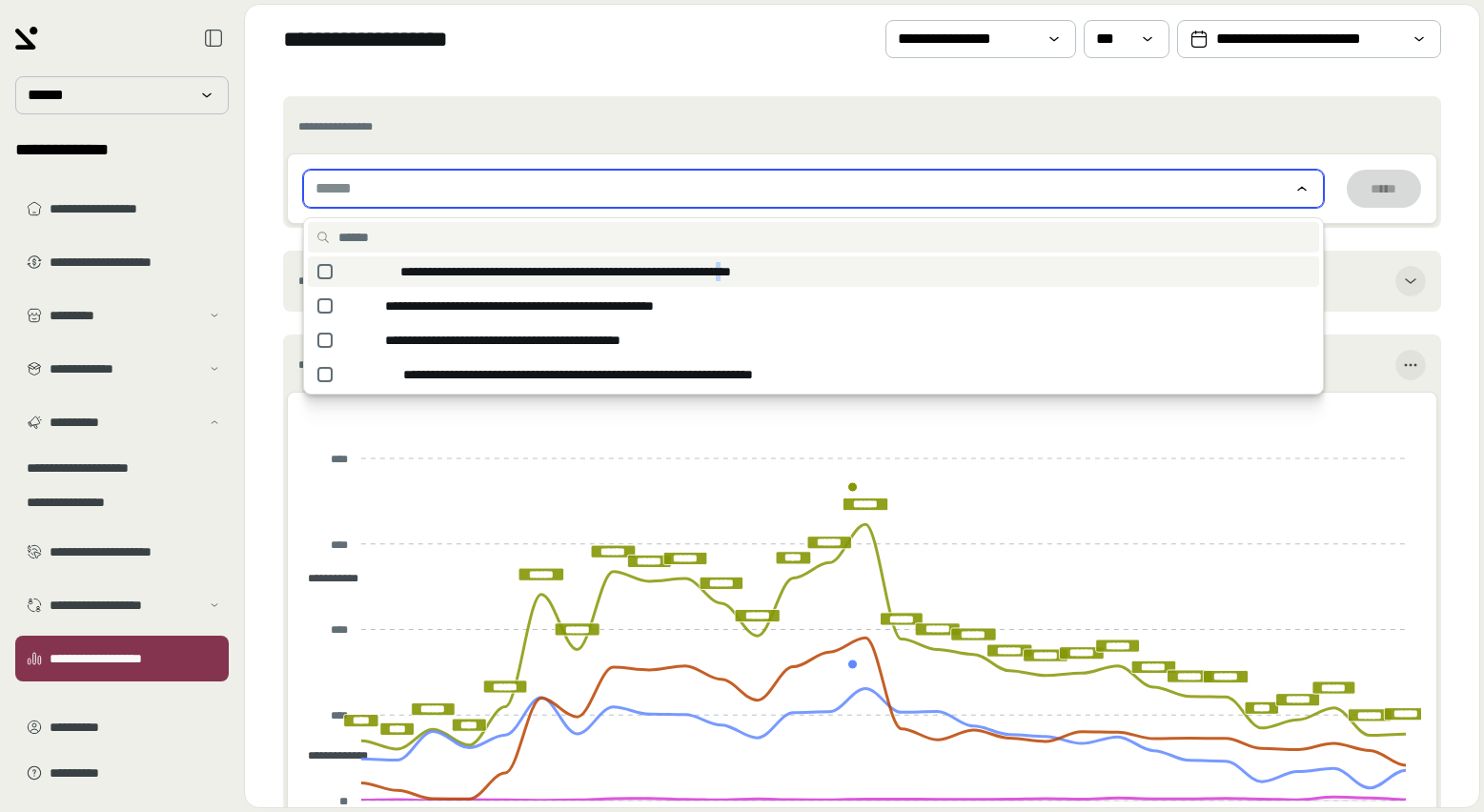 copy on "*" 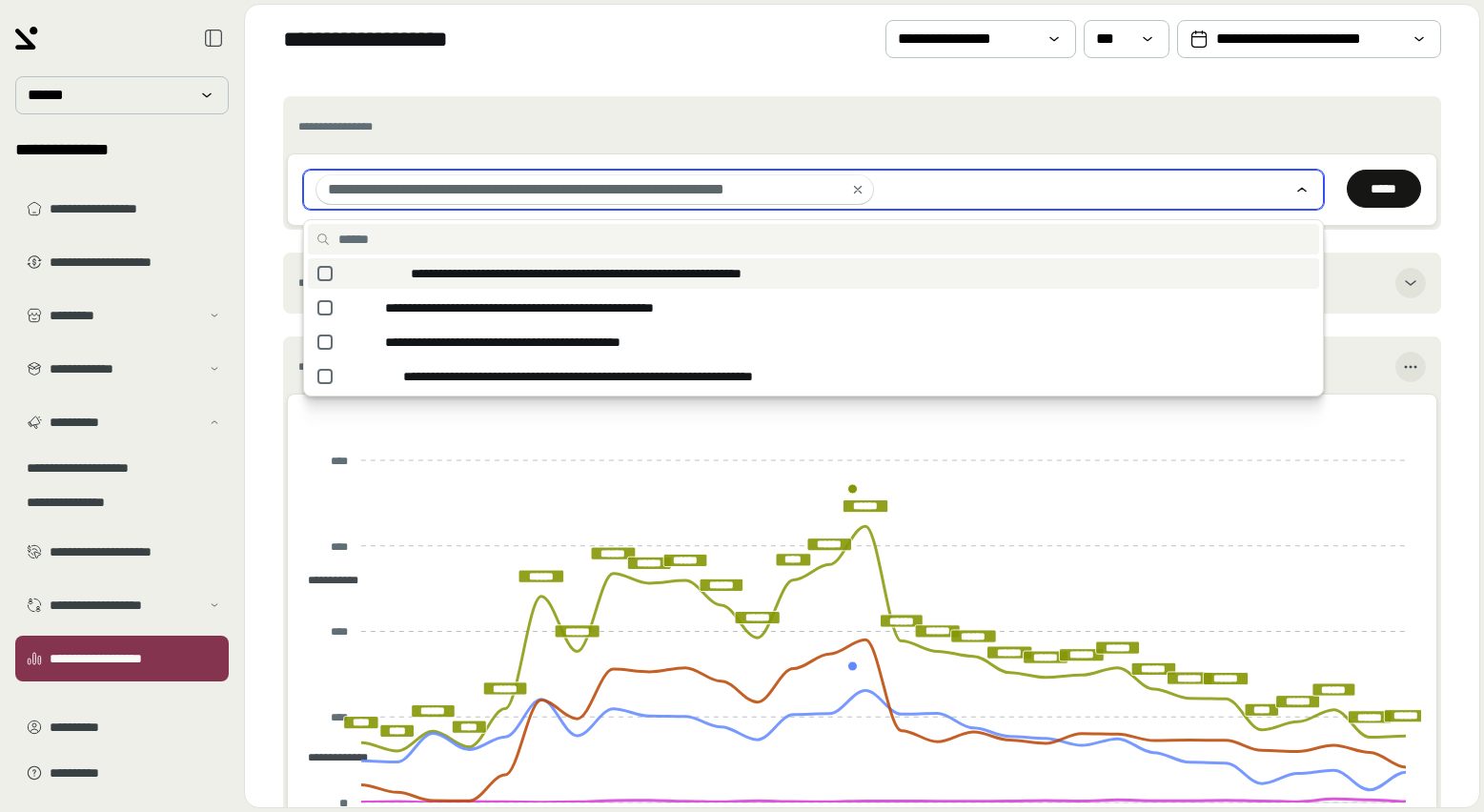 click 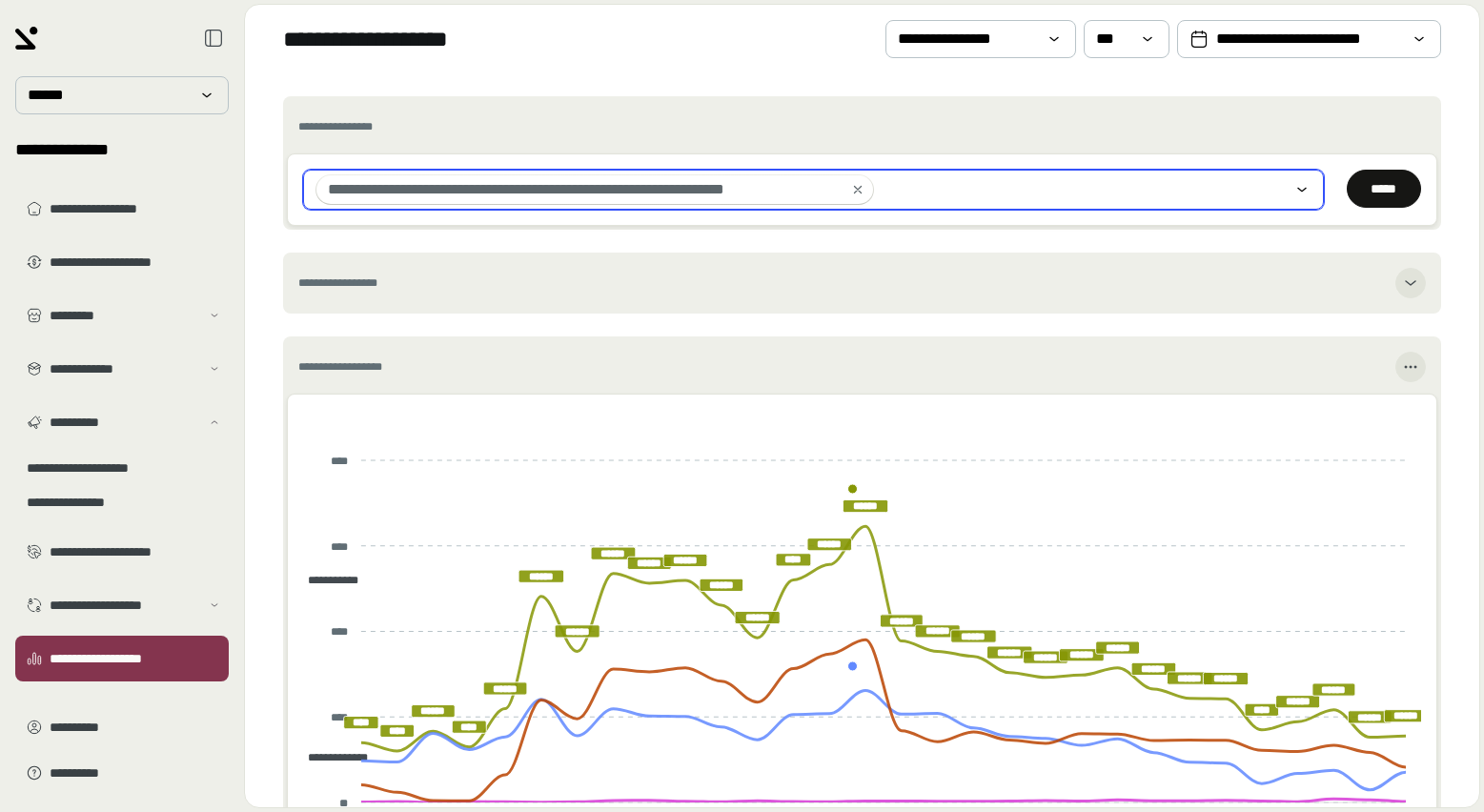 click 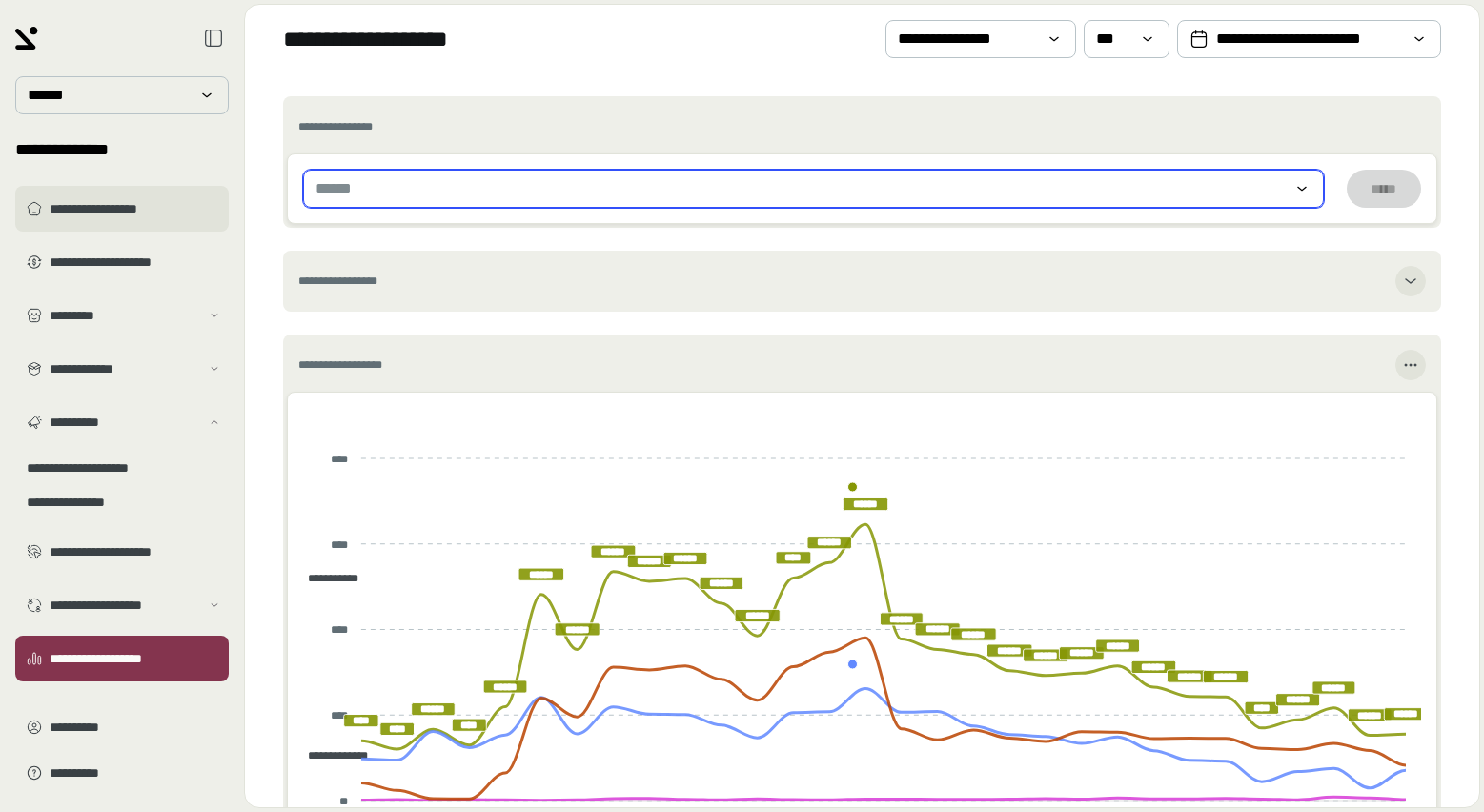 click on "**********" at bounding box center [135, 209] 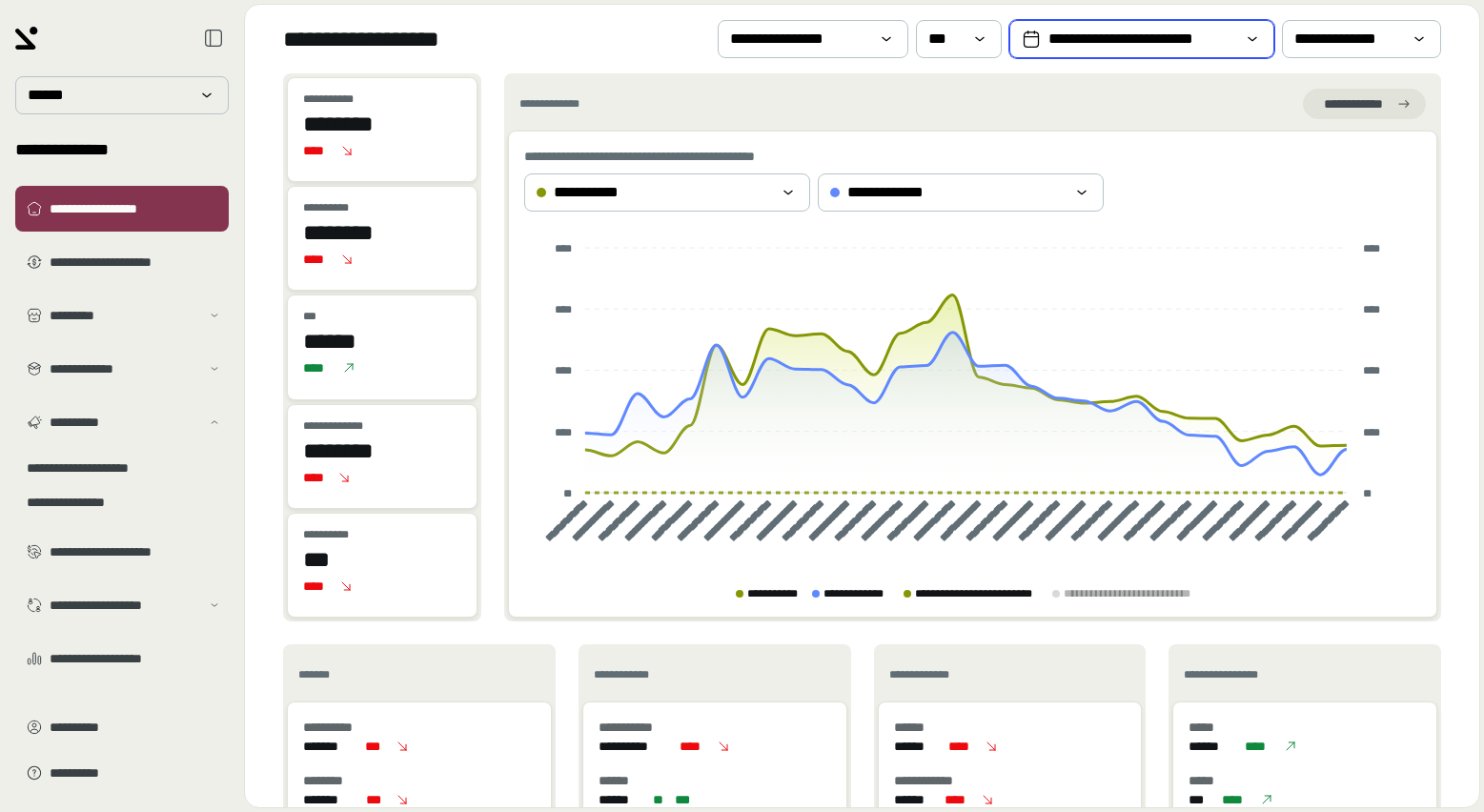 click on "**********" at bounding box center [1141, 39] 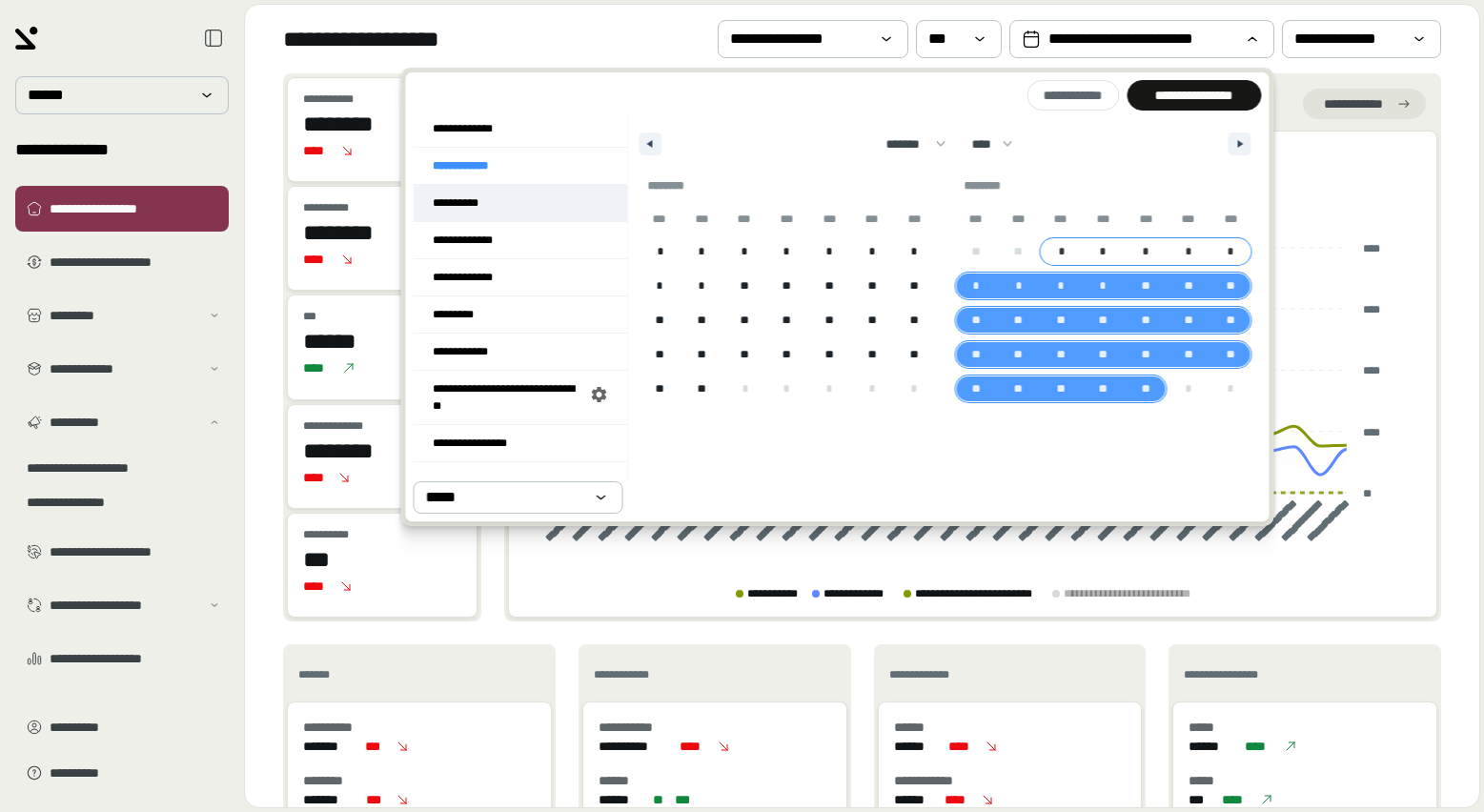 click on "**********" at bounding box center (520, 203) 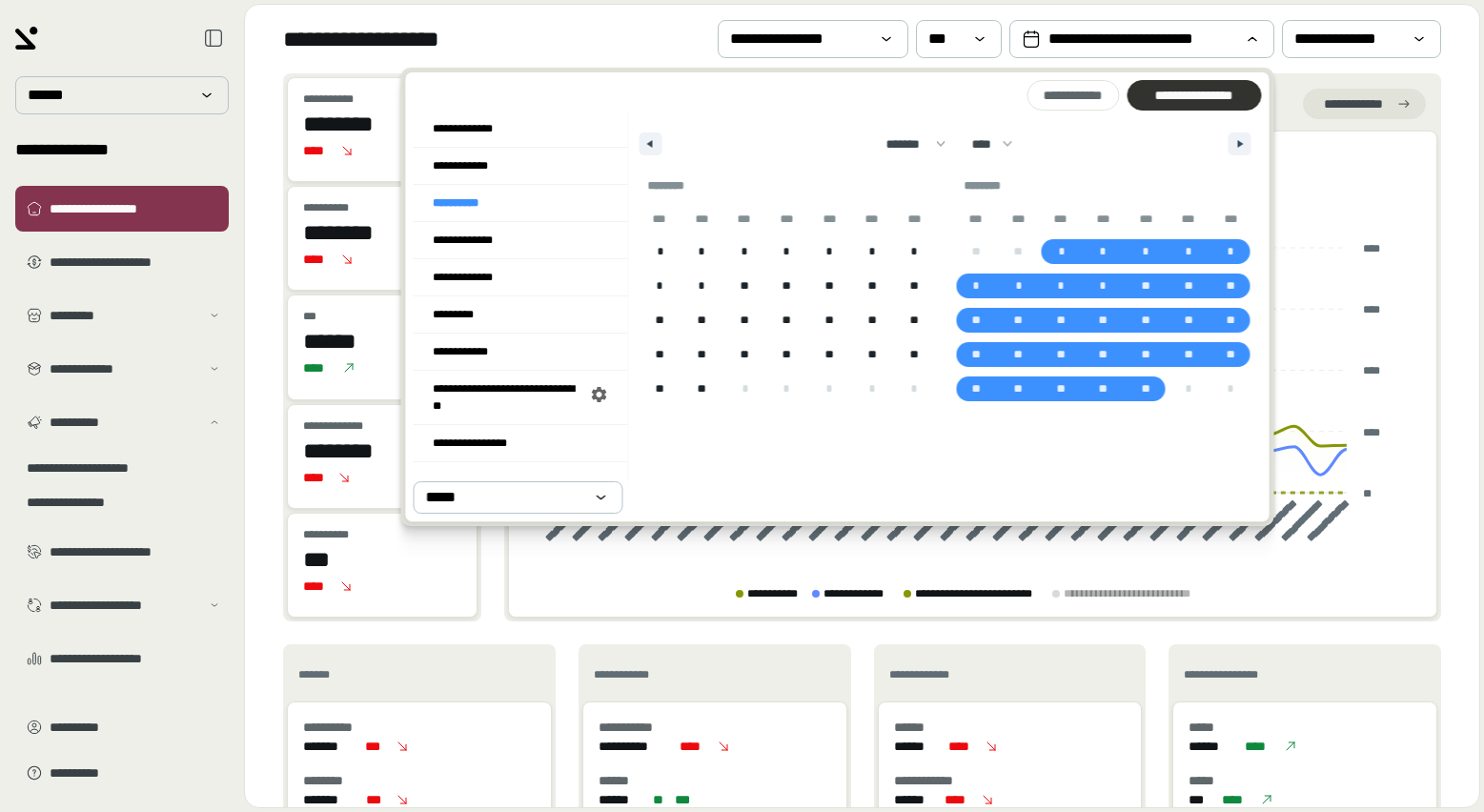 click on "**********" at bounding box center (1193, 95) 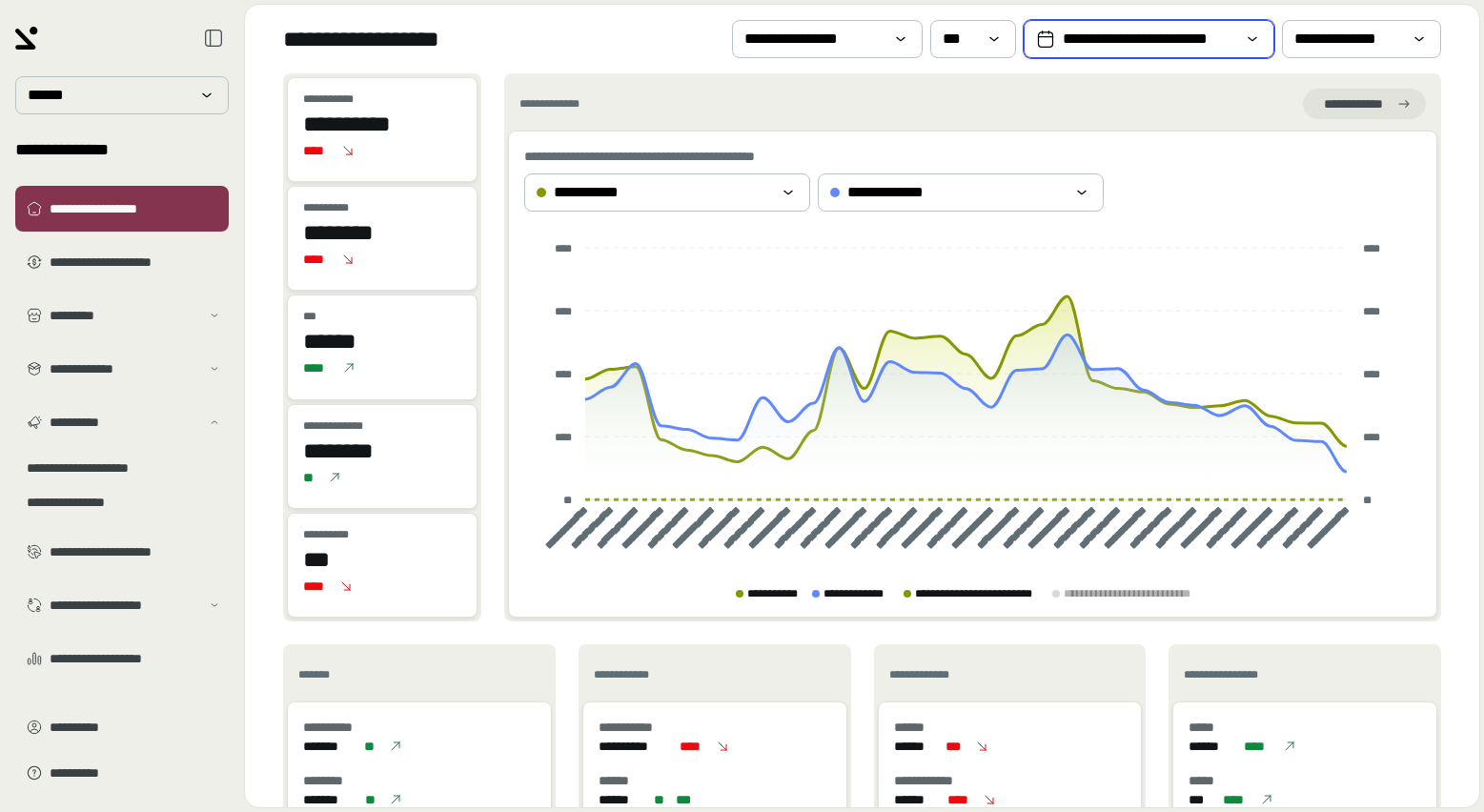 click on "**********" at bounding box center [1149, 39] 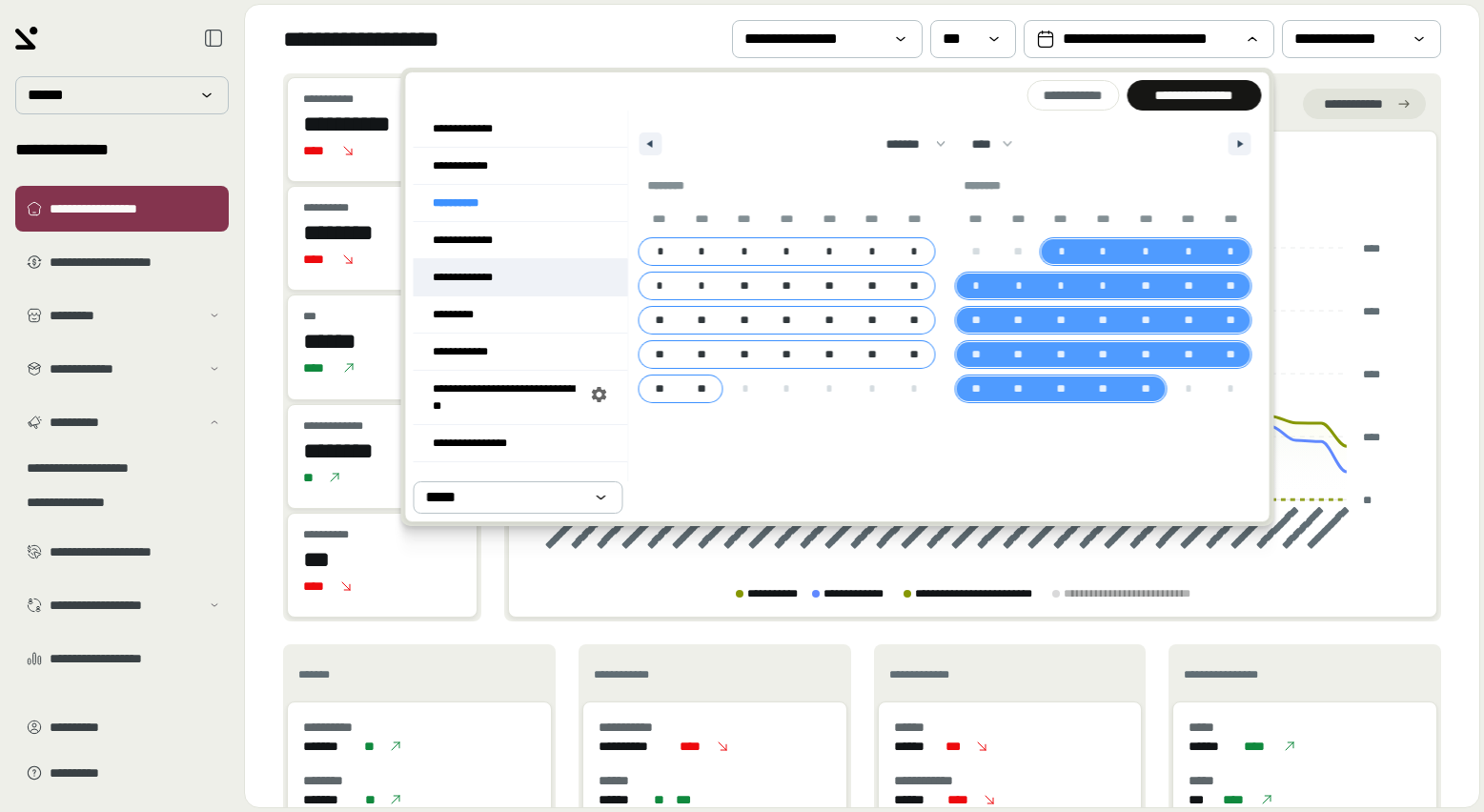 click on "**********" at bounding box center [520, 277] 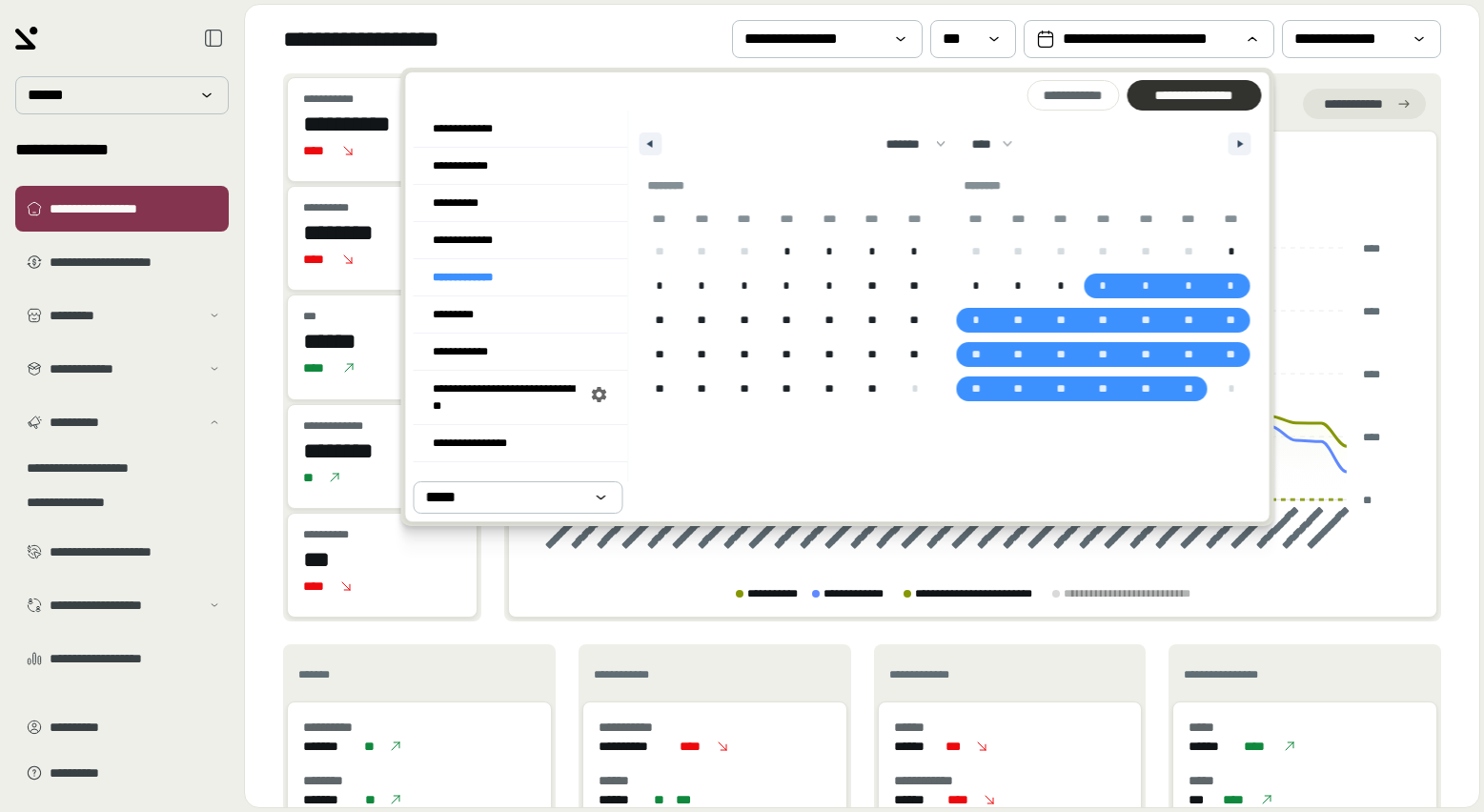 click on "**********" at bounding box center [1193, 95] 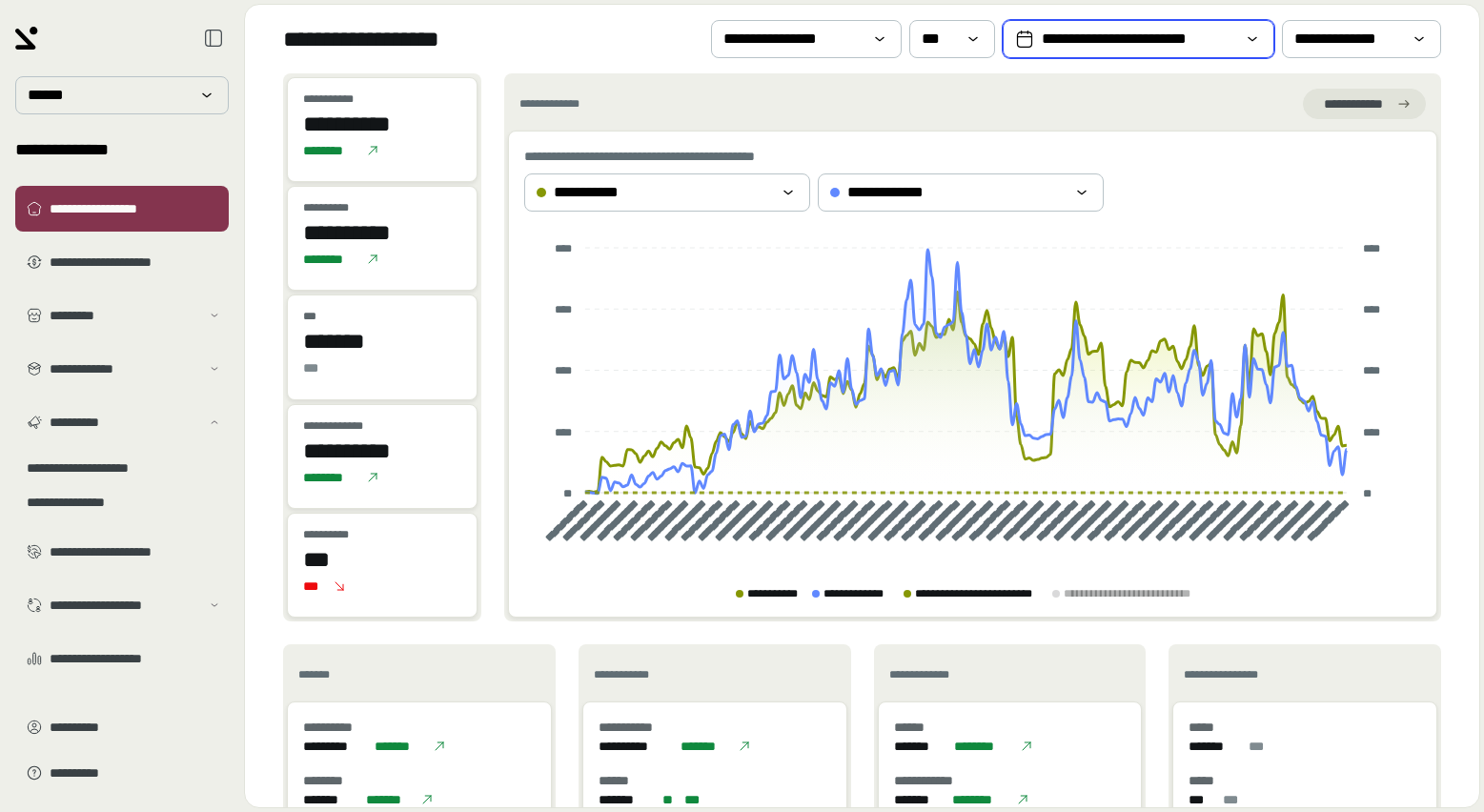 click on "**********" at bounding box center (1138, 39) 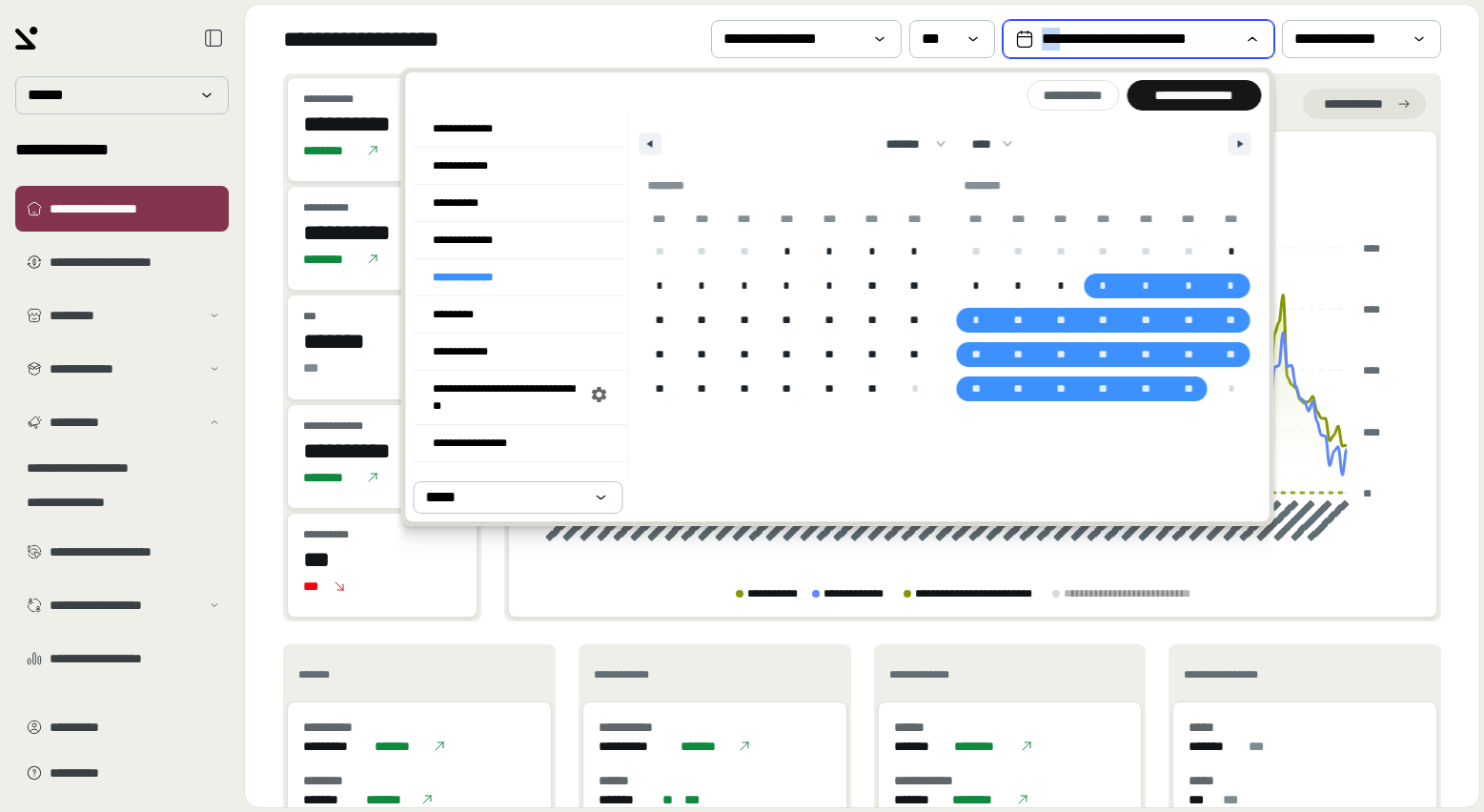 click on "**********" at bounding box center [1138, 39] 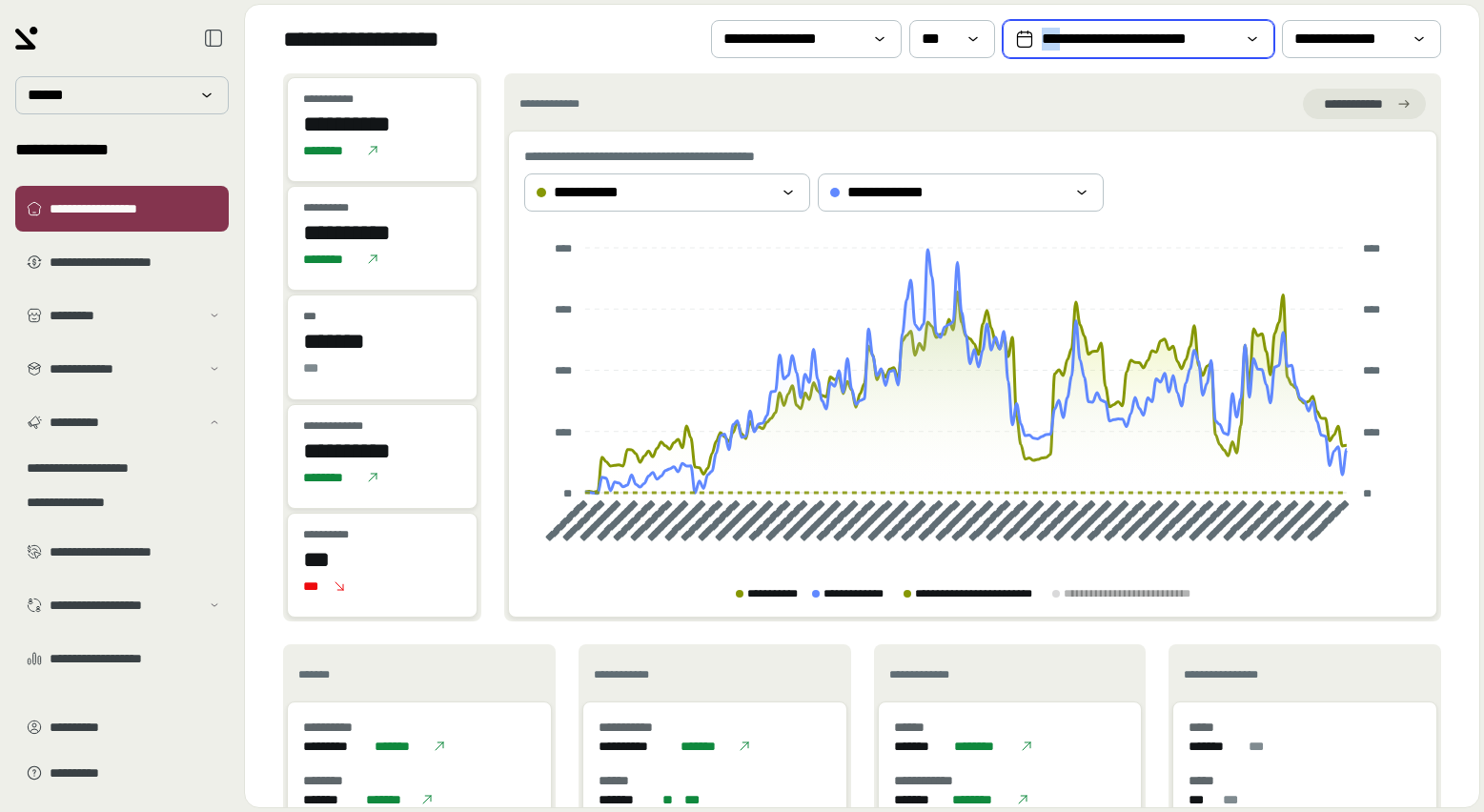 click on "**********" at bounding box center (1138, 39) 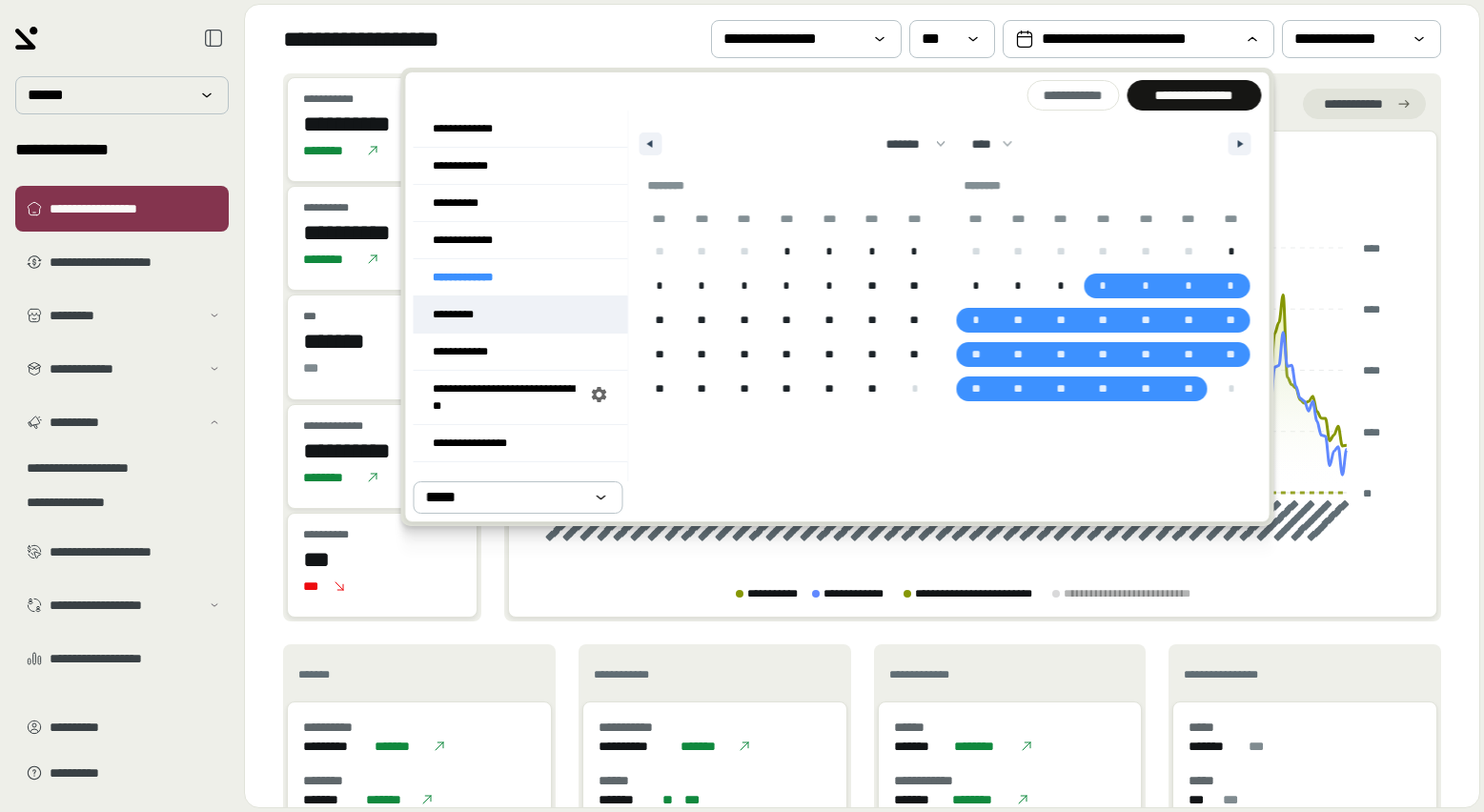 click on "*********" at bounding box center [520, 315] 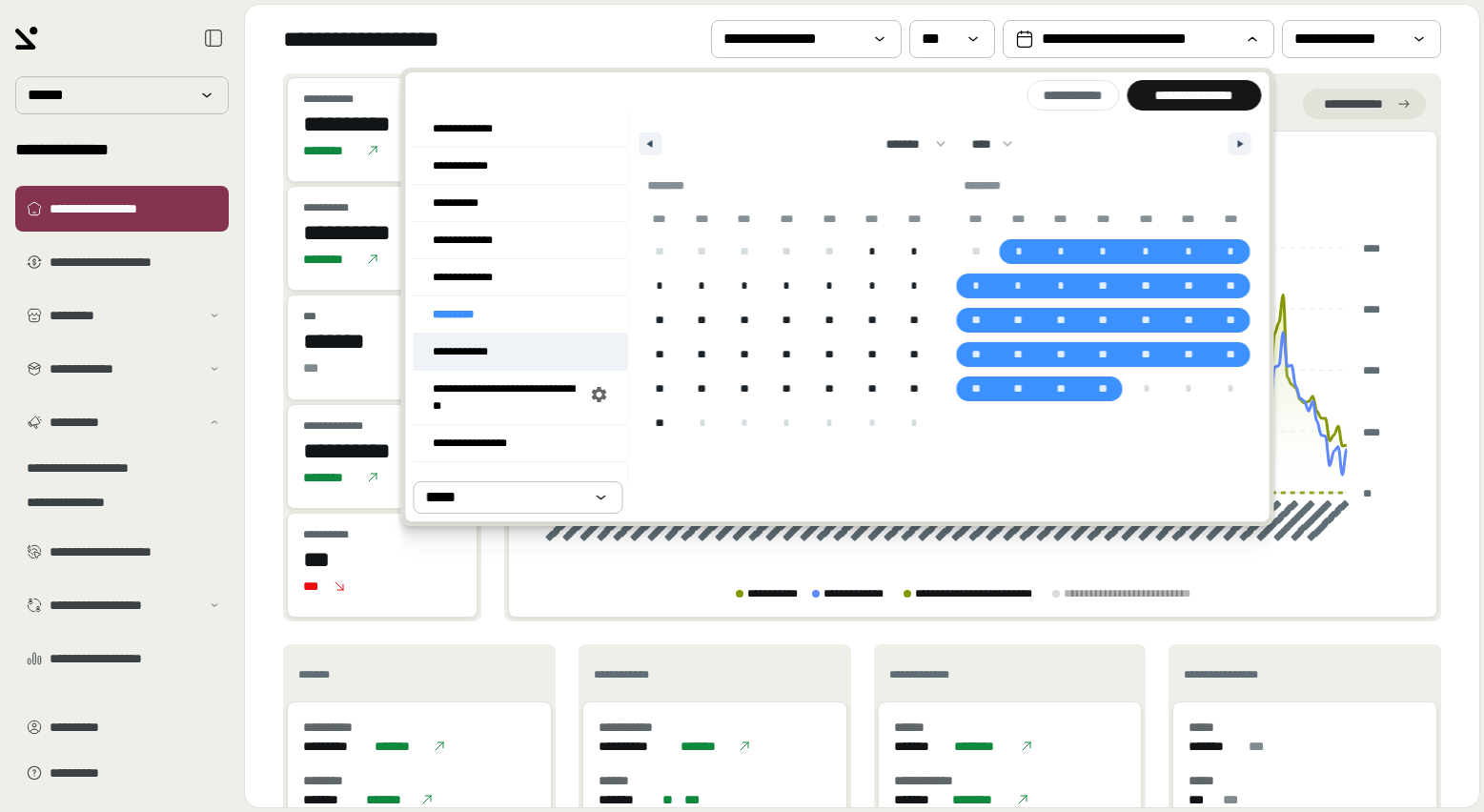 click on "**********" at bounding box center [520, 352] 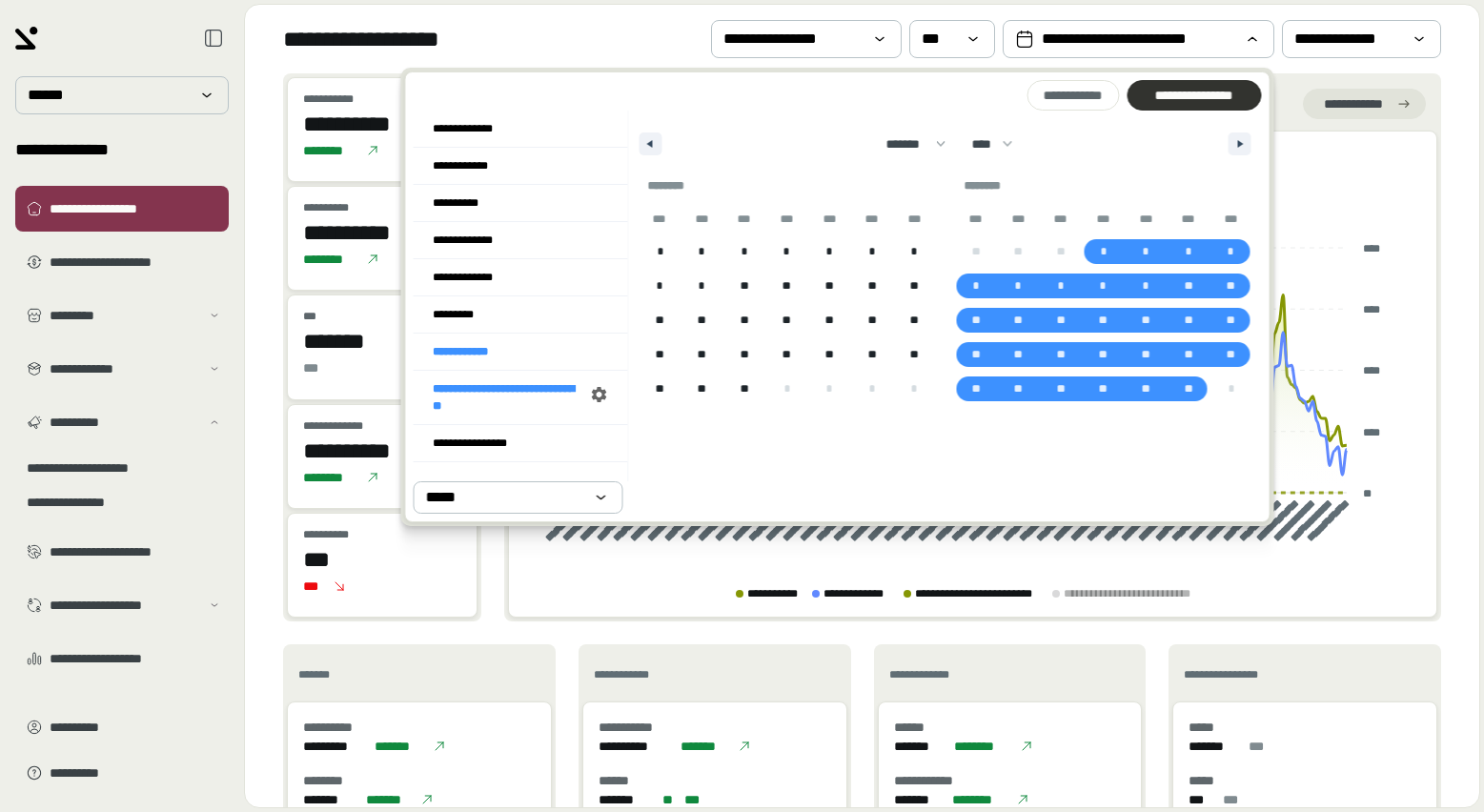 click on "**********" at bounding box center (1193, 95) 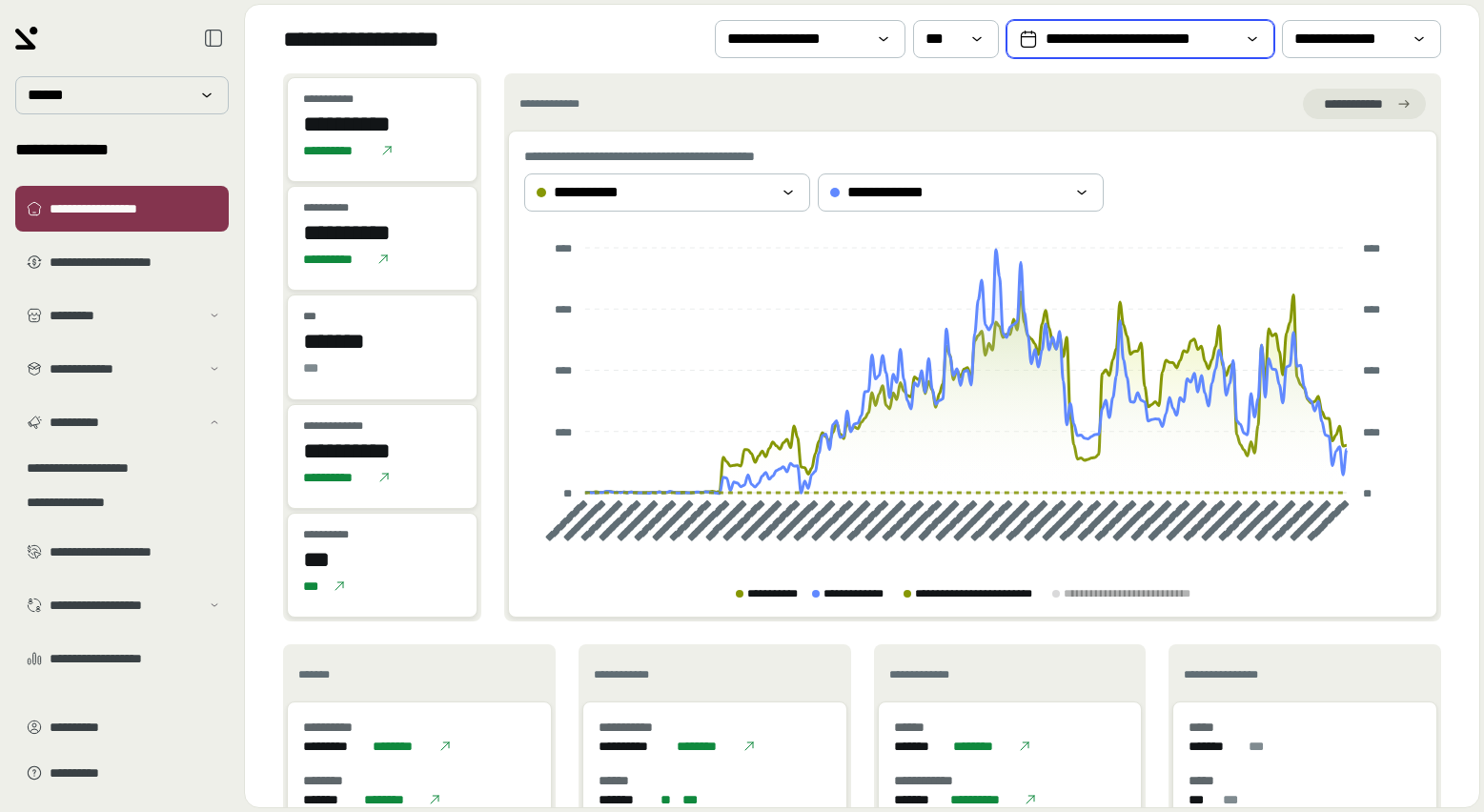 click on "**********" at bounding box center [1140, 39] 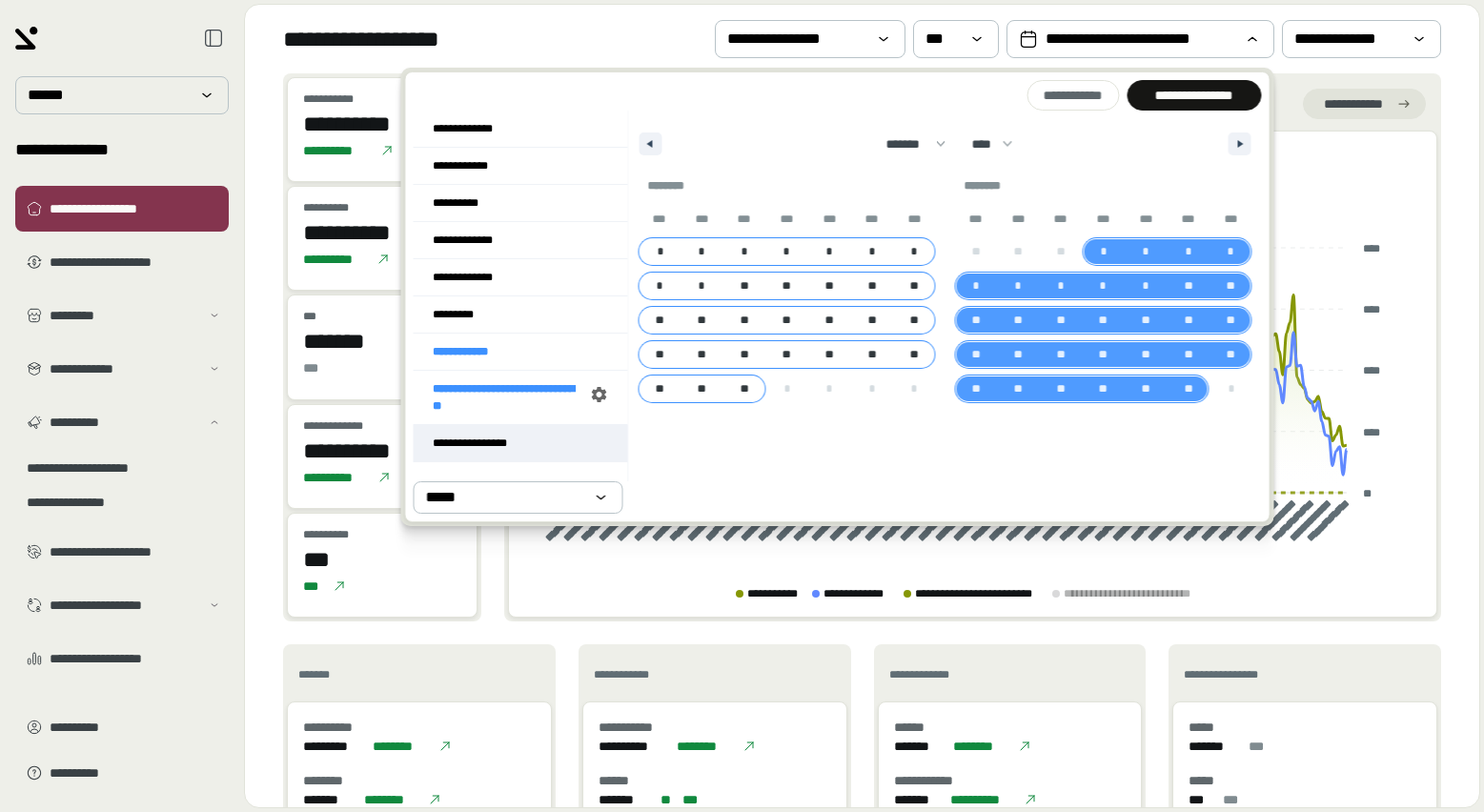click on "**********" at bounding box center (520, 443) 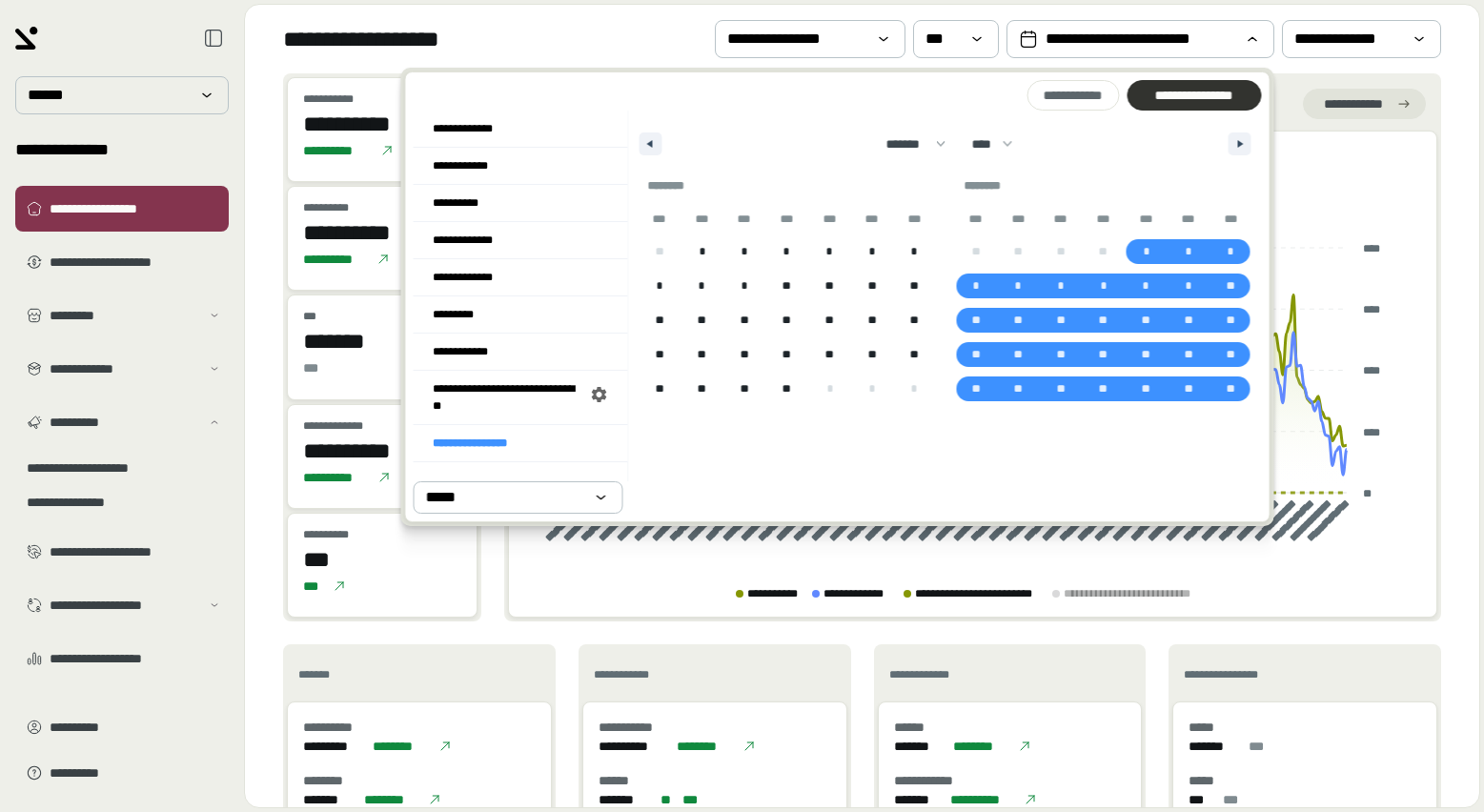 click on "**********" at bounding box center (1193, 95) 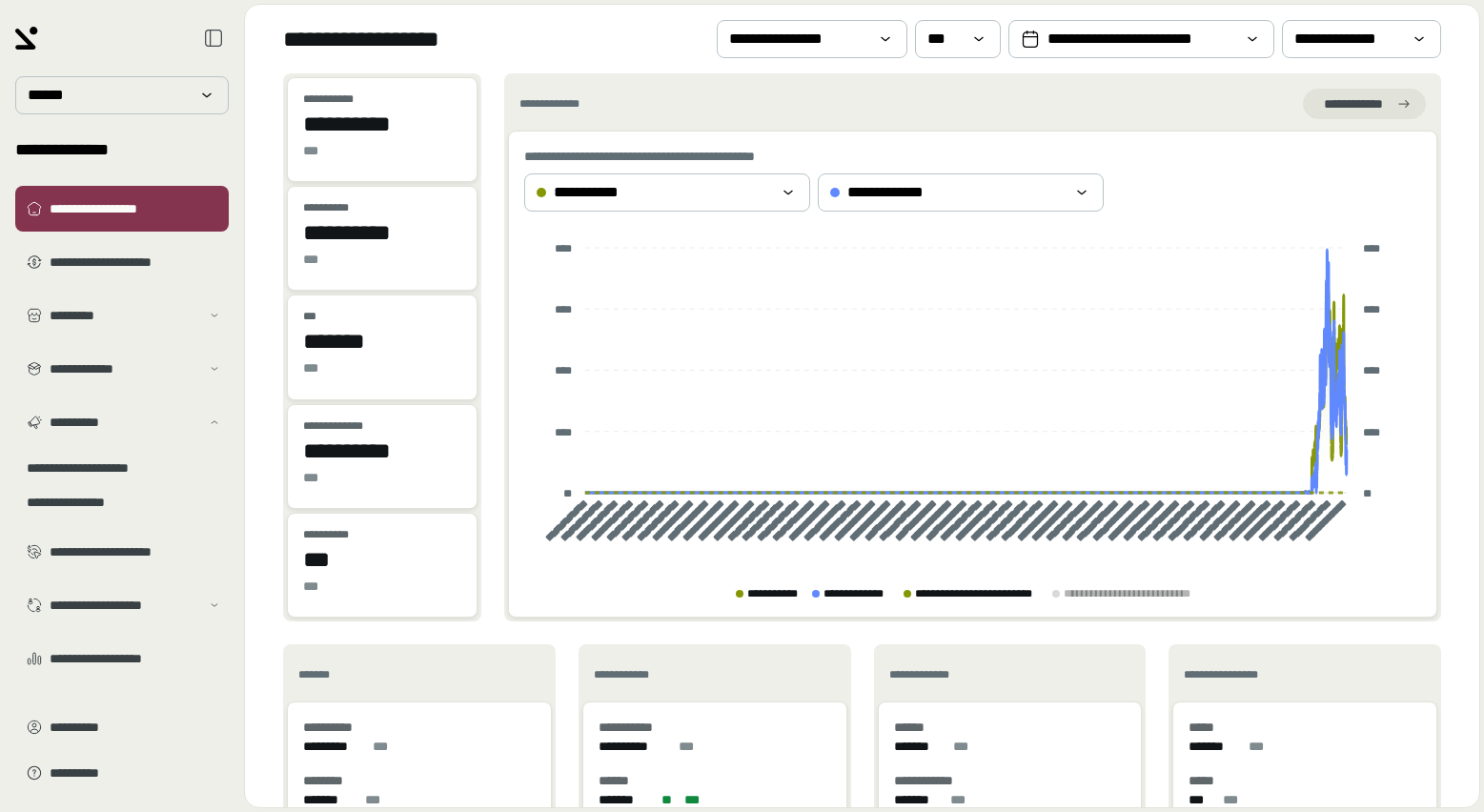 scroll, scrollTop: 0, scrollLeft: 0, axis: both 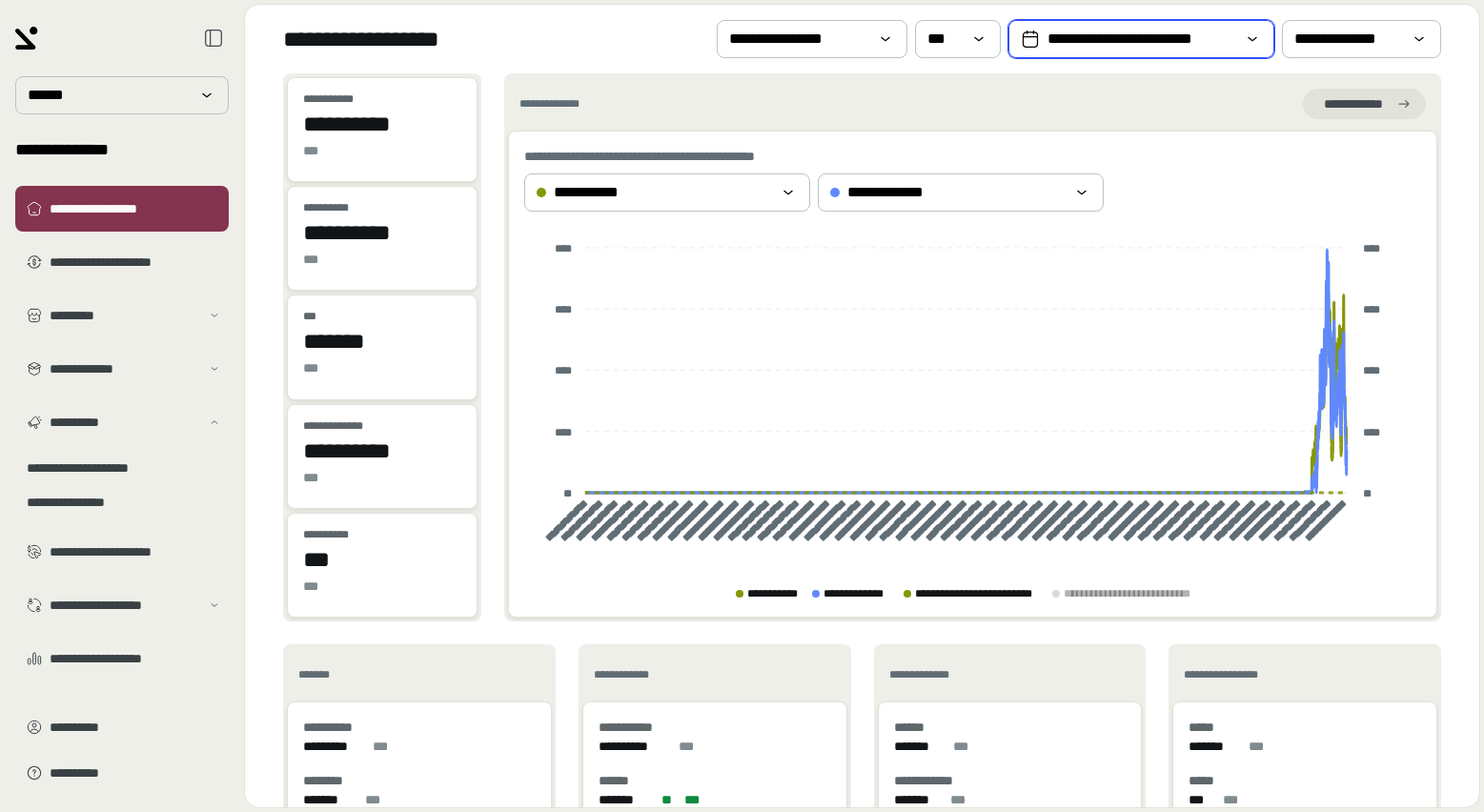 click on "**********" at bounding box center [1141, 39] 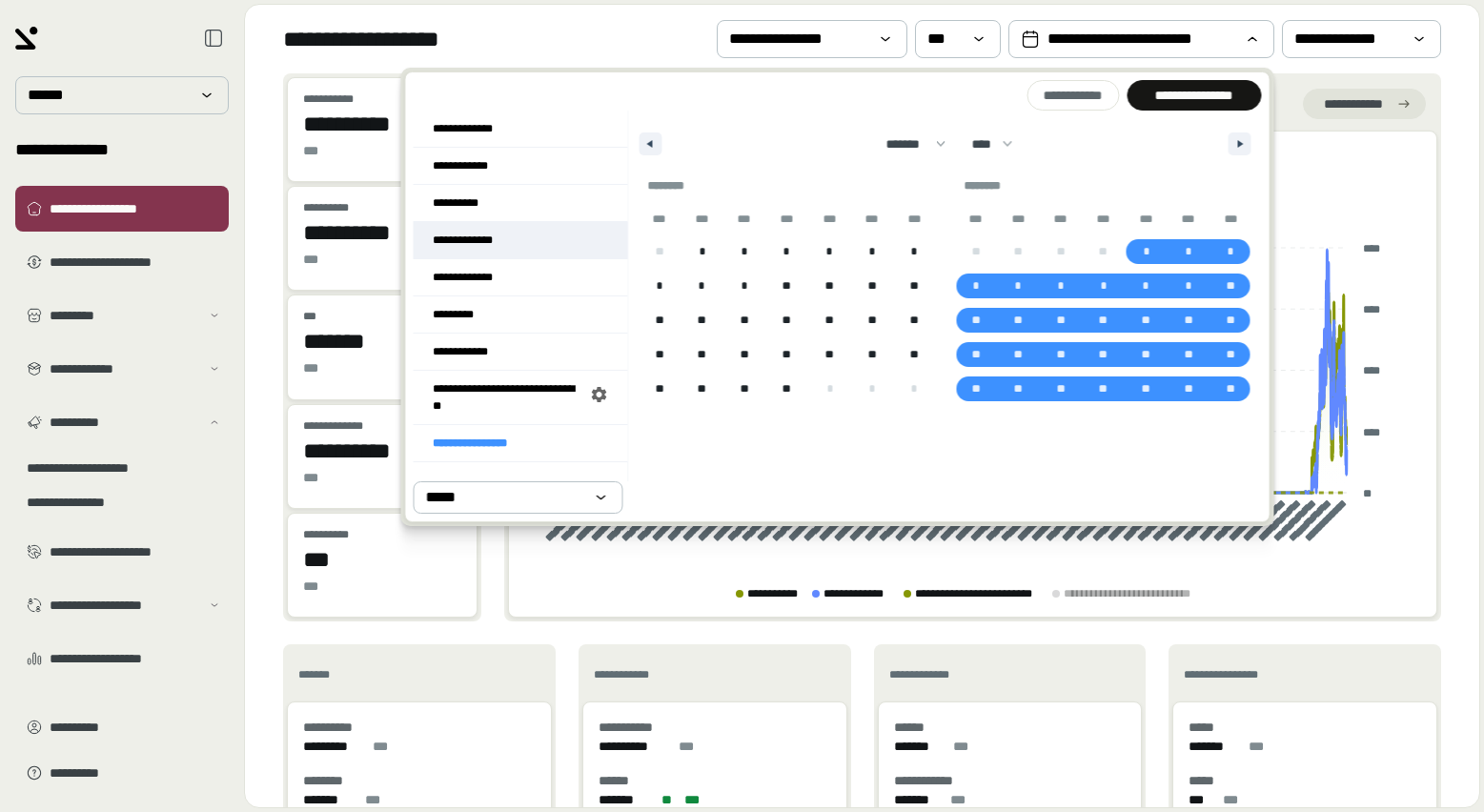 click on "**********" at bounding box center (520, 240) 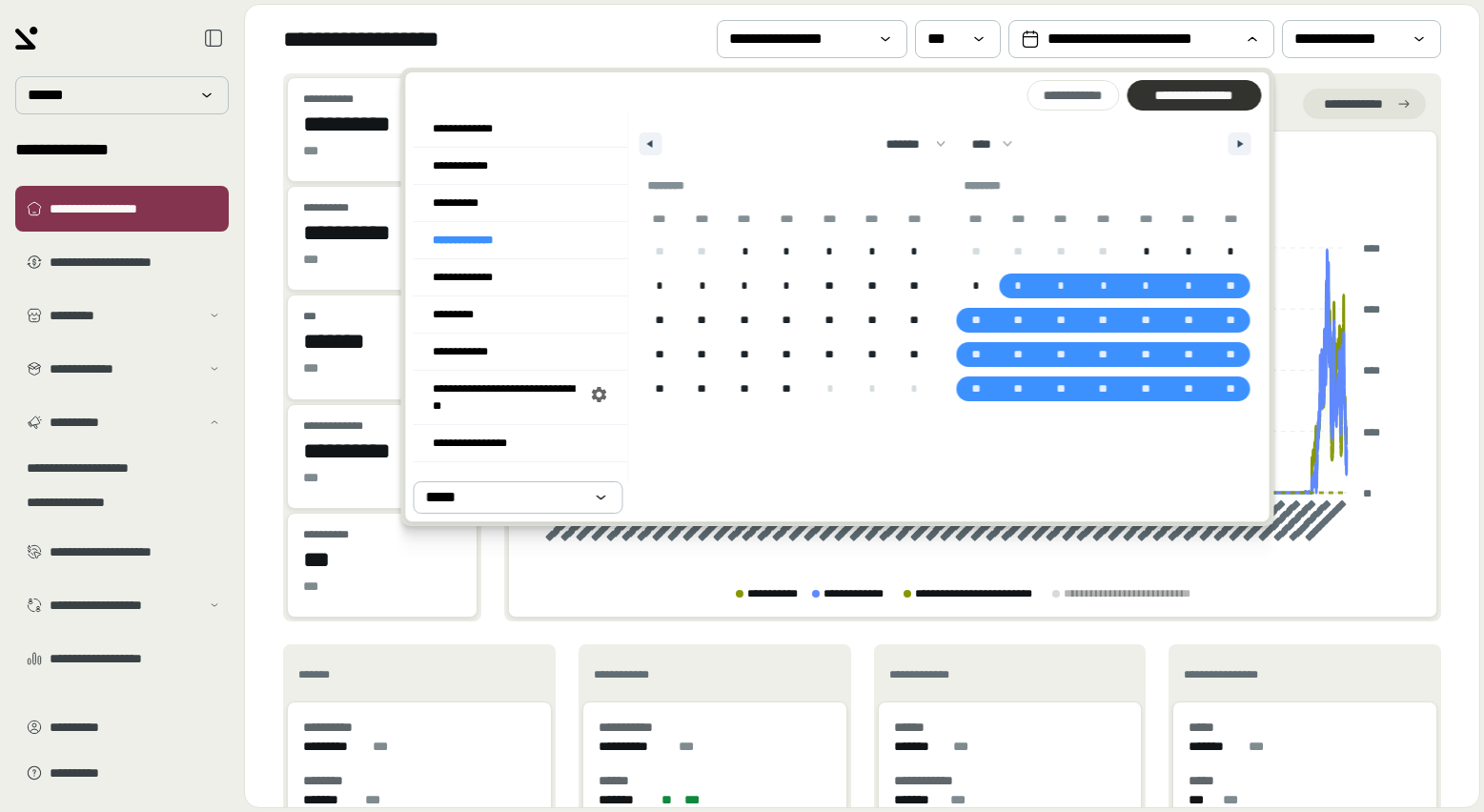 click on "**********" at bounding box center [1193, 95] 